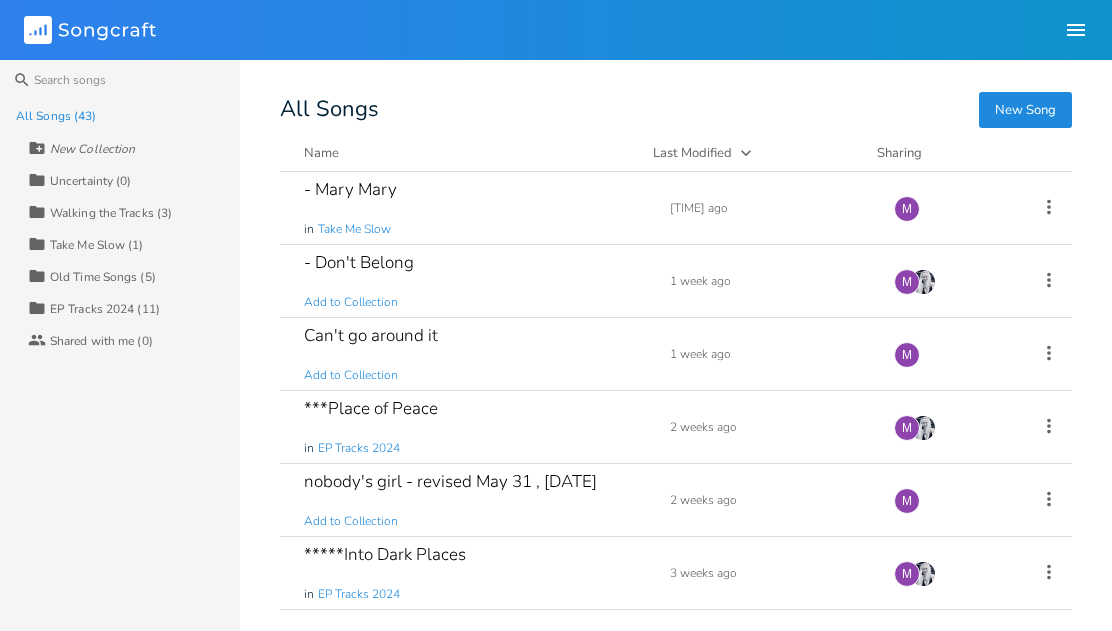 scroll, scrollTop: 0, scrollLeft: 0, axis: both 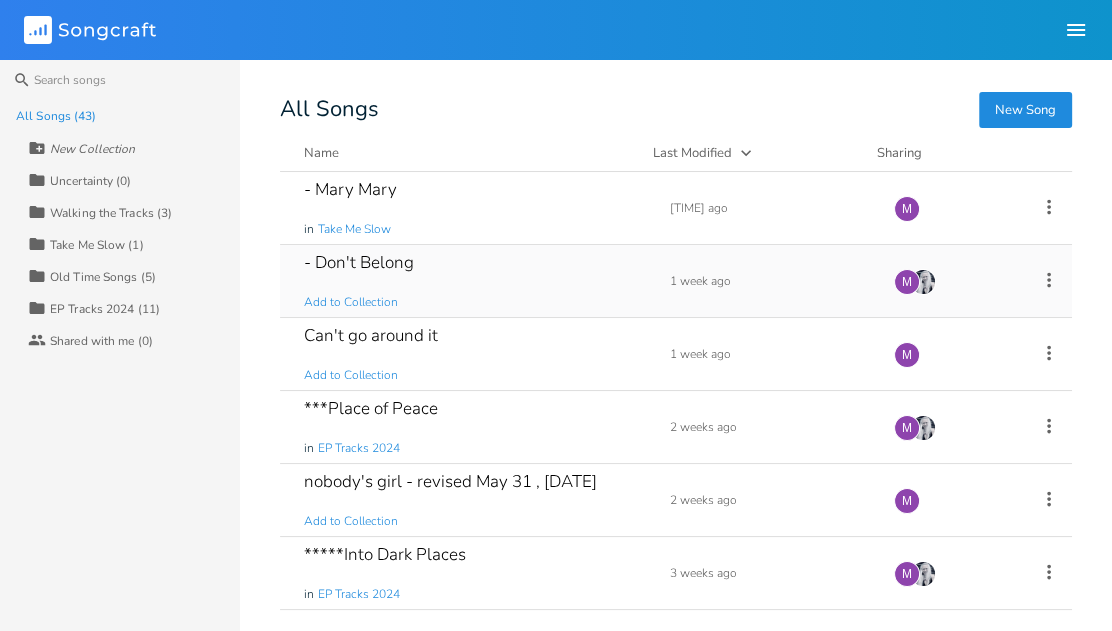 click on "- Don't Belong Add to Collection" at bounding box center [475, 281] 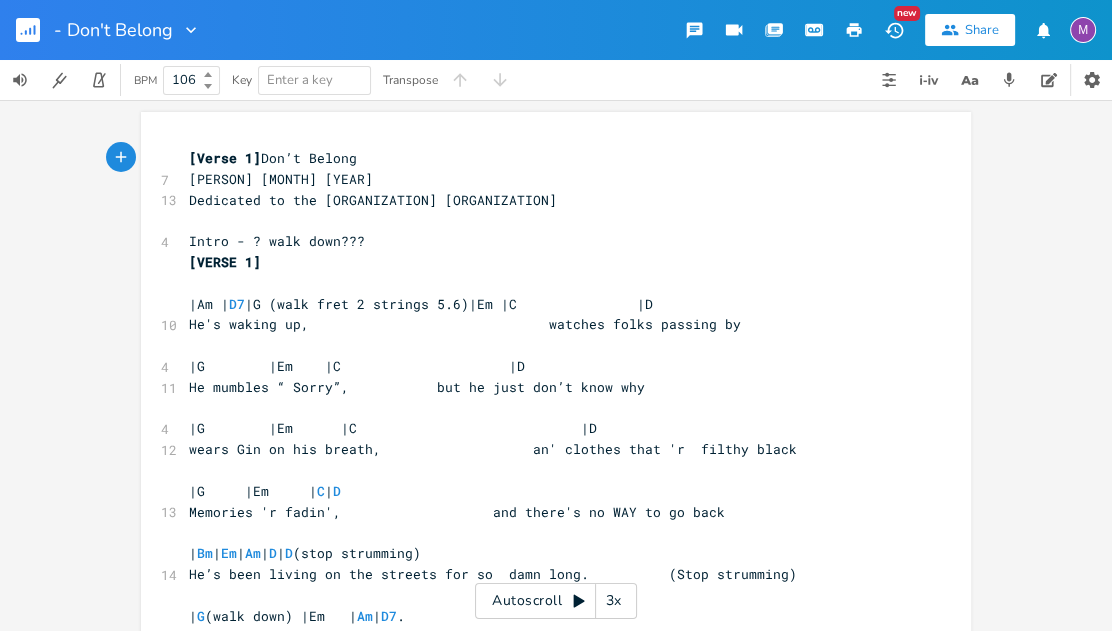 click on "Autoscroll 3x" at bounding box center [556, 601] 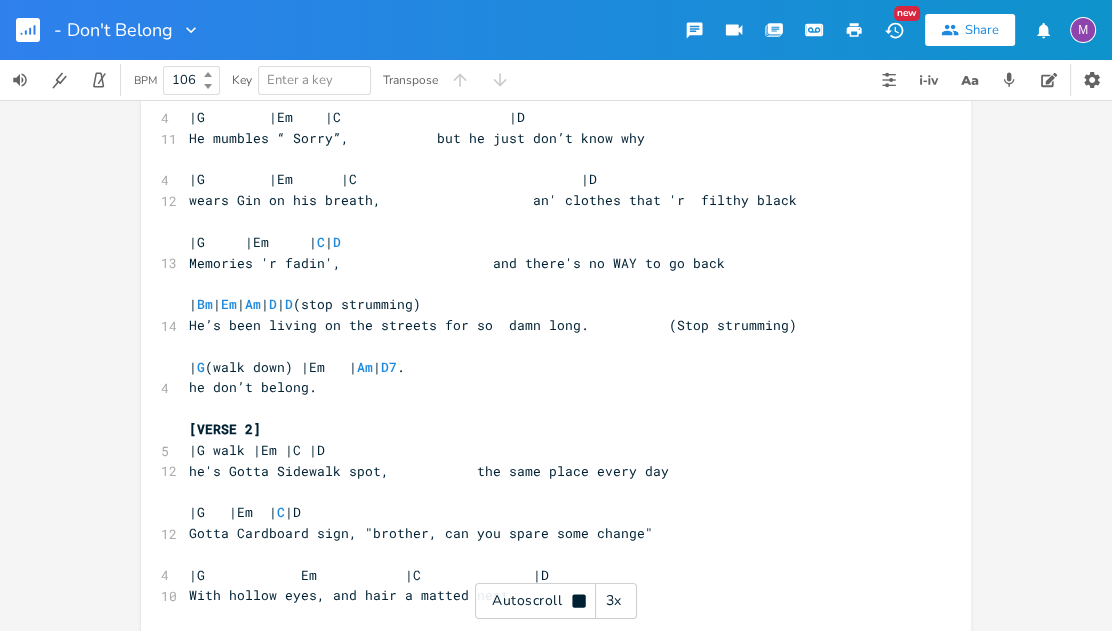 click on "3x" at bounding box center (614, 601) 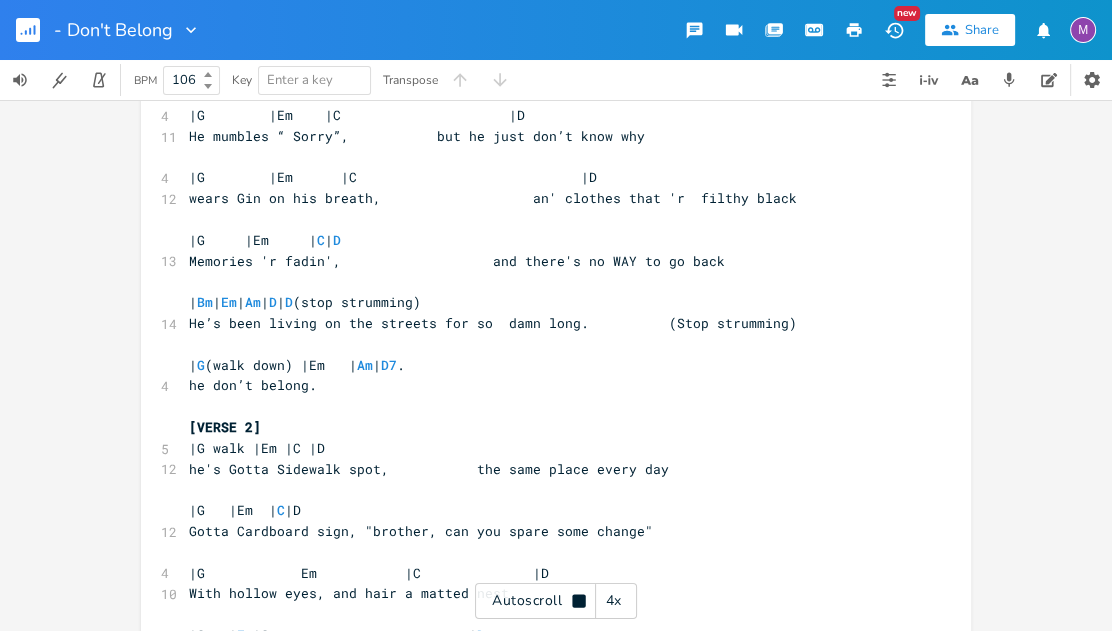 click on "4x" at bounding box center (614, 601) 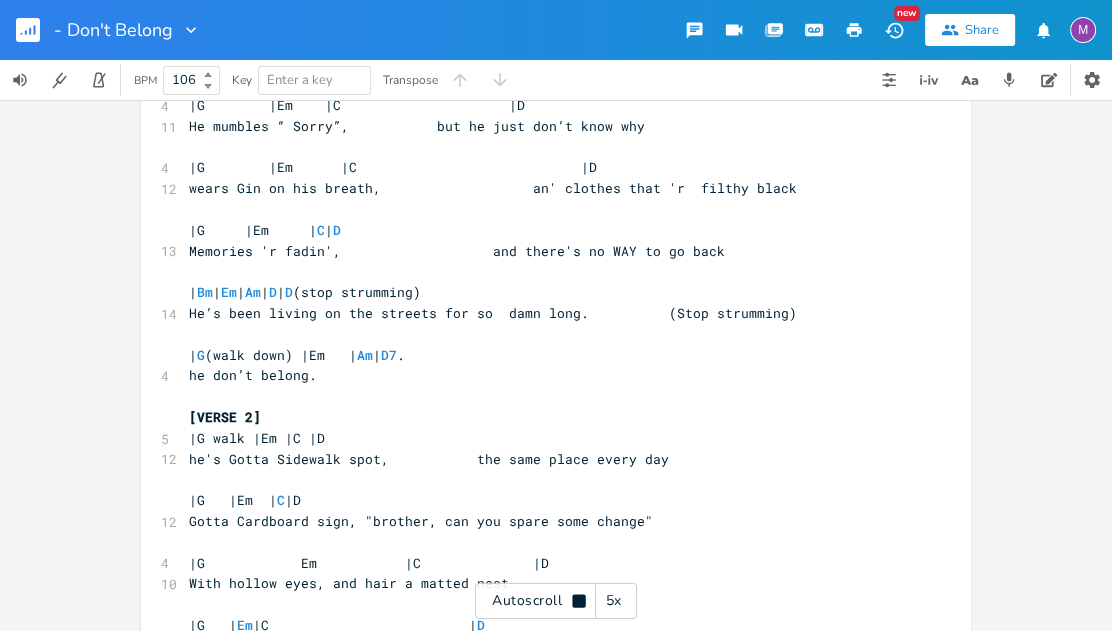 click on "5x" at bounding box center [614, 601] 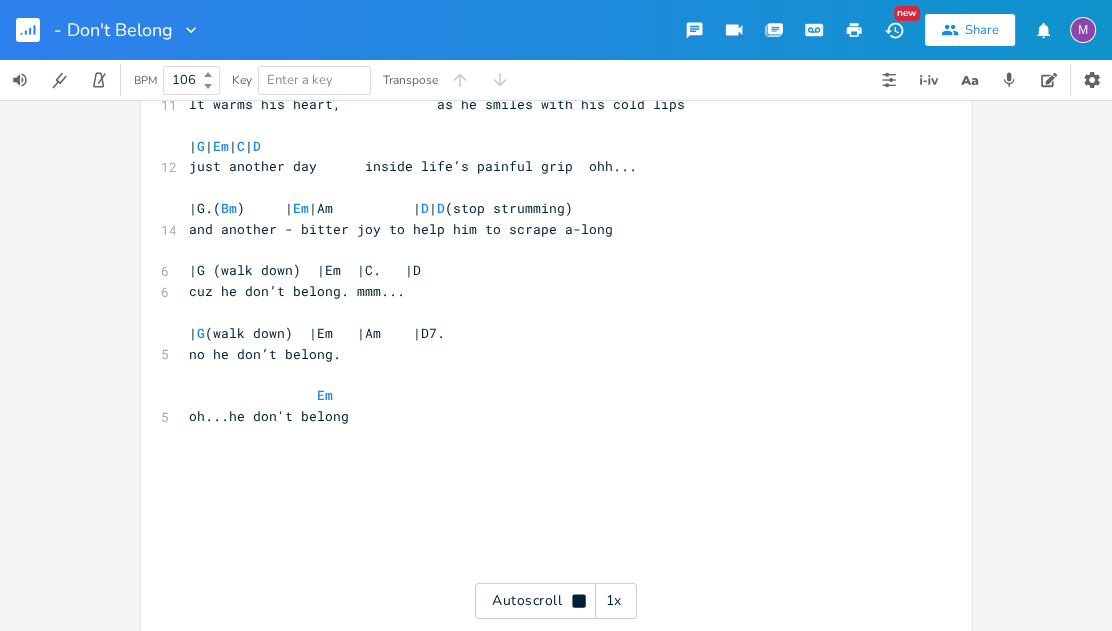 scroll, scrollTop: 1490, scrollLeft: 0, axis: vertical 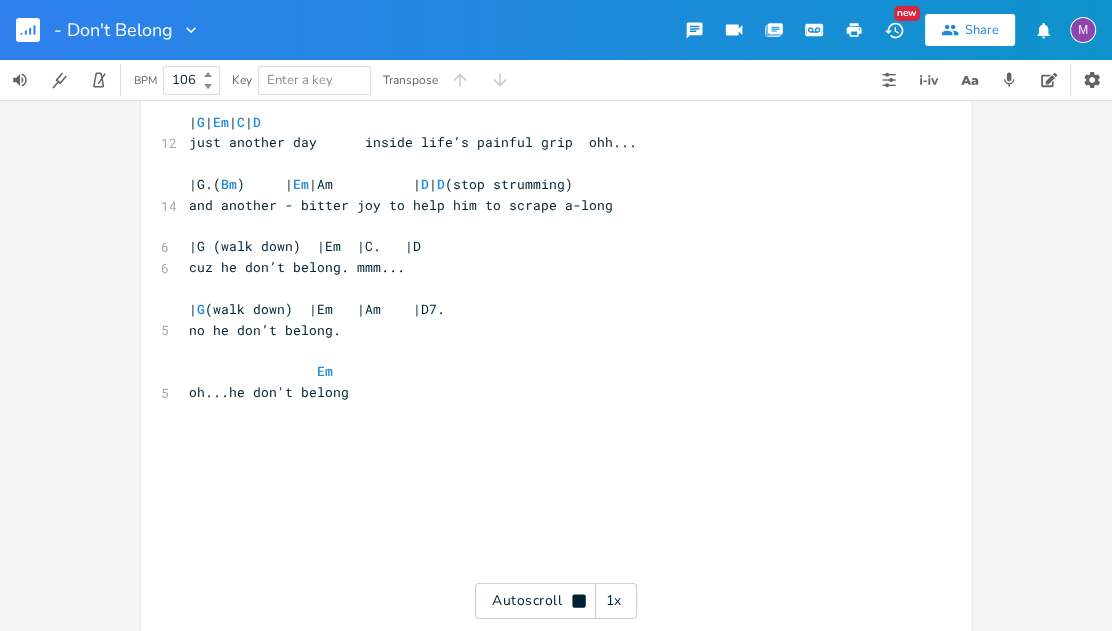 click 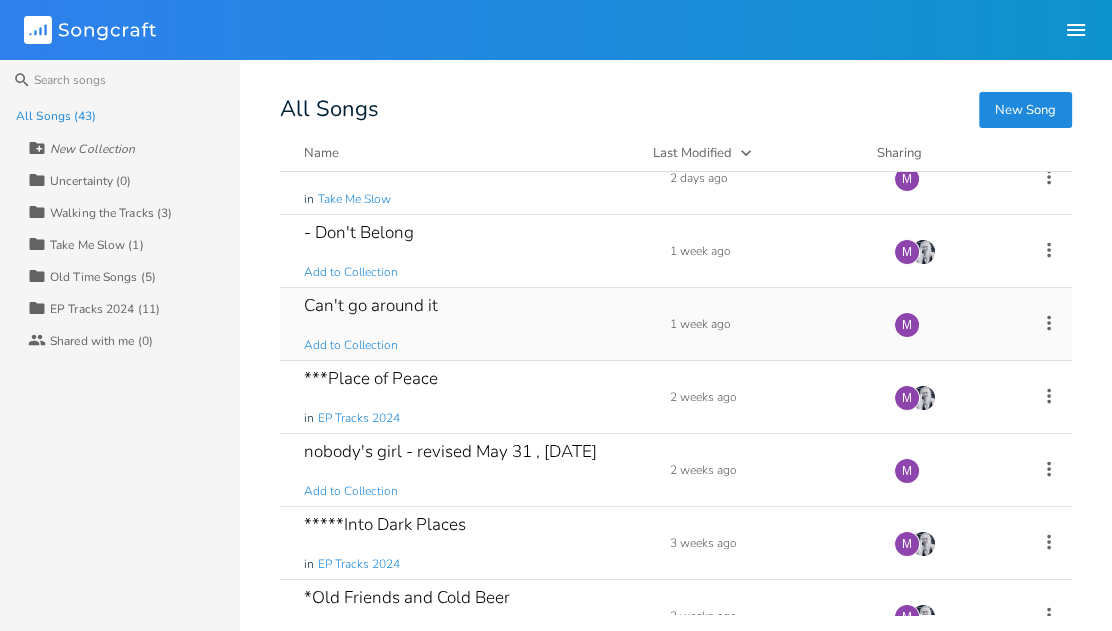 scroll, scrollTop: 30, scrollLeft: 0, axis: vertical 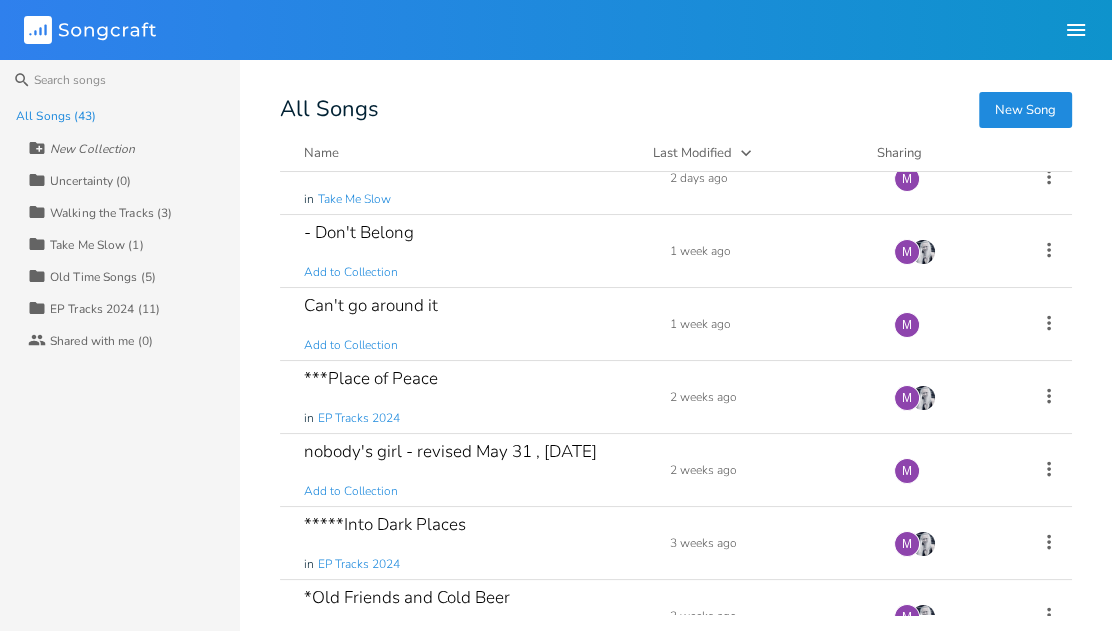 click on "New Song" at bounding box center [1025, 110] 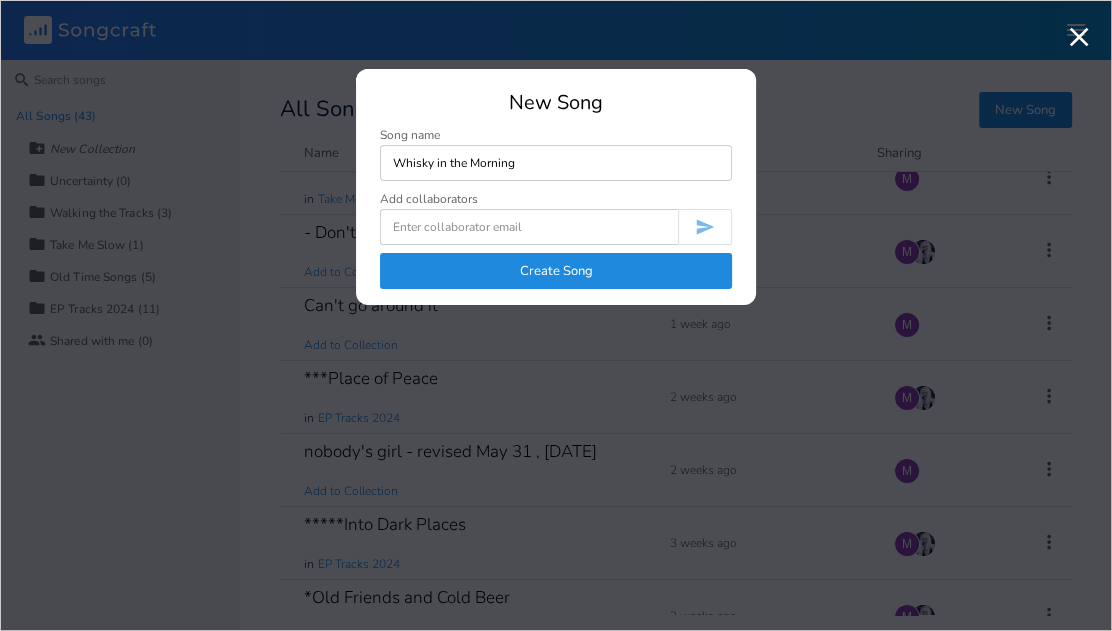 type on "Whisky in the Morning" 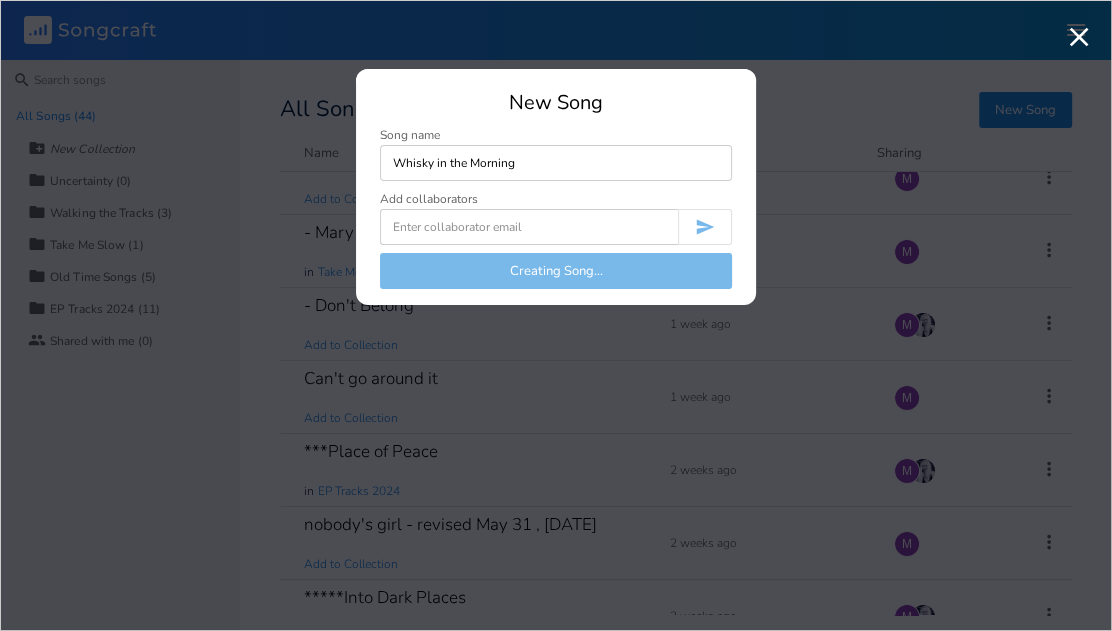 scroll, scrollTop: 103, scrollLeft: 0, axis: vertical 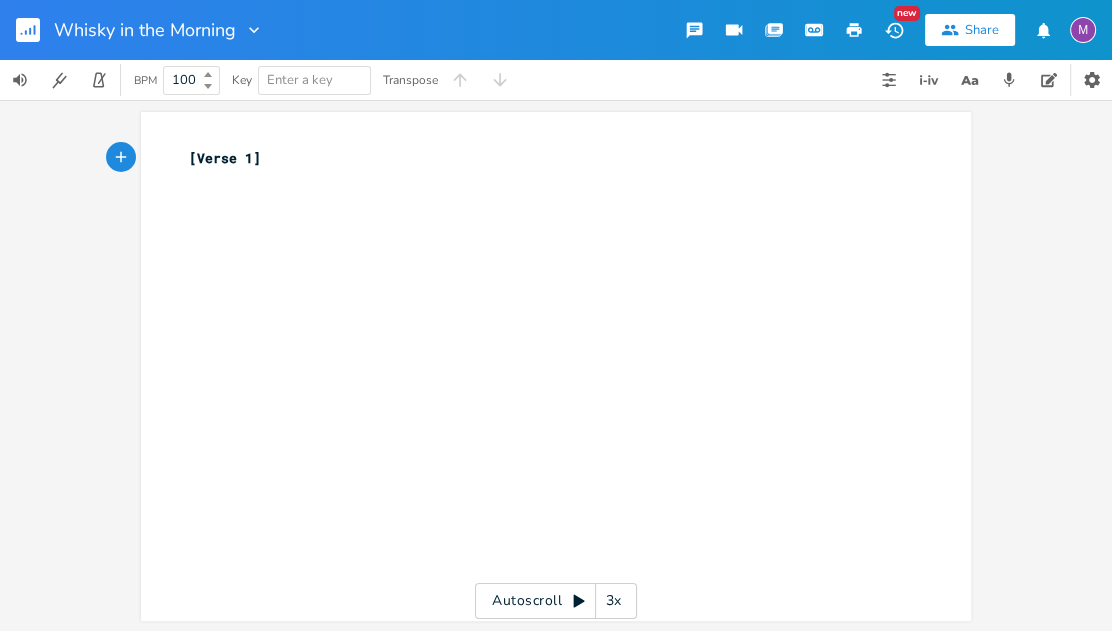 click on "xxxxxxxxxx   [Verse 1] ​" at bounding box center [571, 385] 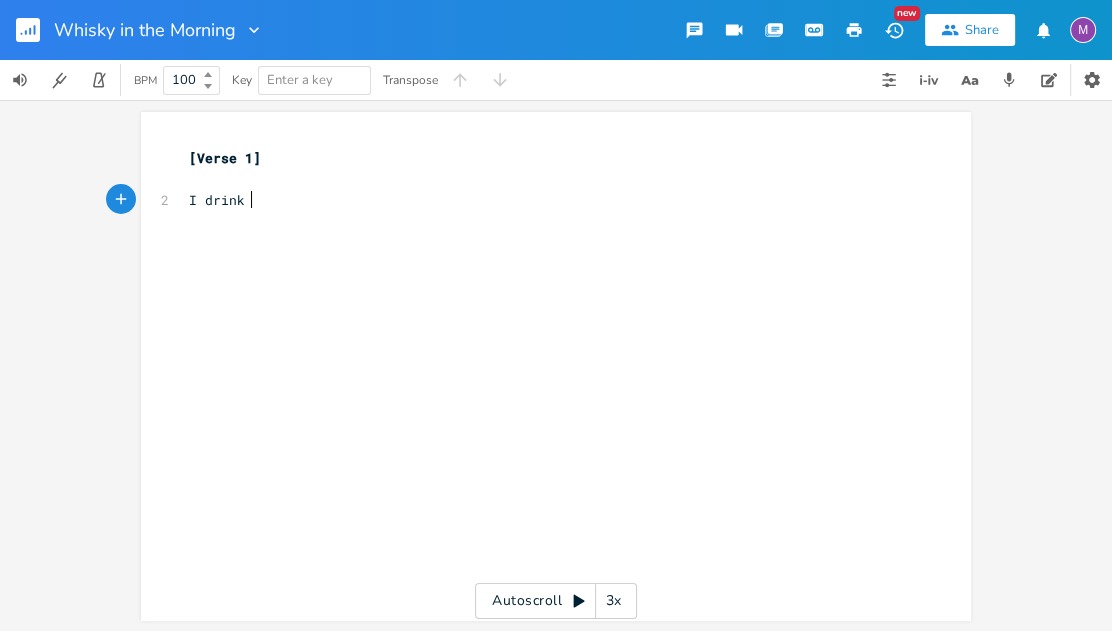 type on "I drink w" 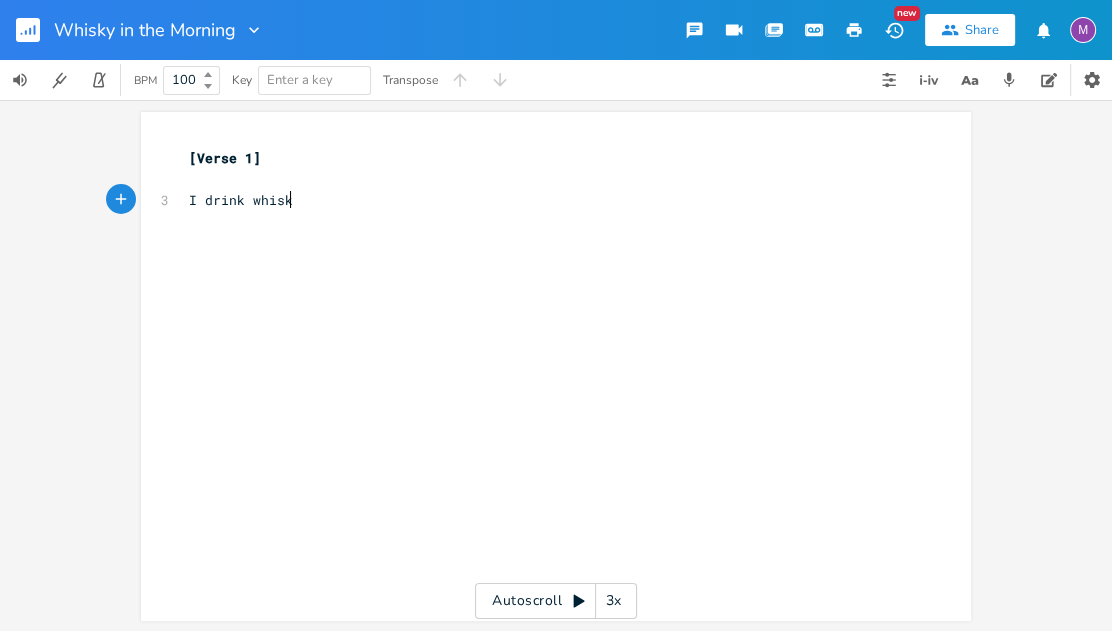 type on "whiske" 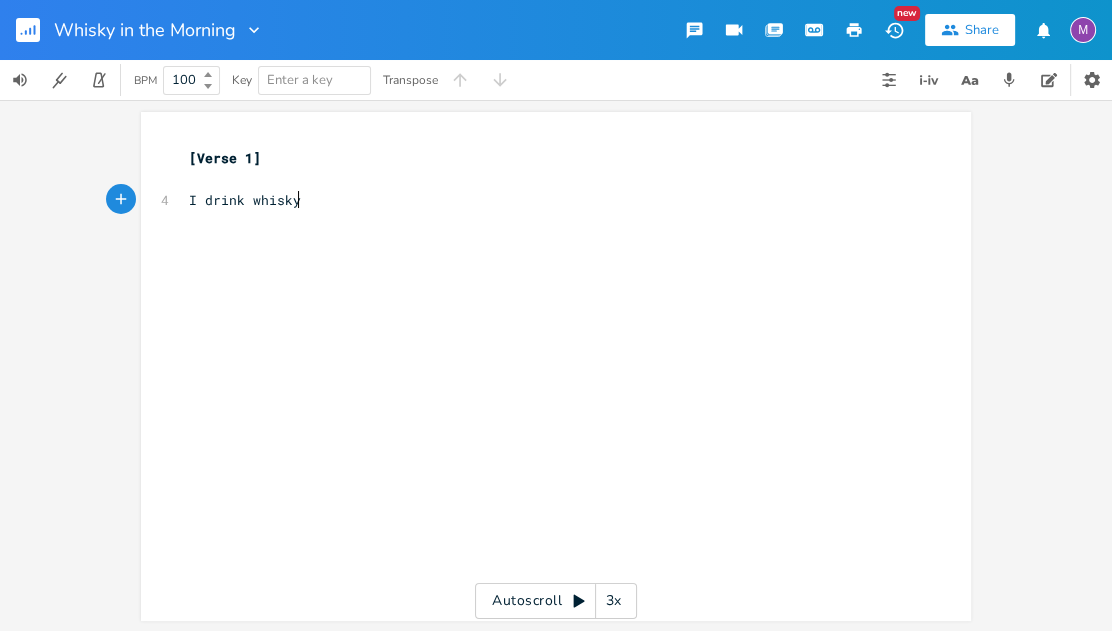 type on "y" 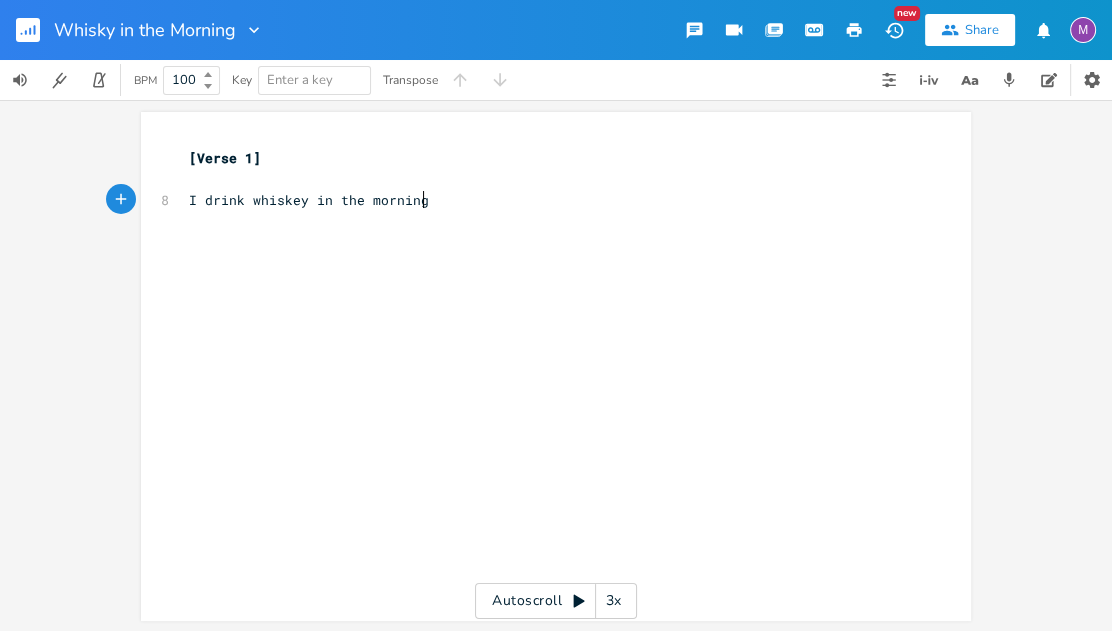 scroll, scrollTop: 0, scrollLeft: 105, axis: horizontal 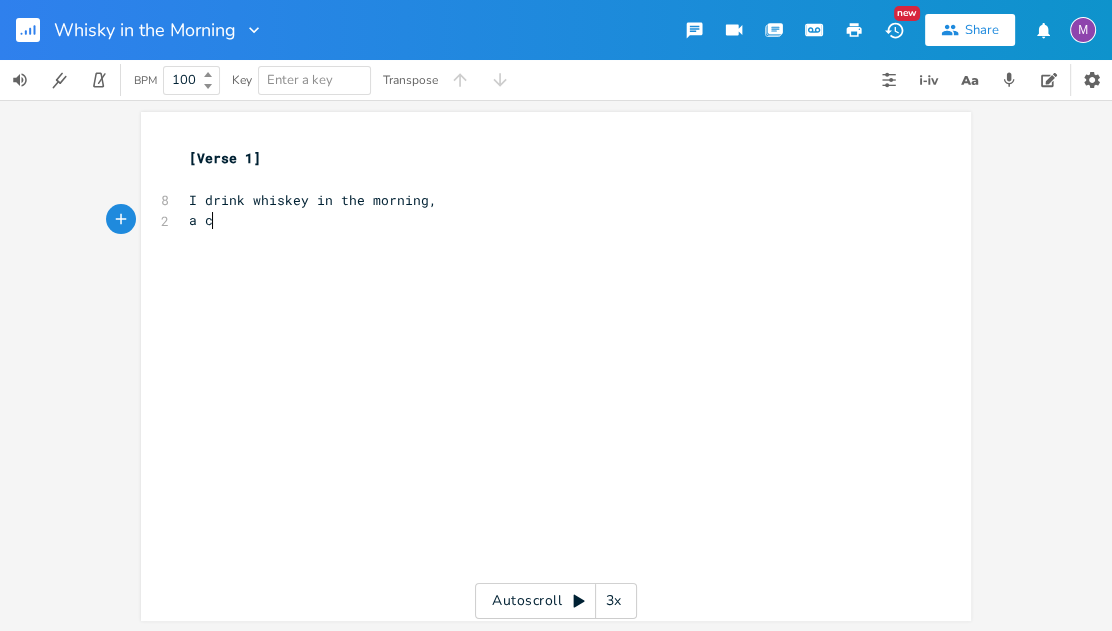 type on "a co" 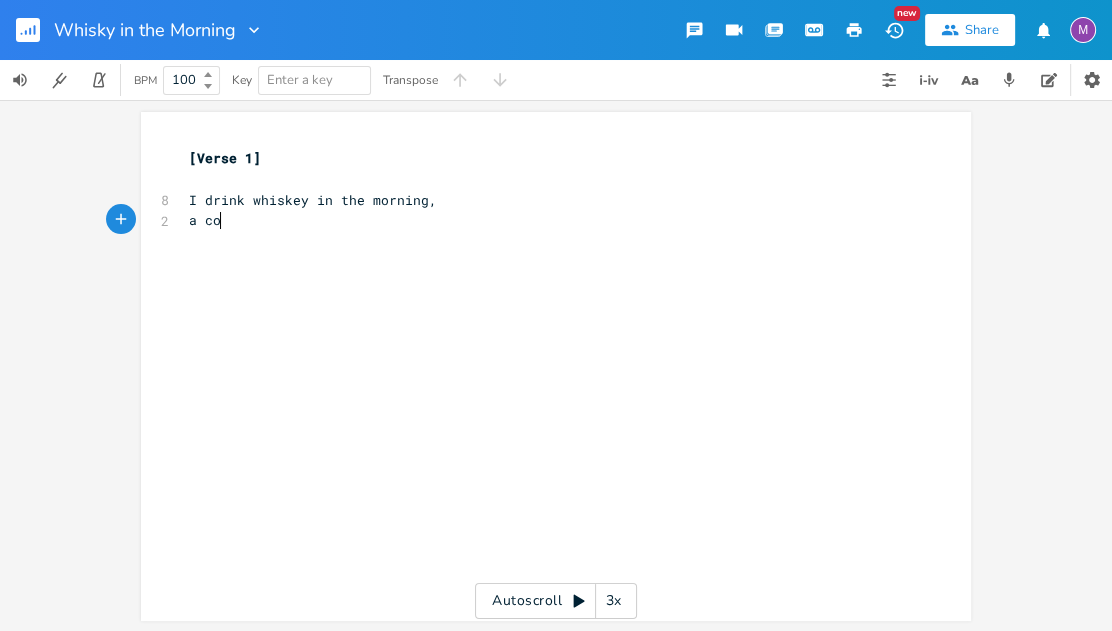 scroll, scrollTop: 0, scrollLeft: 22, axis: horizontal 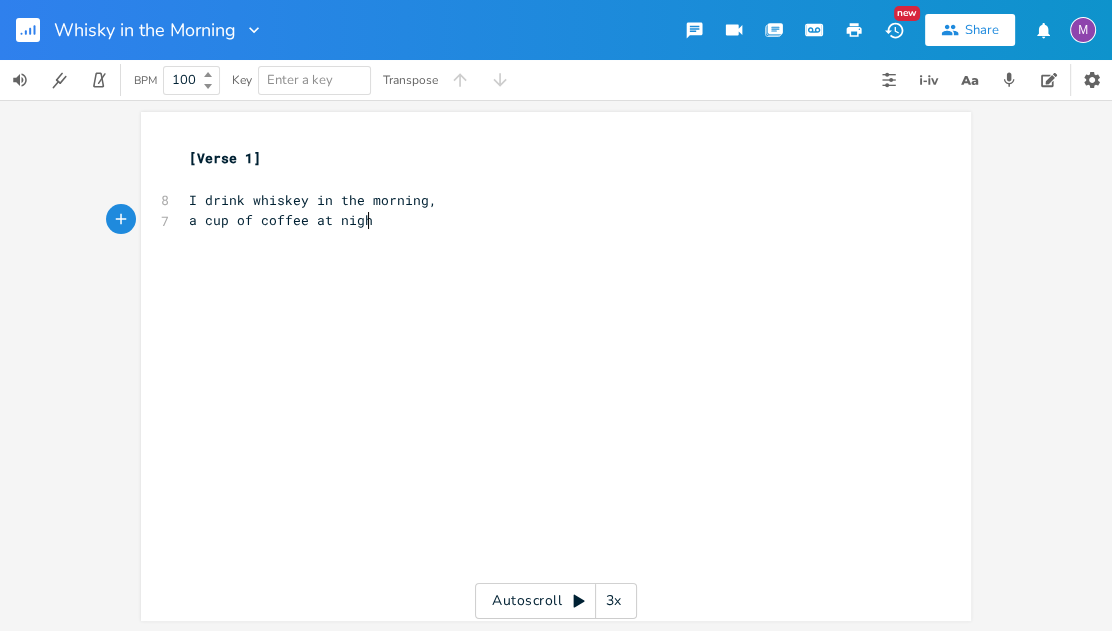 type on "up of coffee at night" 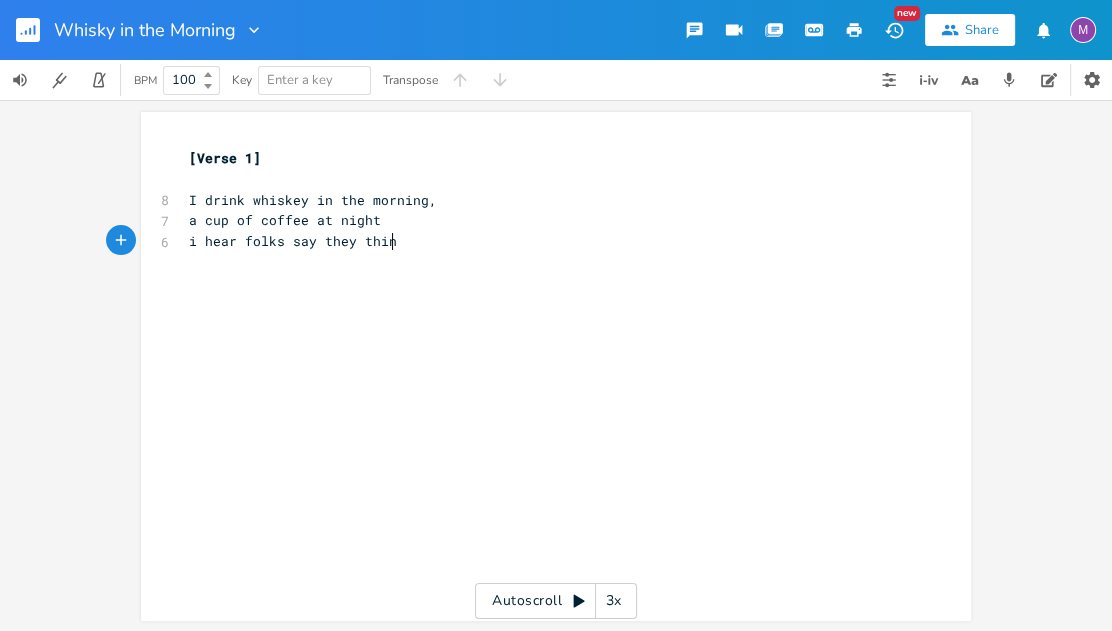 type on "i hear folks say they thing" 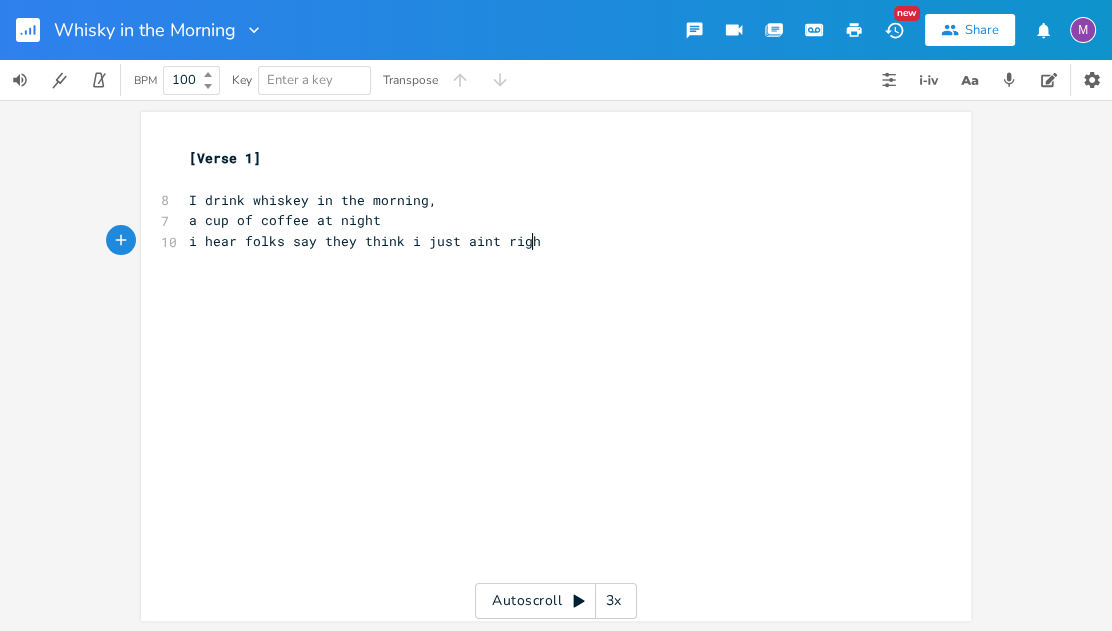 type on "k i just aint right" 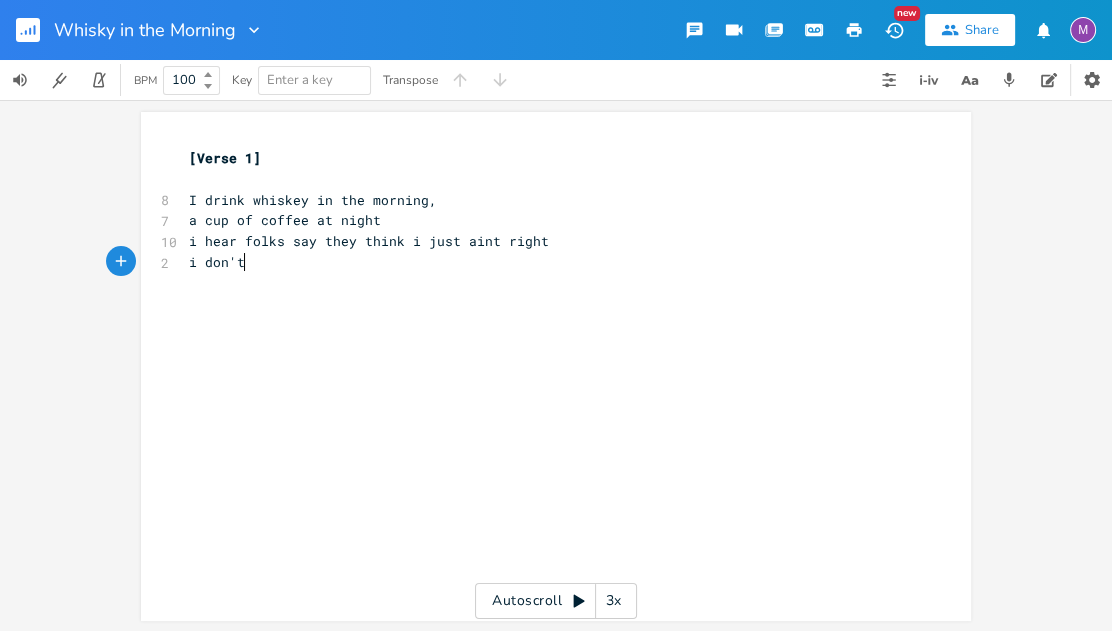 scroll, scrollTop: 0, scrollLeft: 35, axis: horizontal 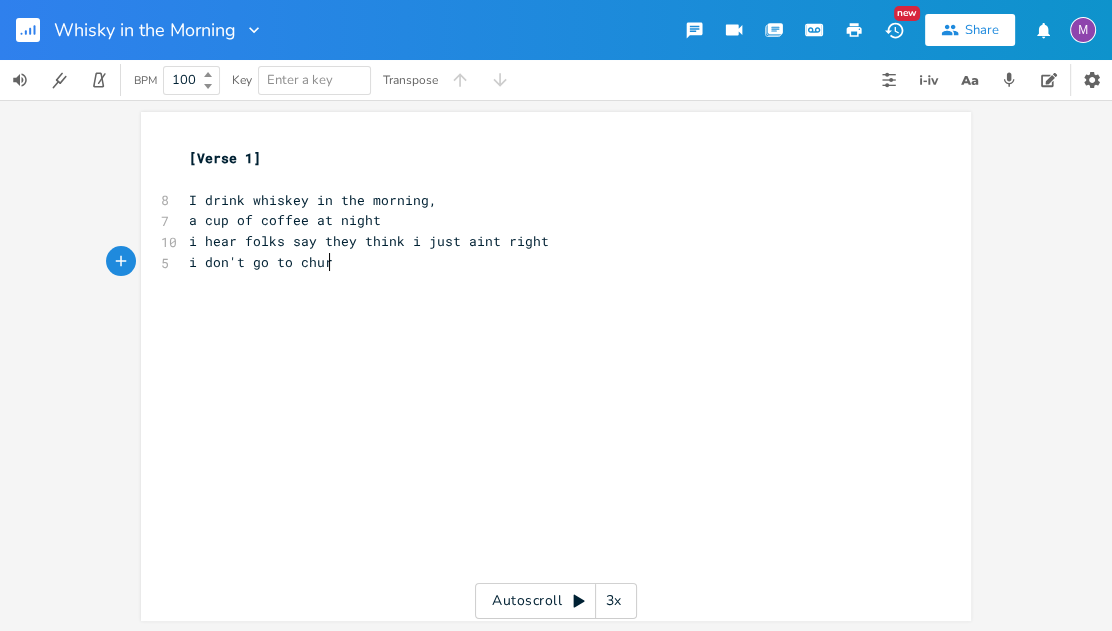 type on "i don't go to churh" 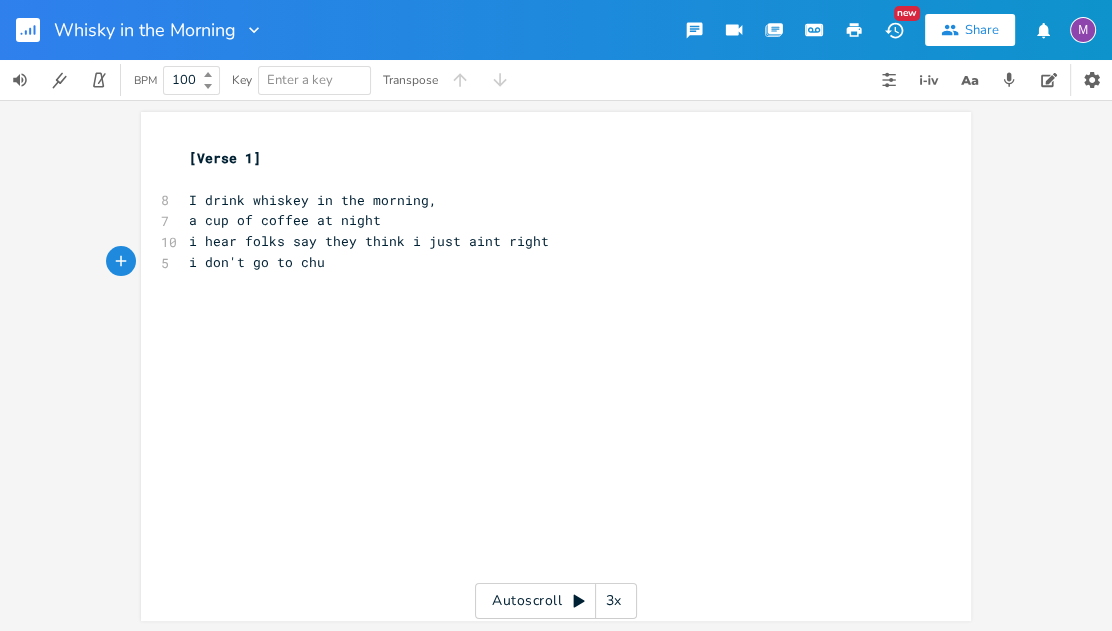 type on "c" 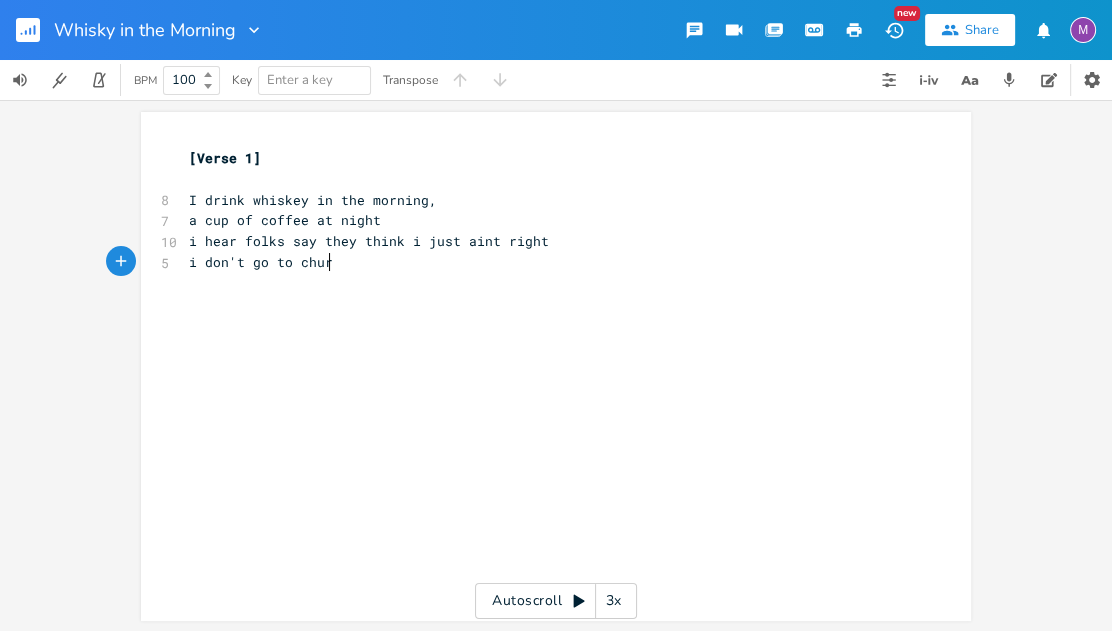 type on "rh" 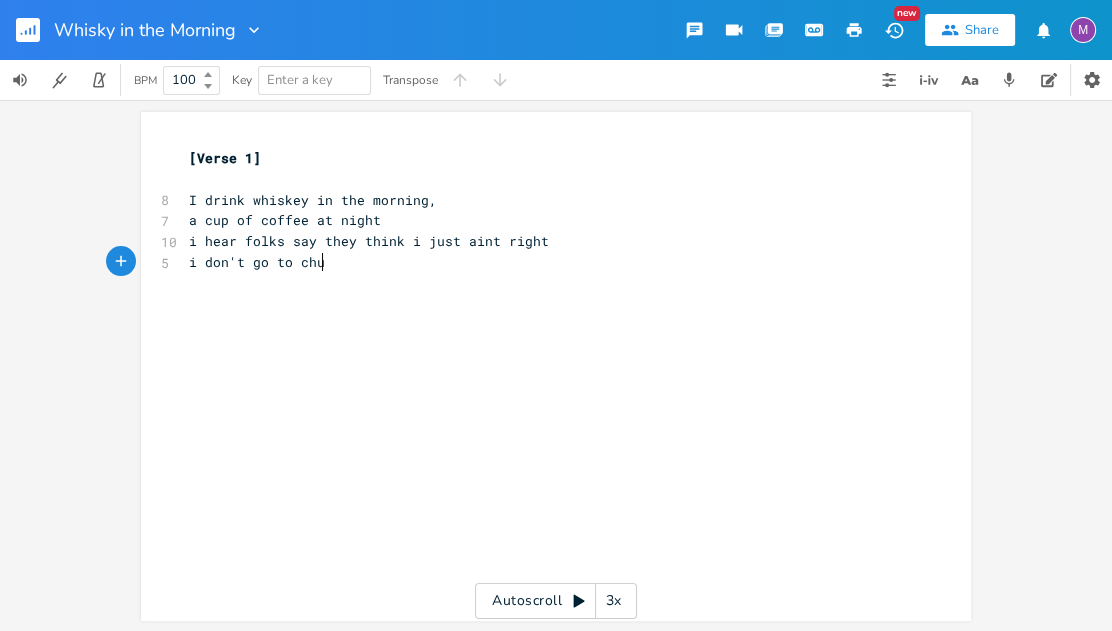 type on "uc" 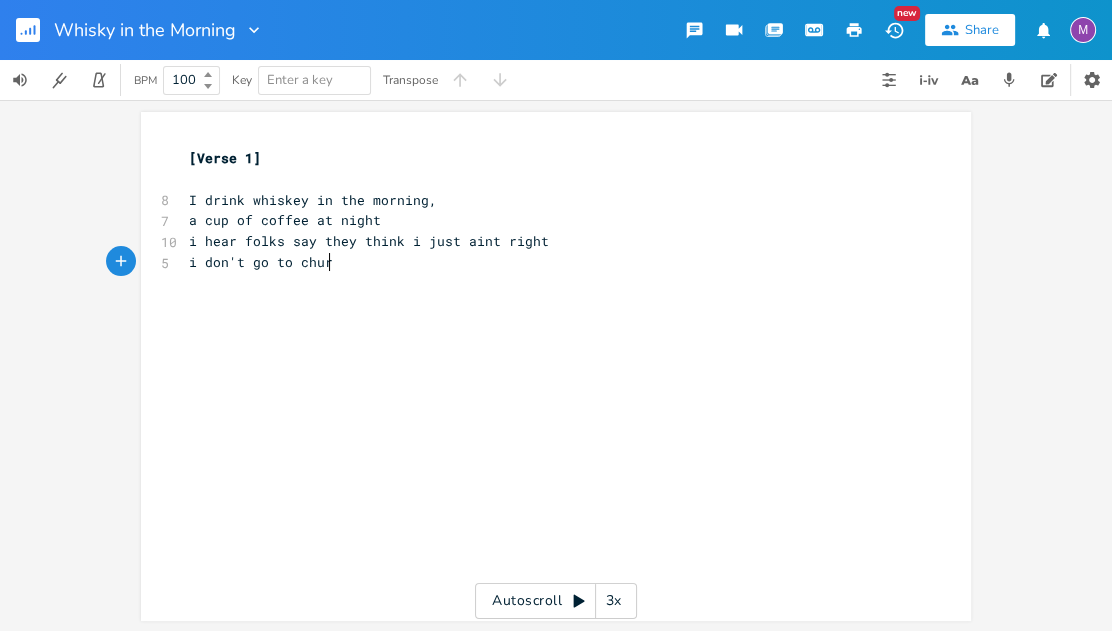 type on "rh" 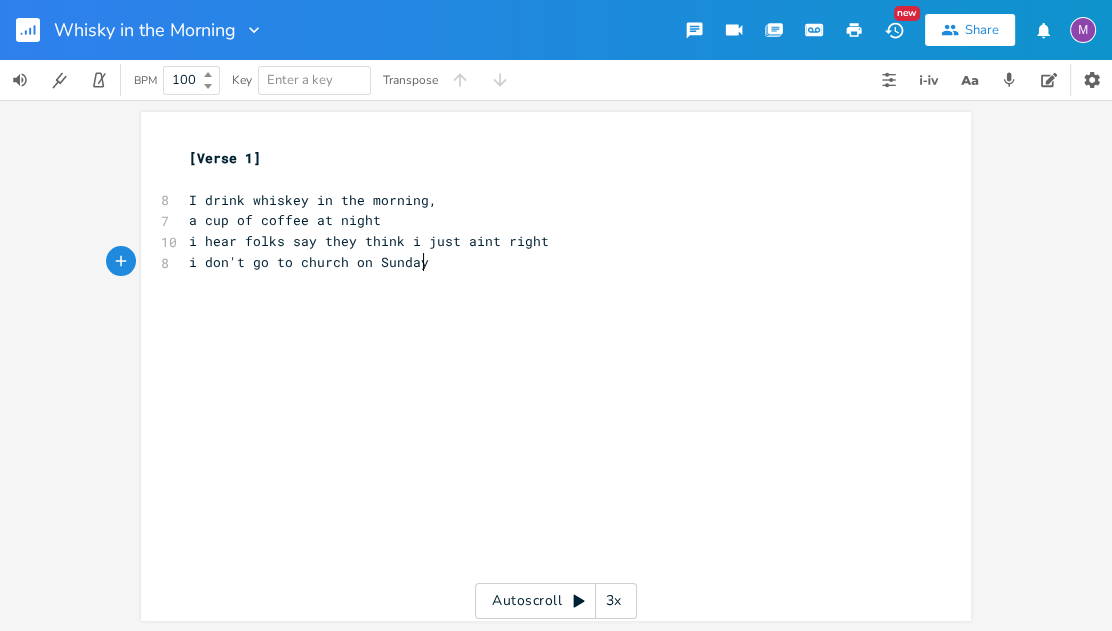type on "ch on Sundays" 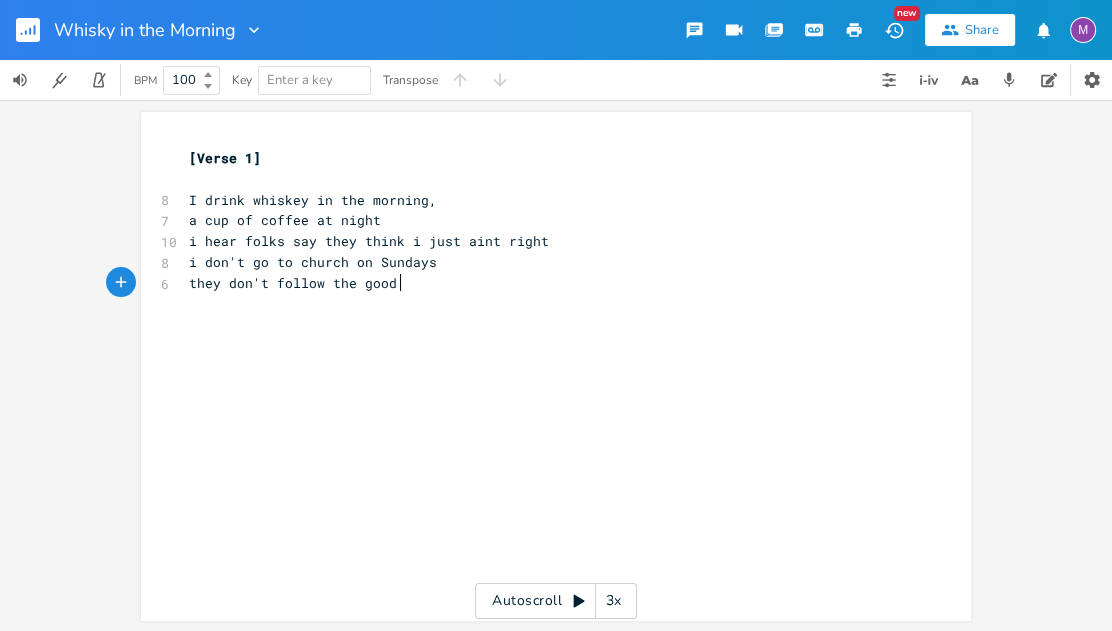 scroll, scrollTop: 0, scrollLeft: 160, axis: horizontal 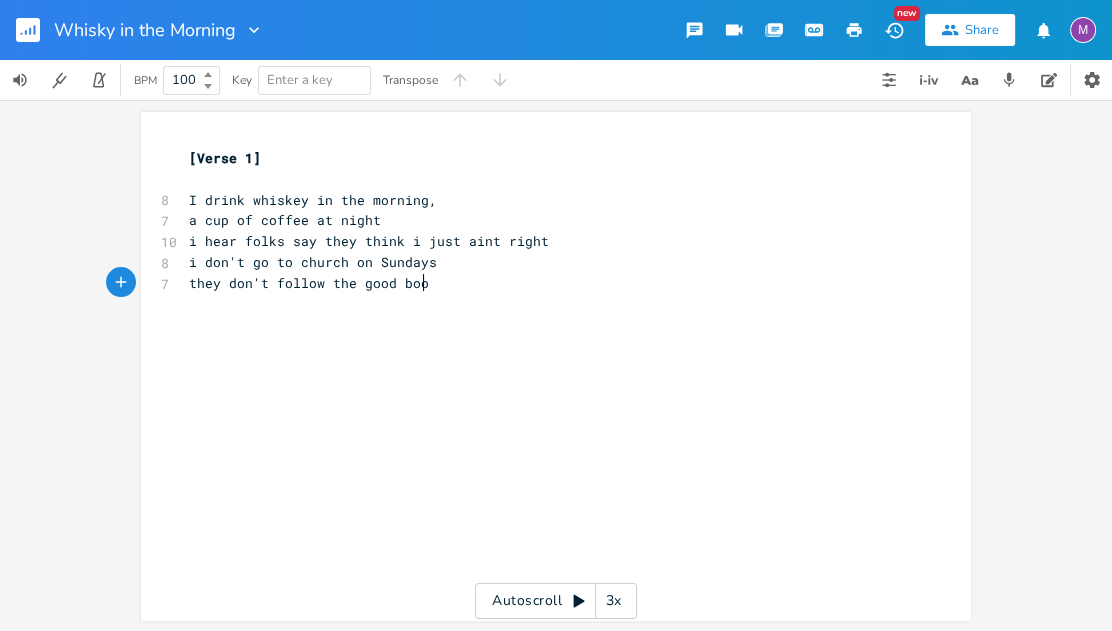 type on "they don't follow the good book" 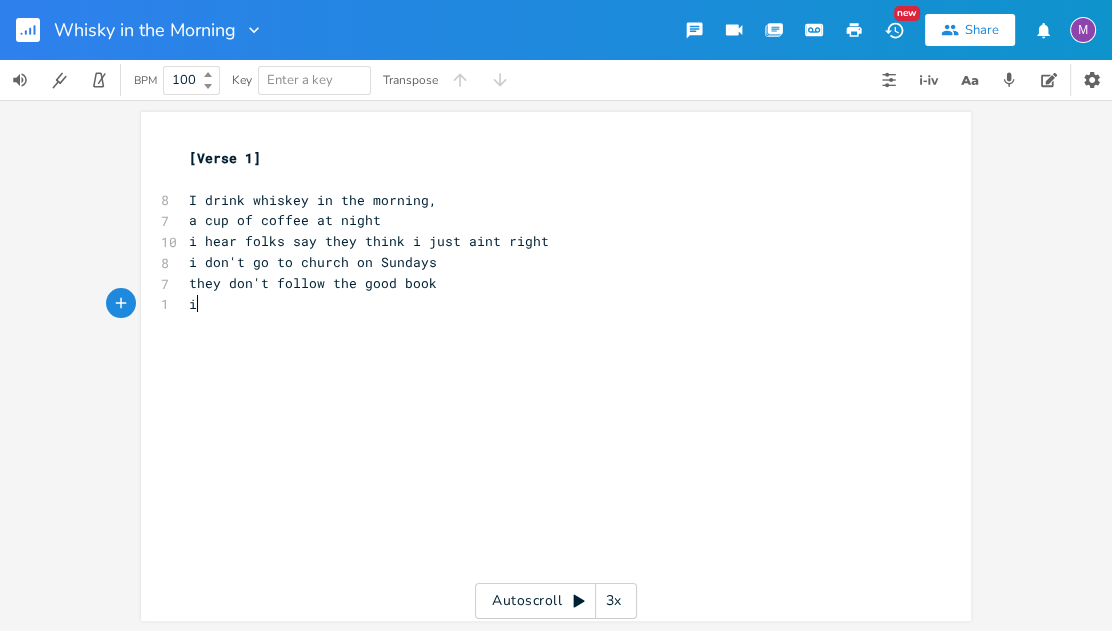 type on "i" 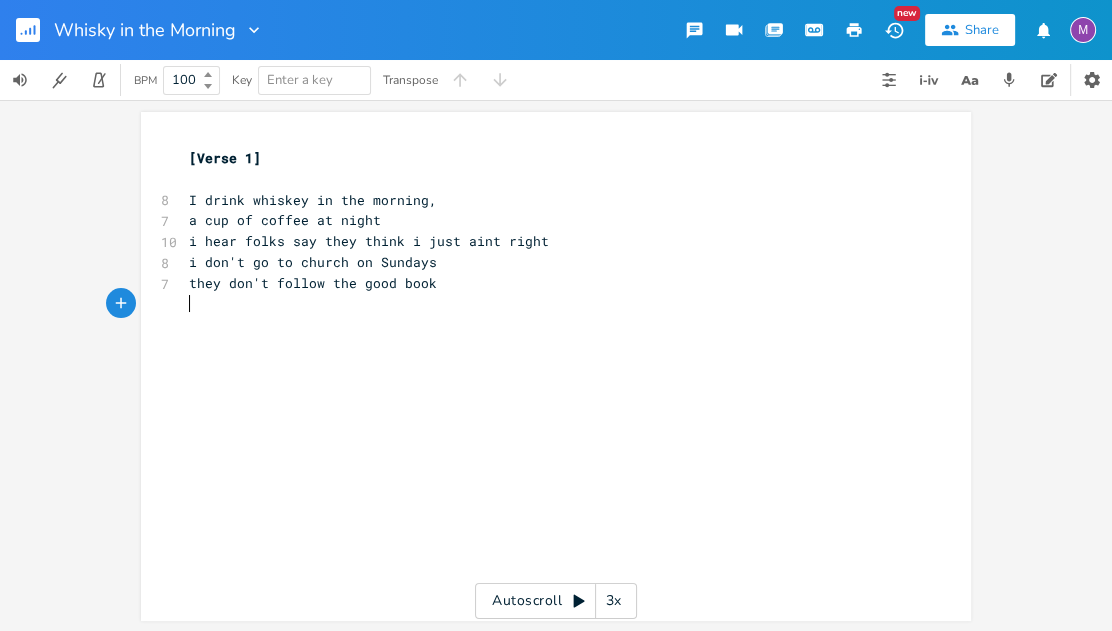 scroll, scrollTop: 0, scrollLeft: 3, axis: horizontal 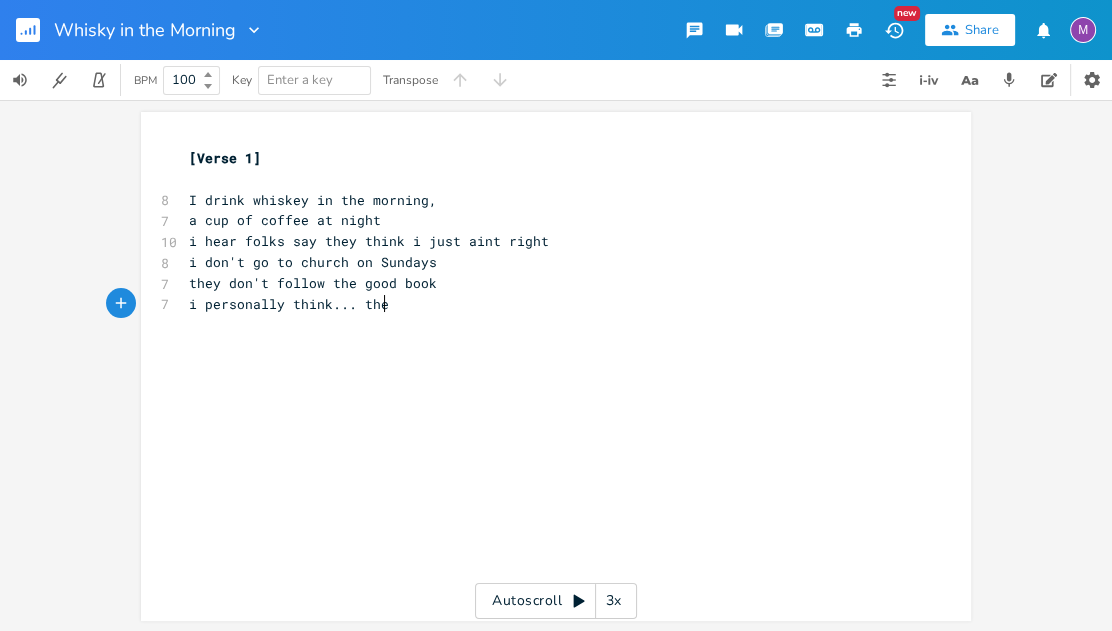 type on "i personally think... they" 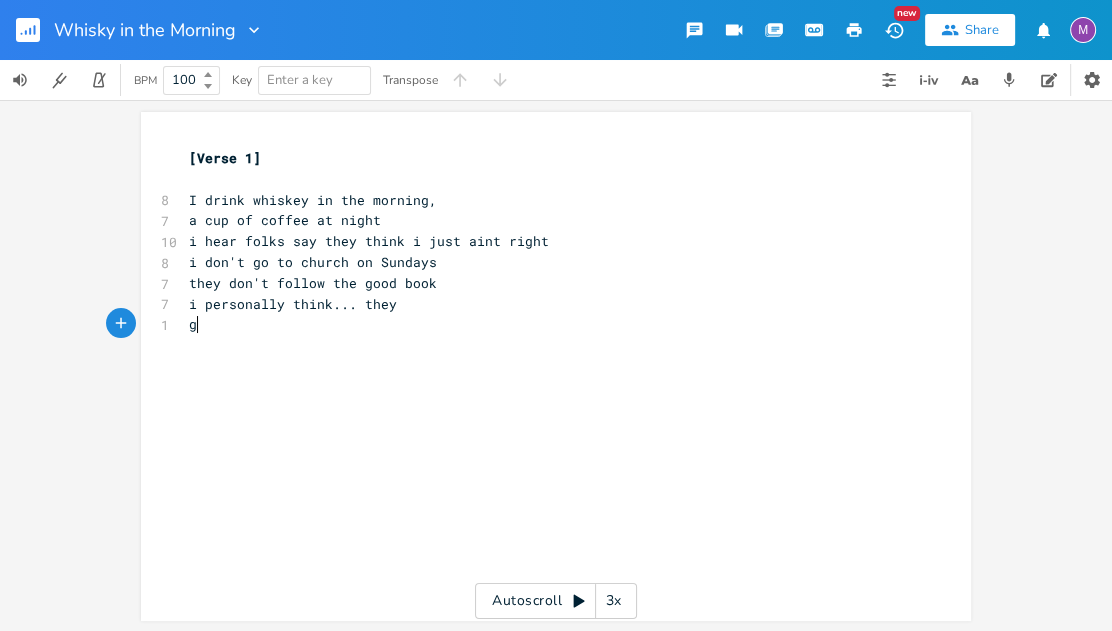 type on "go" 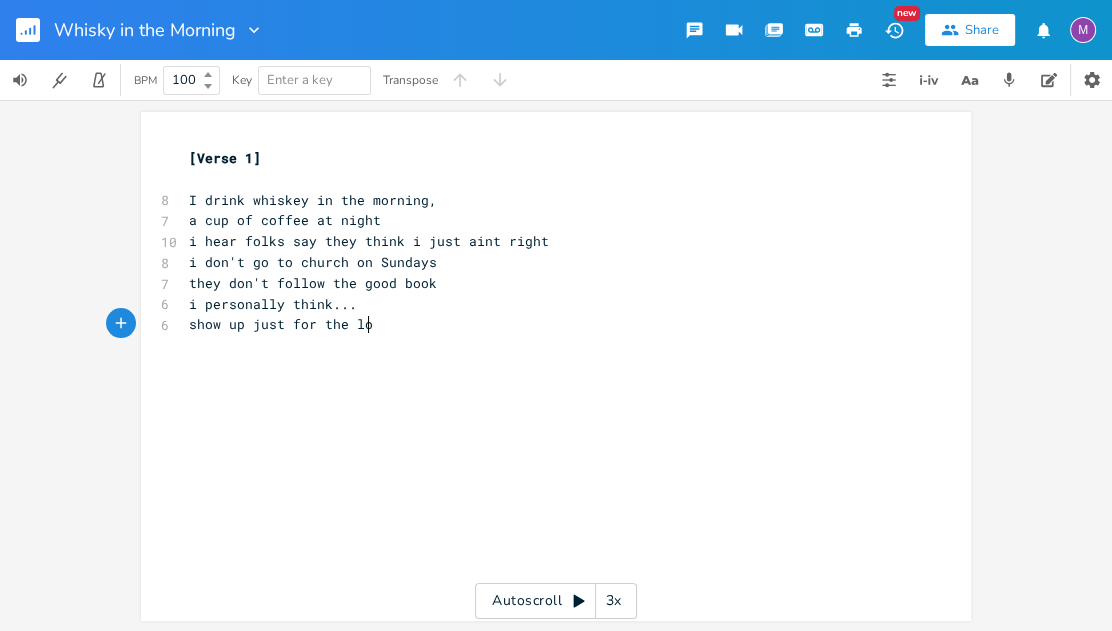 type on "show up just for the look" 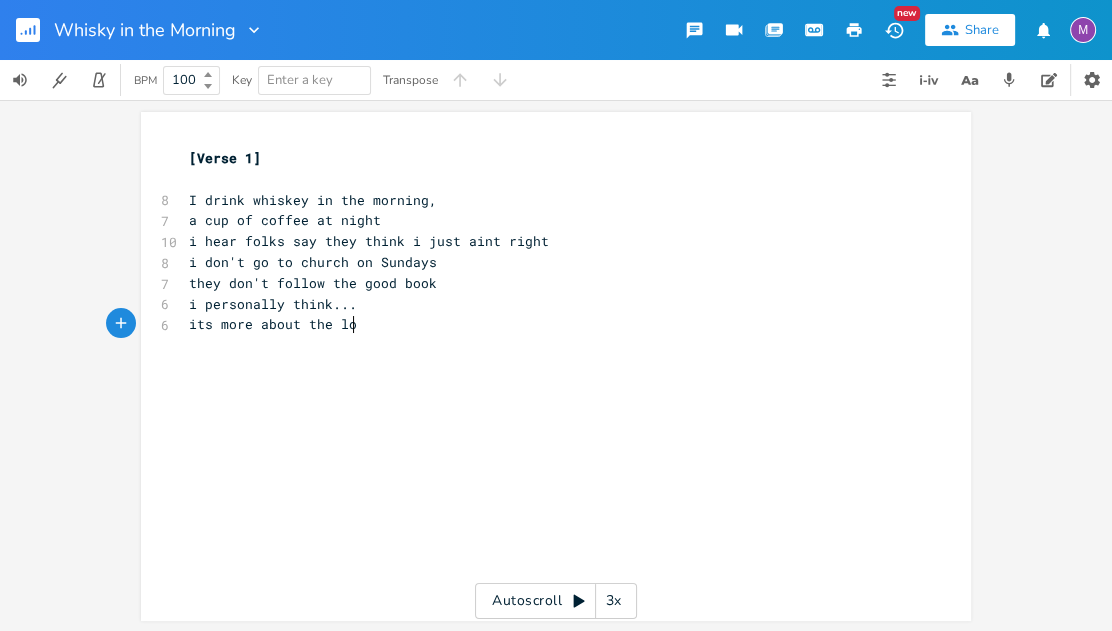 type on "its more about the look" 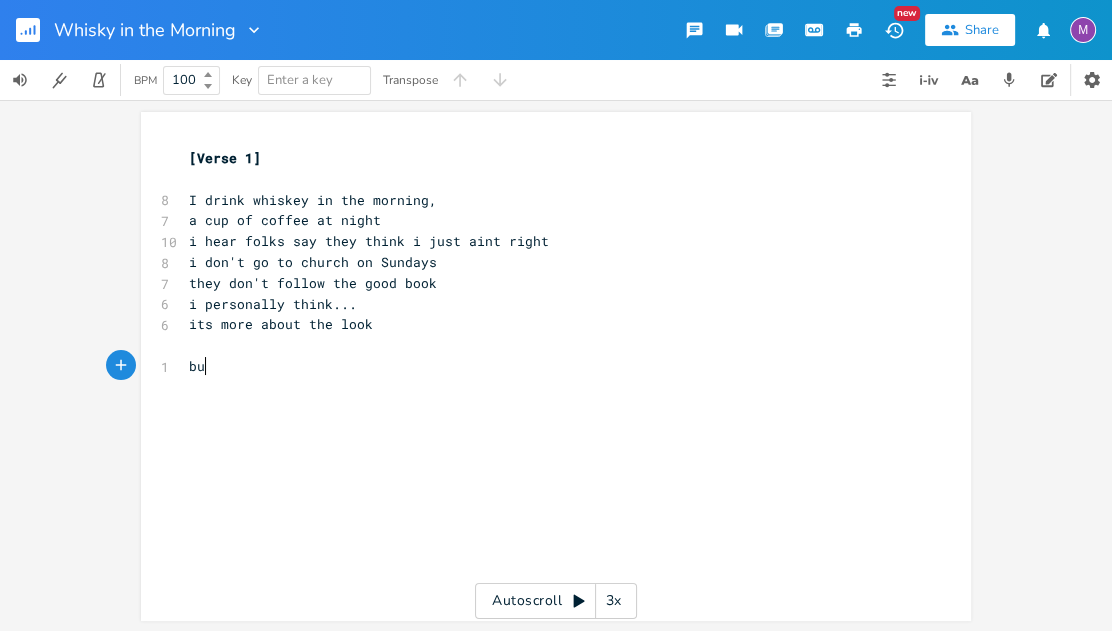 type on "but" 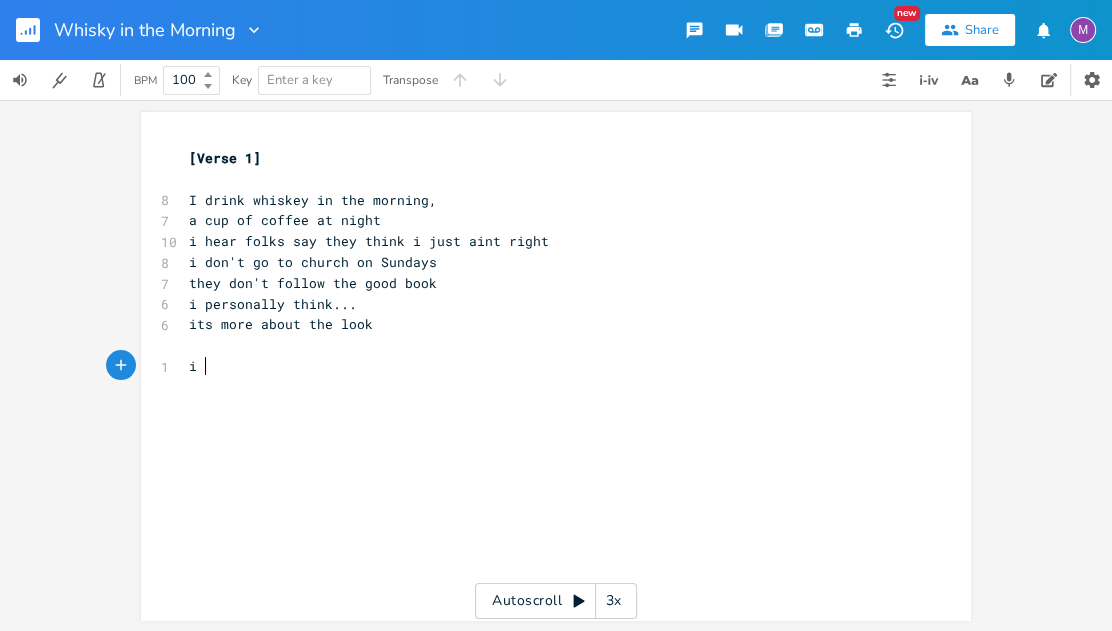 scroll, scrollTop: 0, scrollLeft: 5, axis: horizontal 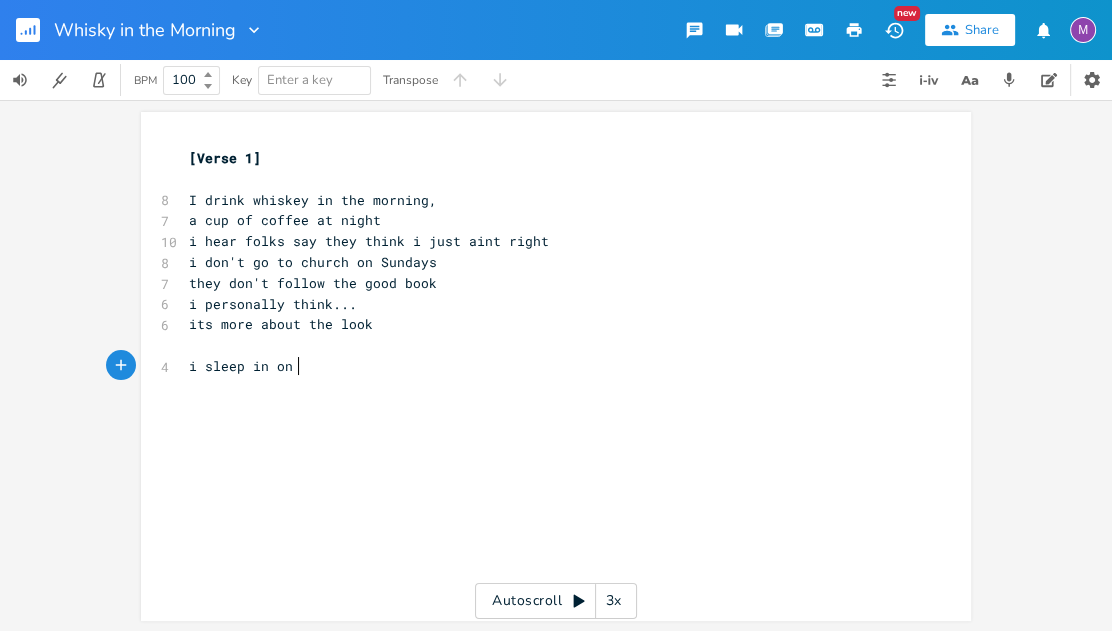 type on "i sleep in on s" 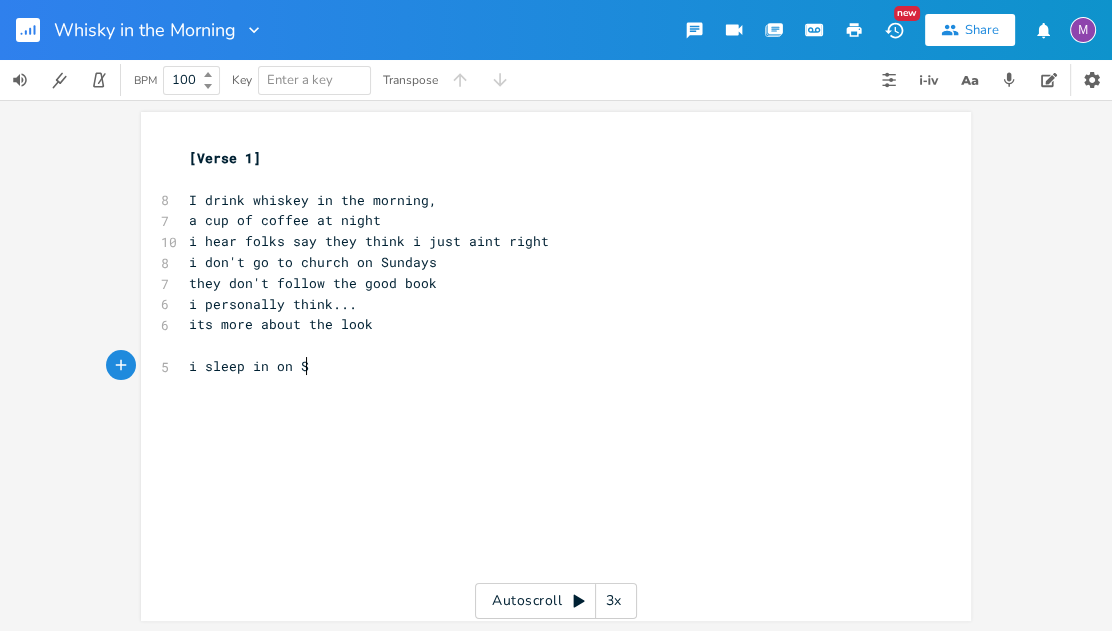 scroll, scrollTop: 0, scrollLeft: 8, axis: horizontal 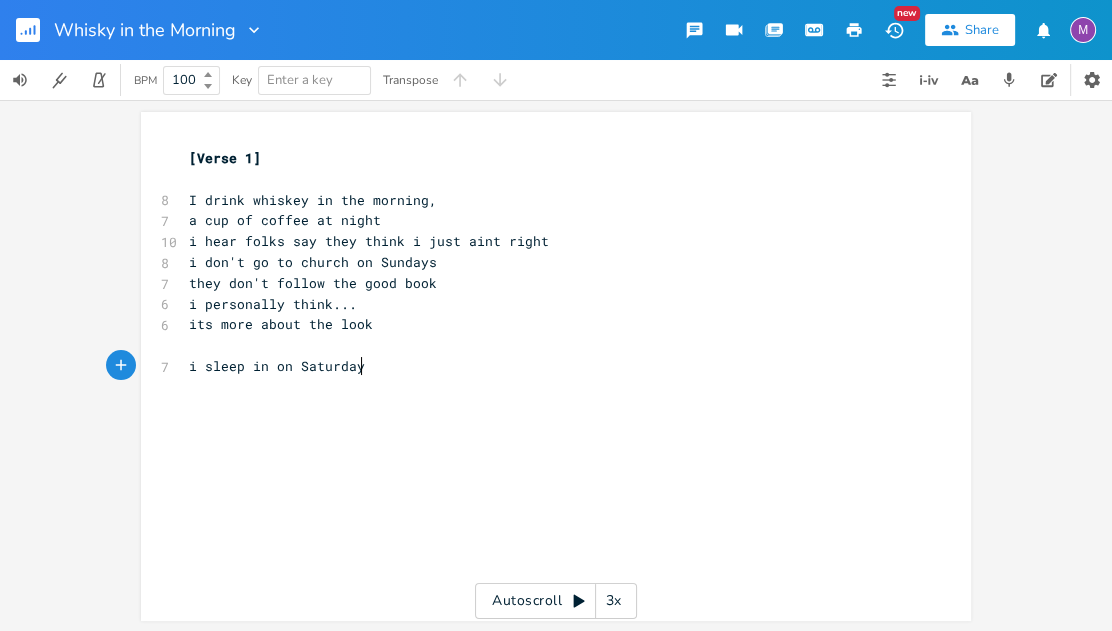 type on "Saturday," 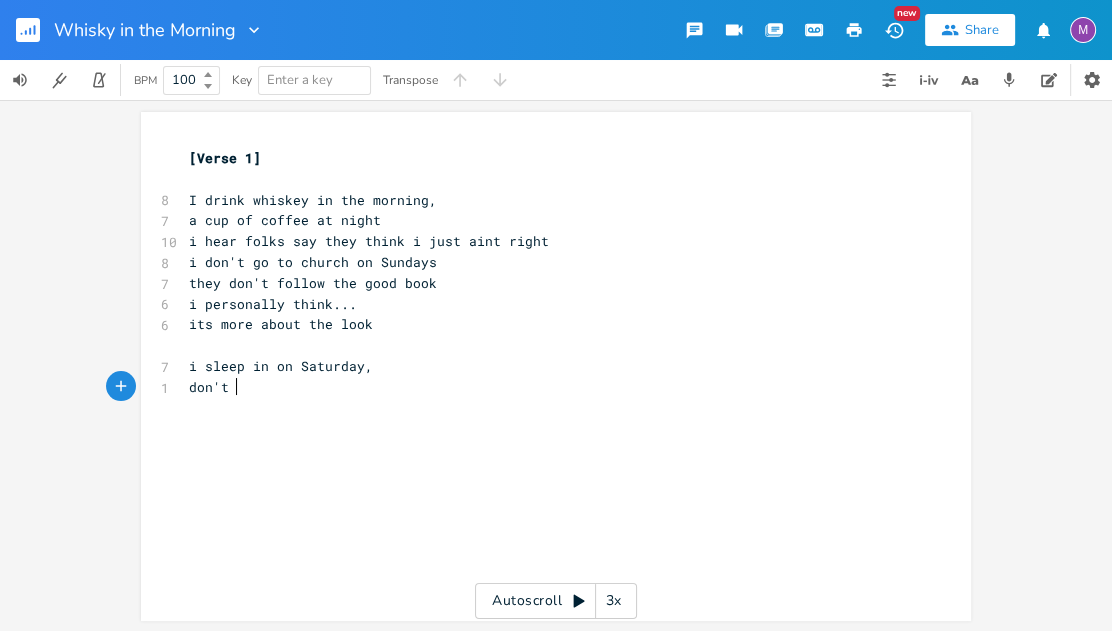scroll, scrollTop: 0, scrollLeft: 32, axis: horizontal 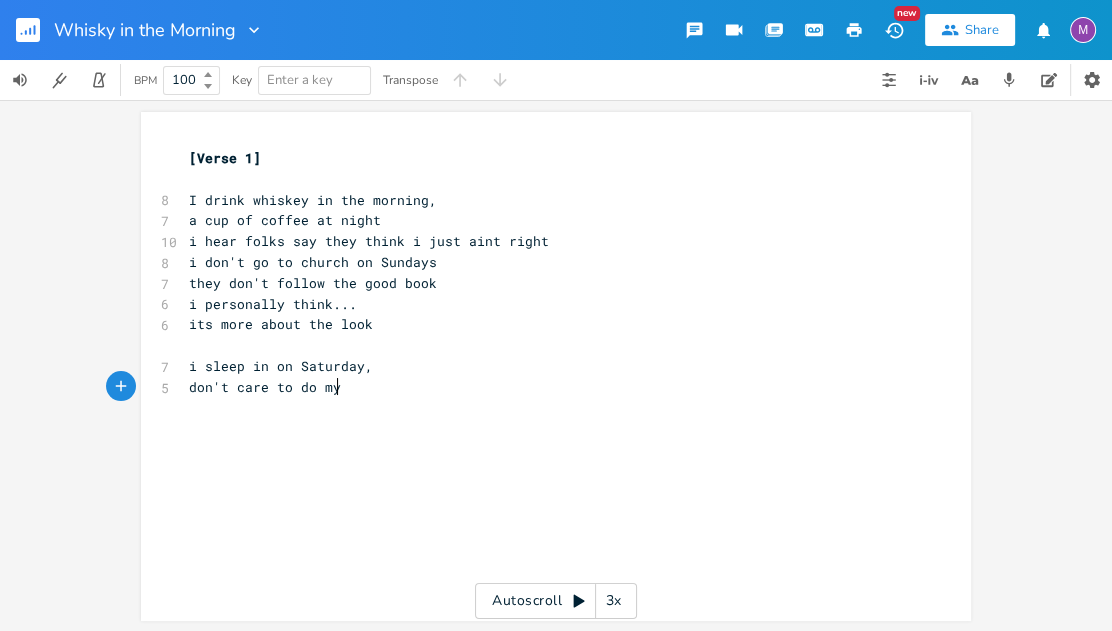 type on "don't care to do myc" 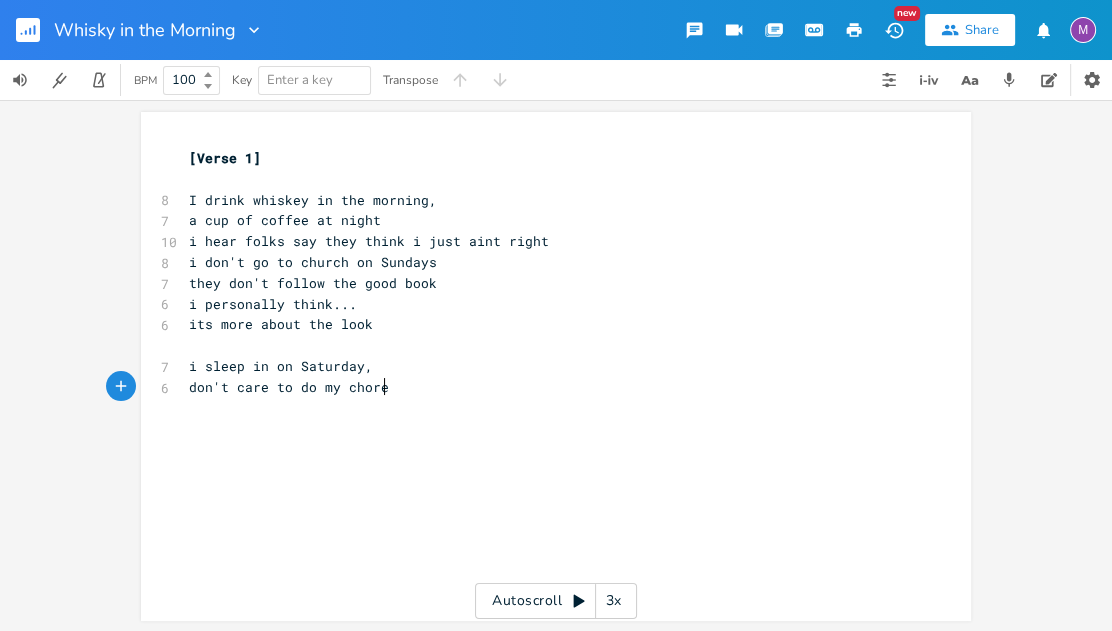 type on "chores" 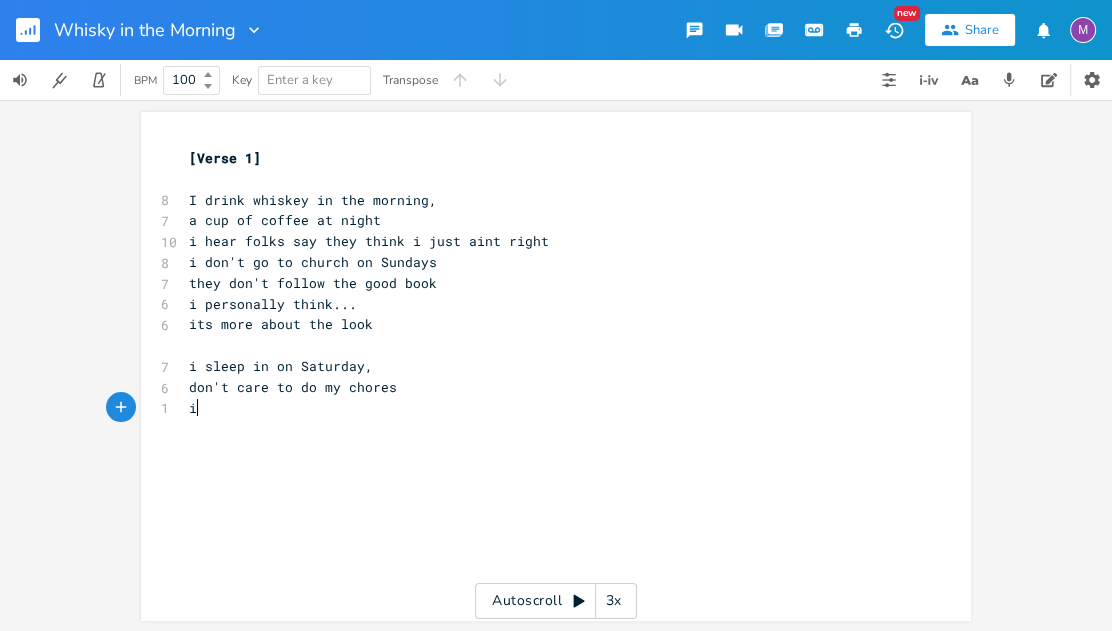 type on "i" 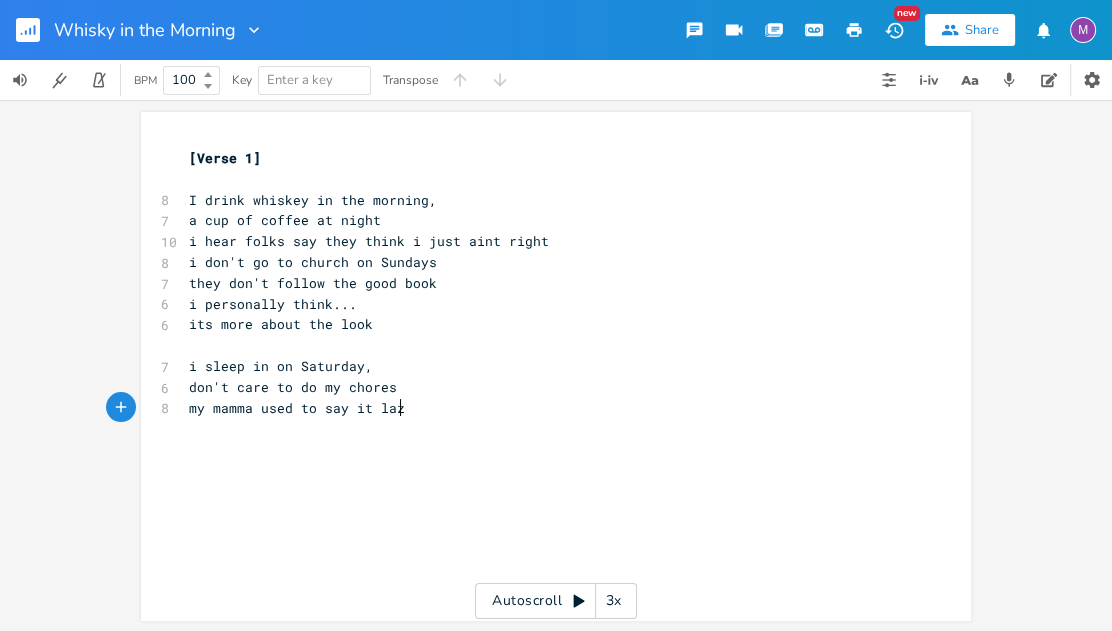 type on "my mamma used to say it lazy" 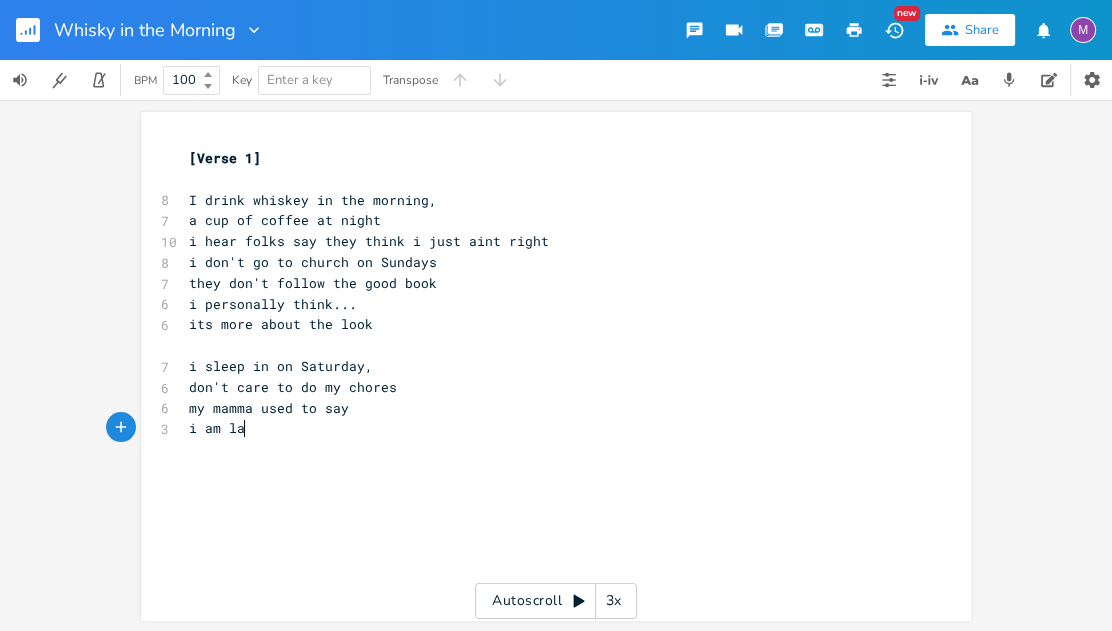 scroll, scrollTop: 0, scrollLeft: 38, axis: horizontal 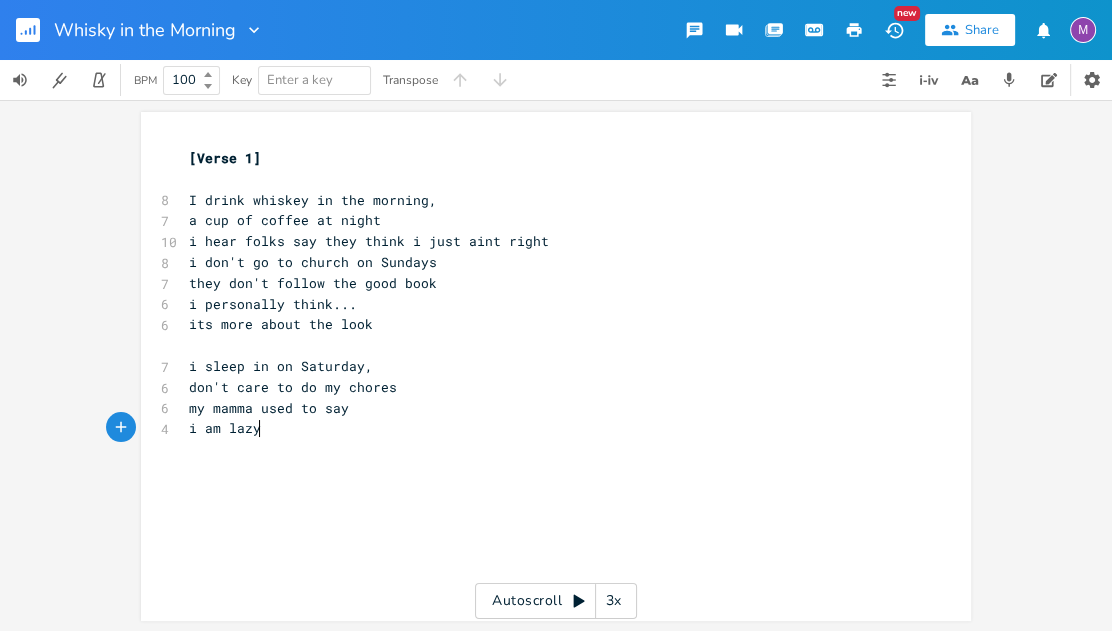 type on "i am lazy" 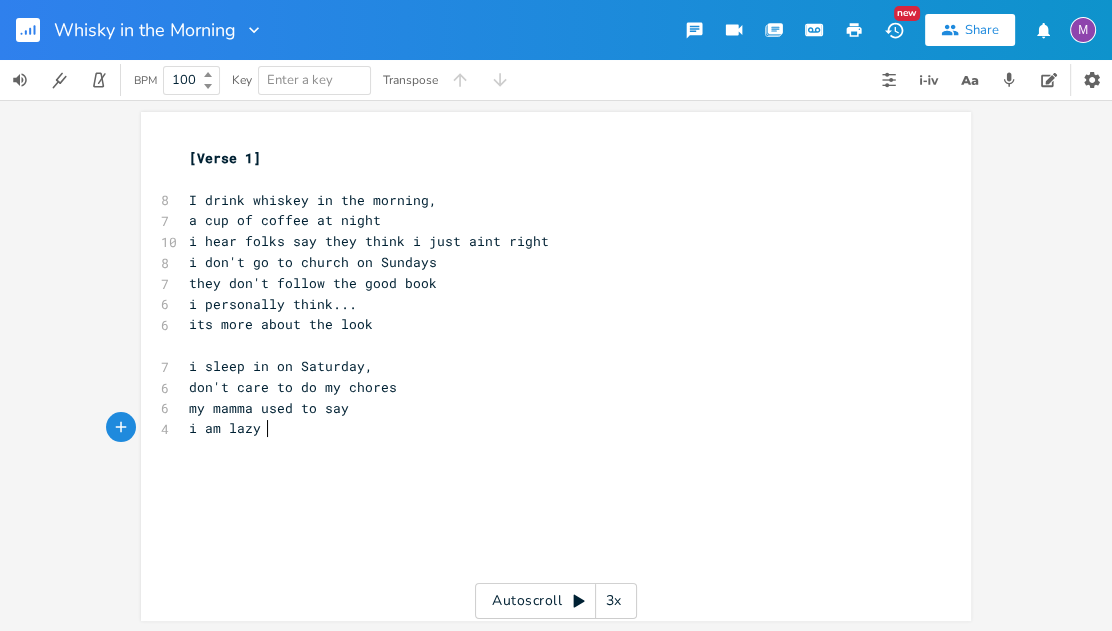 scroll, scrollTop: 0, scrollLeft: 54, axis: horizontal 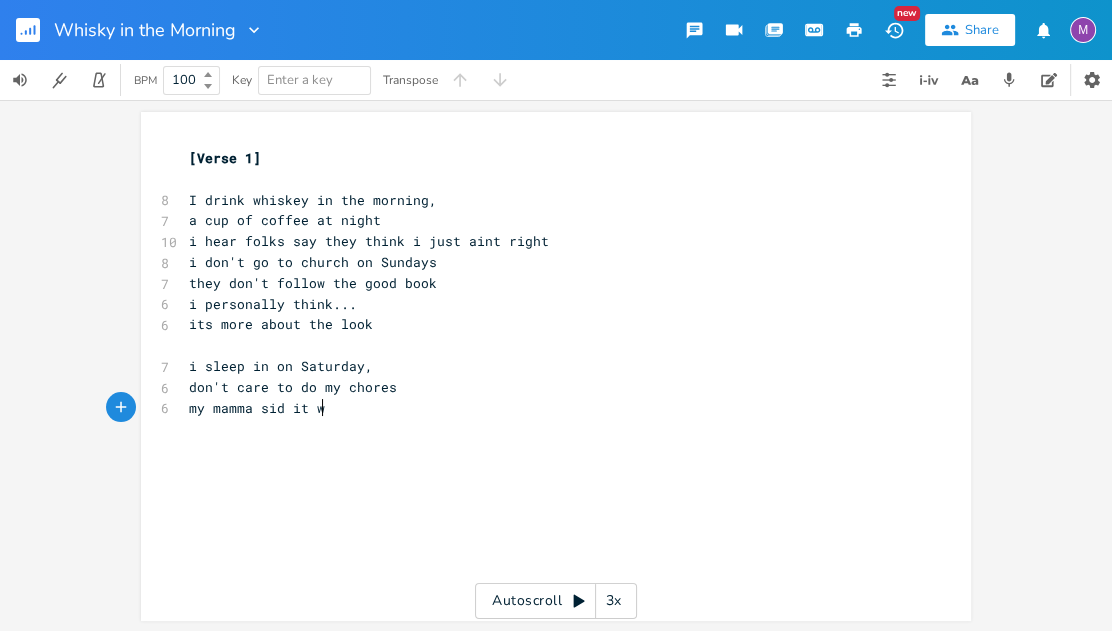 type on "sid it wa" 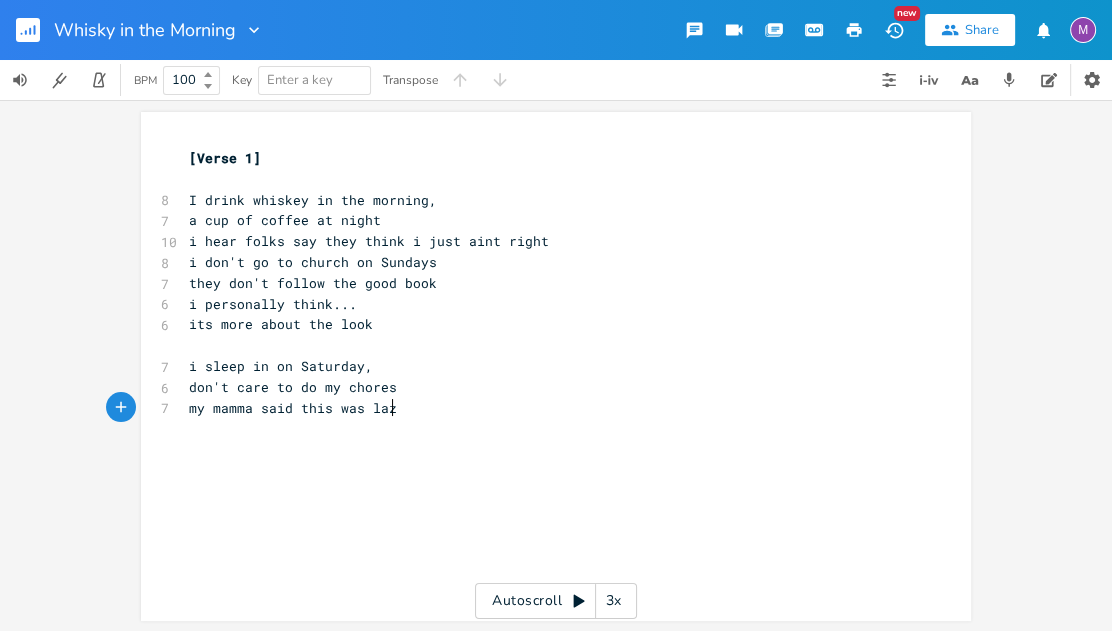 type on "said this was lazy" 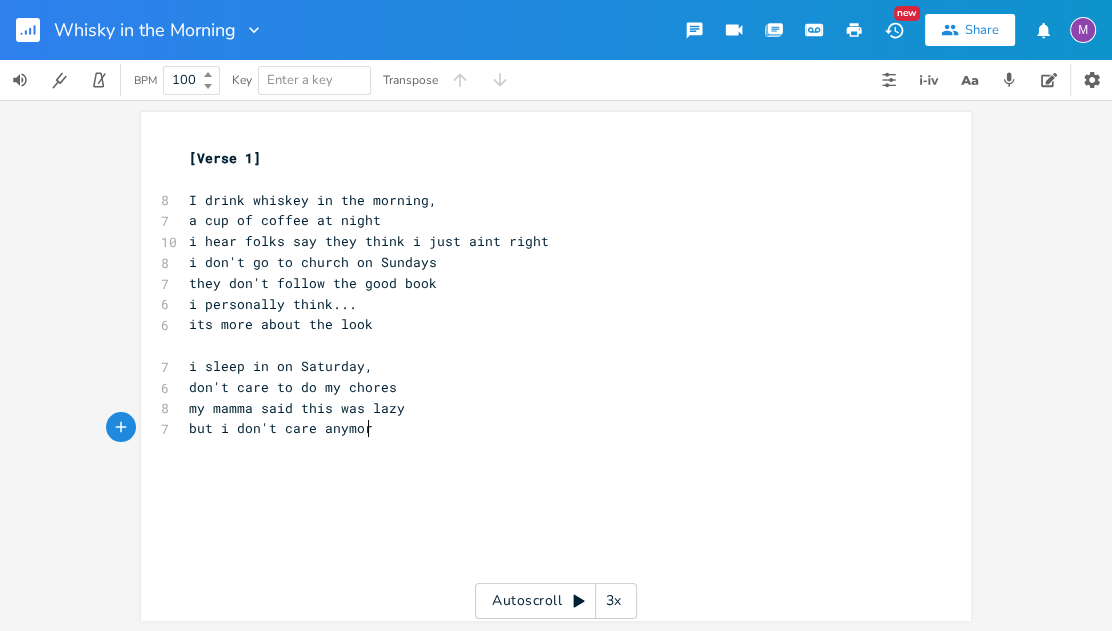 type on "but i don't care anymore" 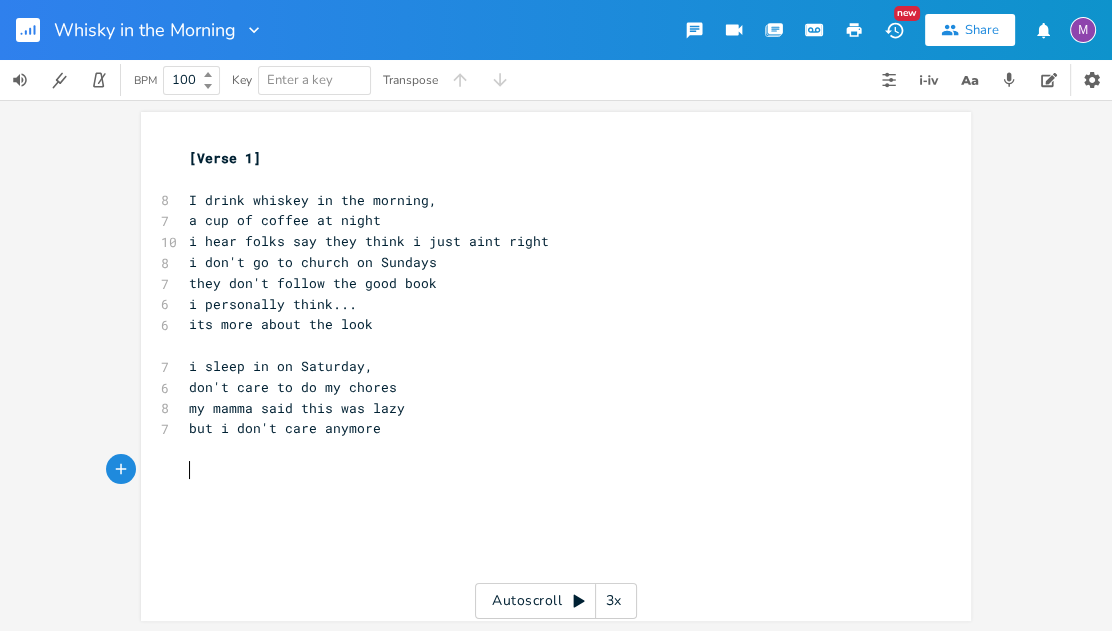 type on "i" 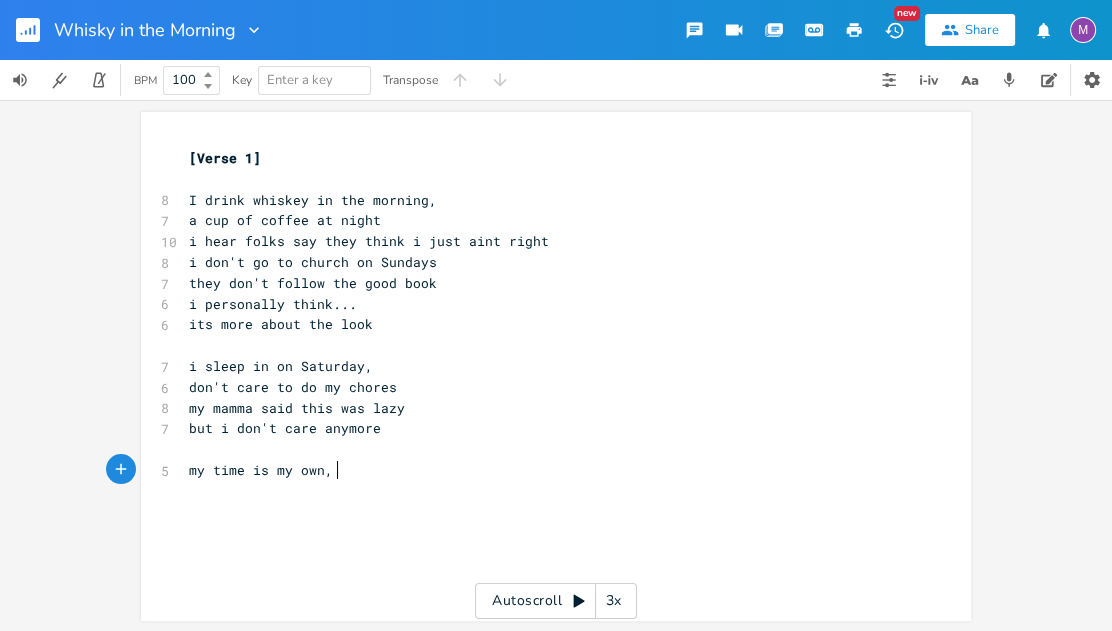scroll, scrollTop: 0, scrollLeft: 117, axis: horizontal 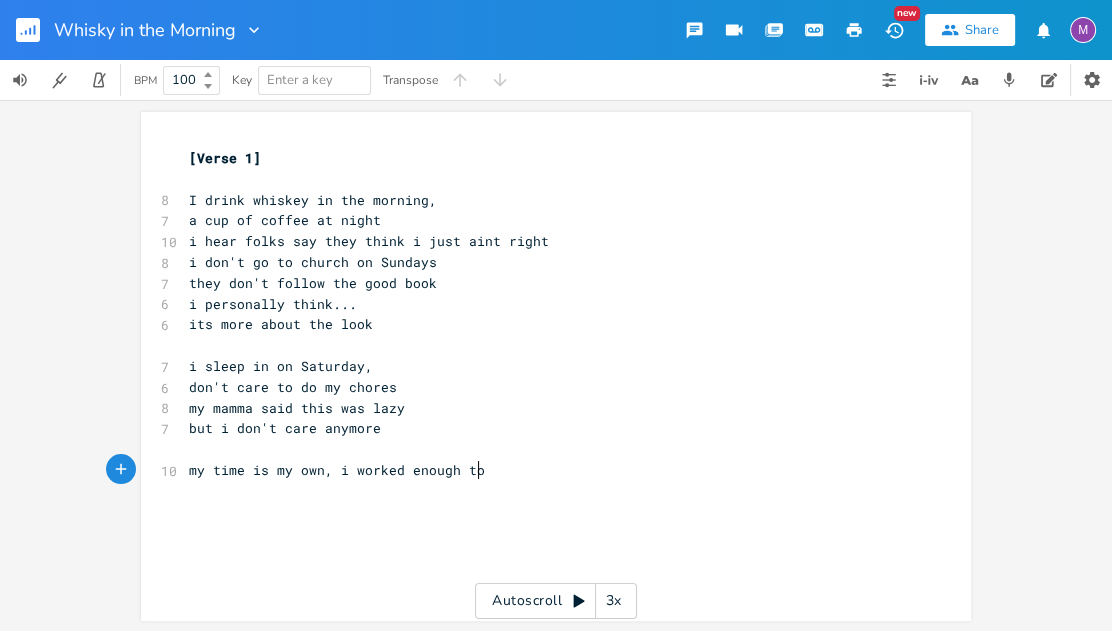 type on "my time is my own, i worked enough to" 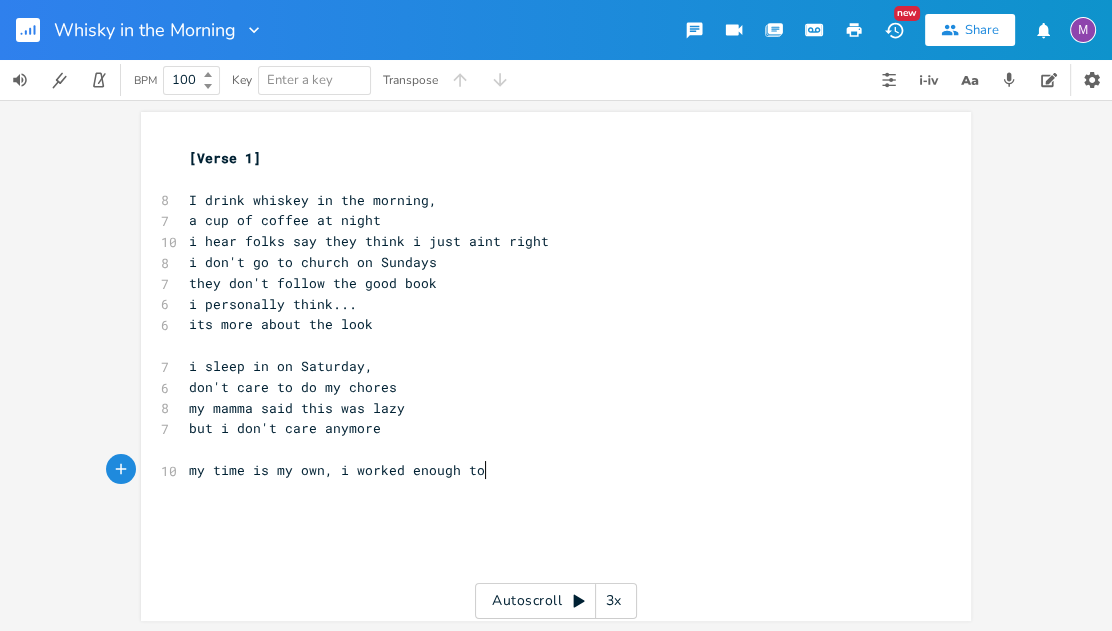 scroll, scrollTop: 0, scrollLeft: 235, axis: horizontal 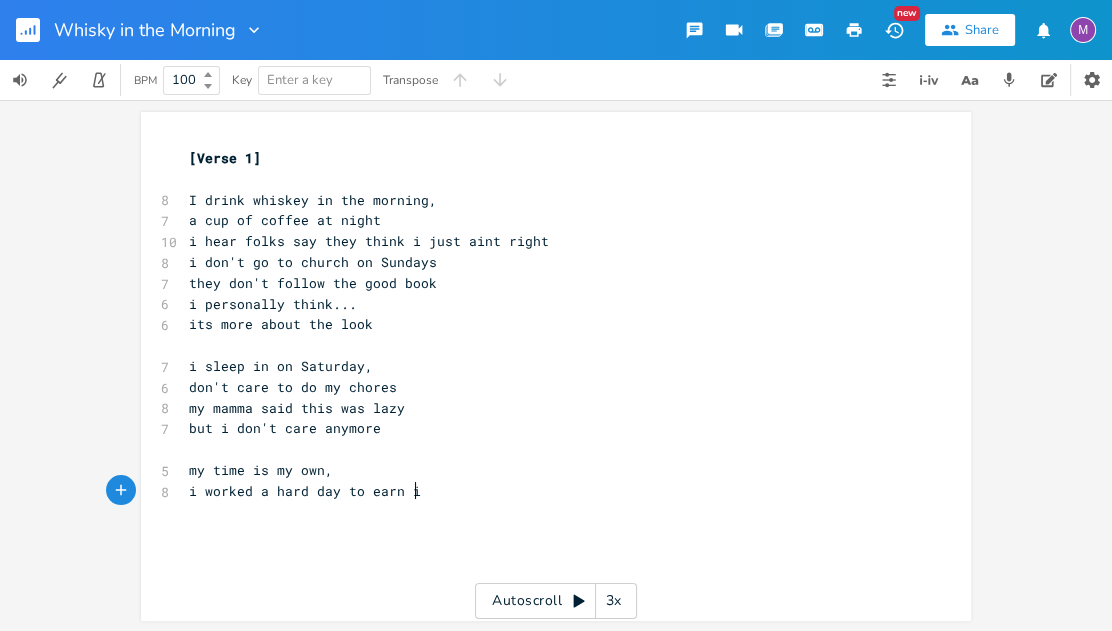type on "i worked a hard day to earn it" 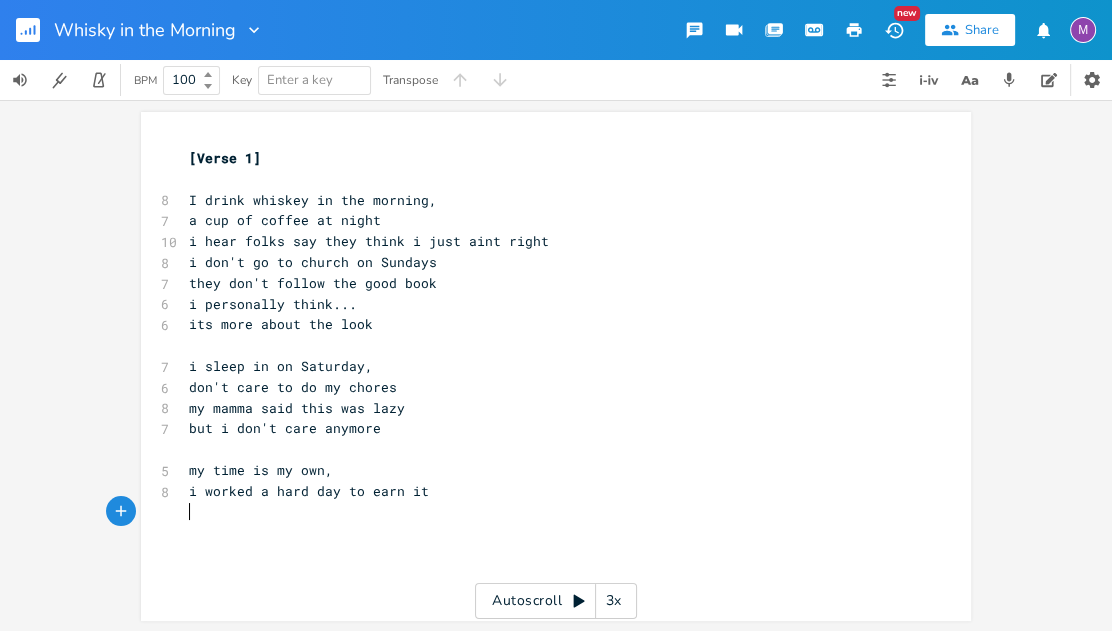click on "i worked a hard day to earn it" at bounding box center [309, 491] 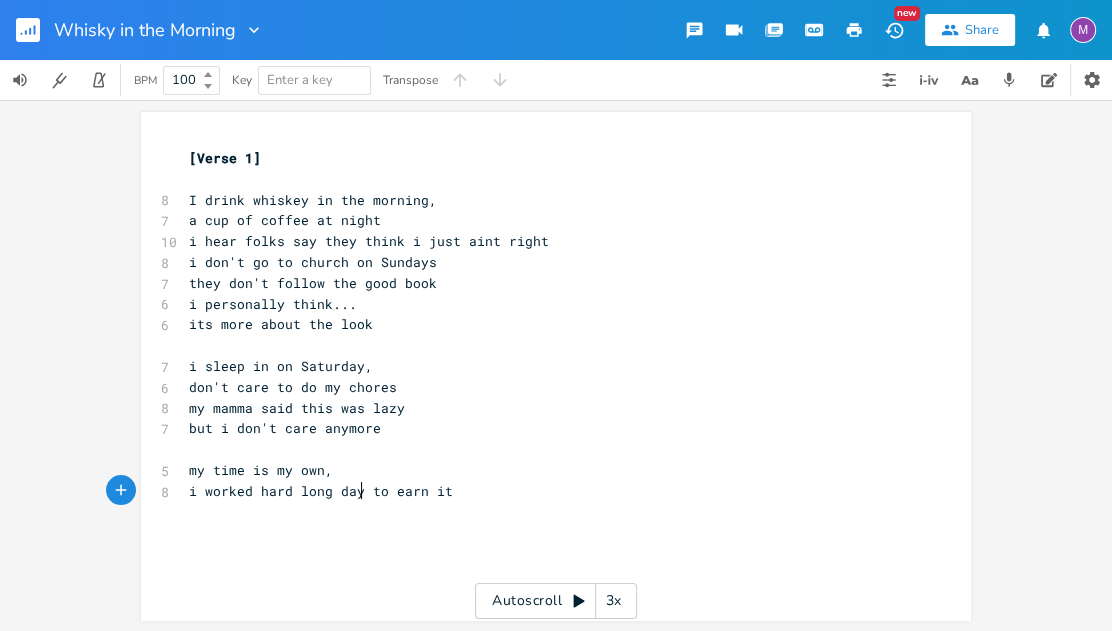 type on "hard long days" 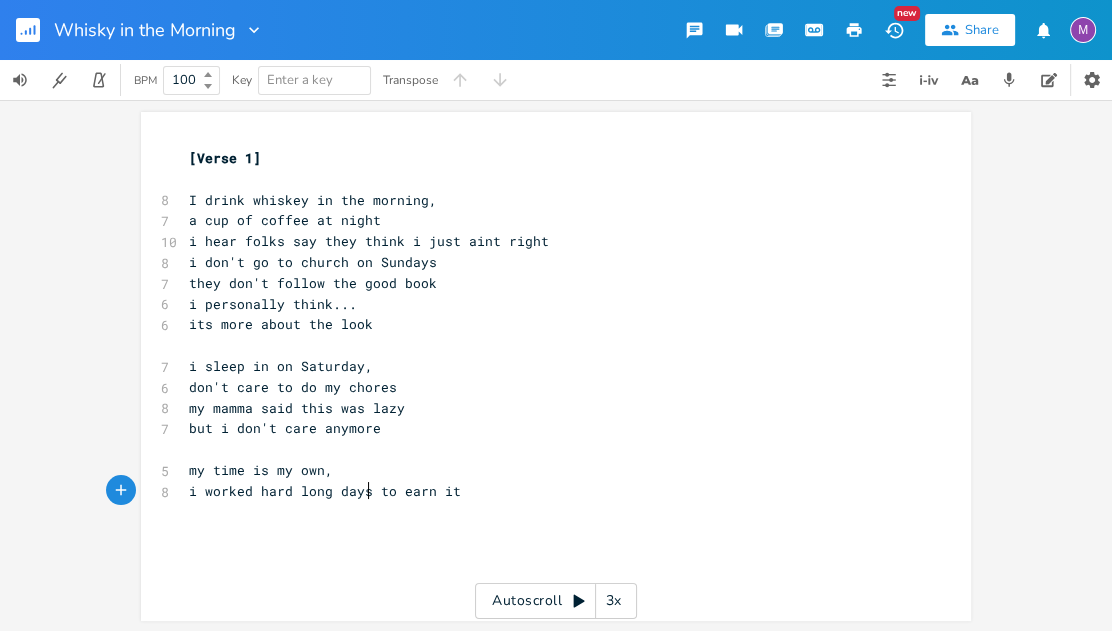 click on "i worked hard long days to earn it" at bounding box center [546, 491] 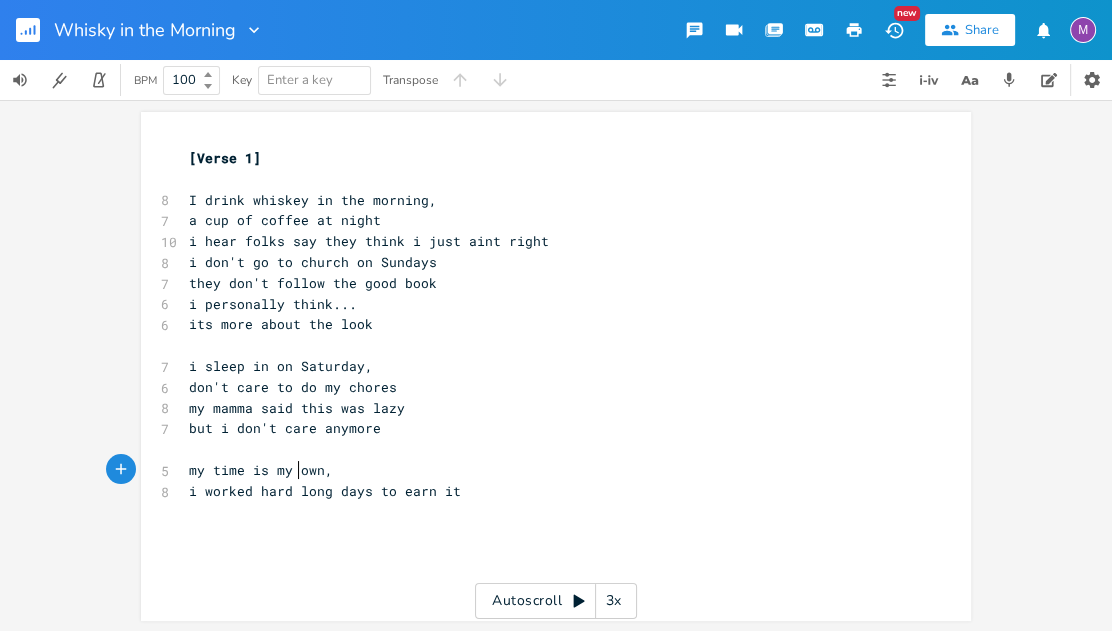 click on "my time is my own," at bounding box center [261, 470] 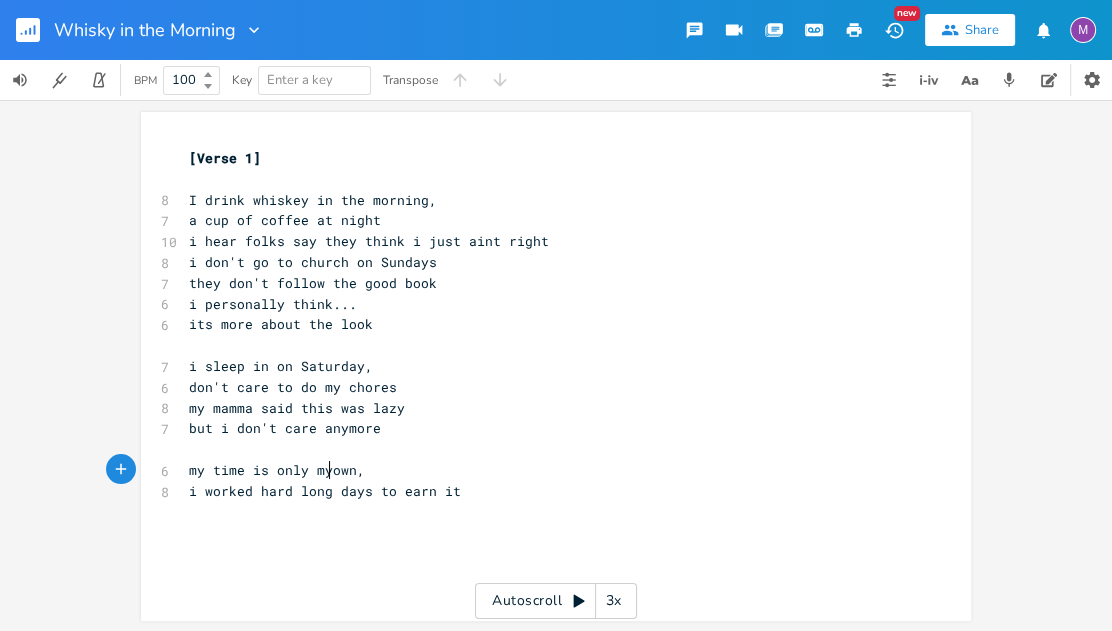 type on "only my" 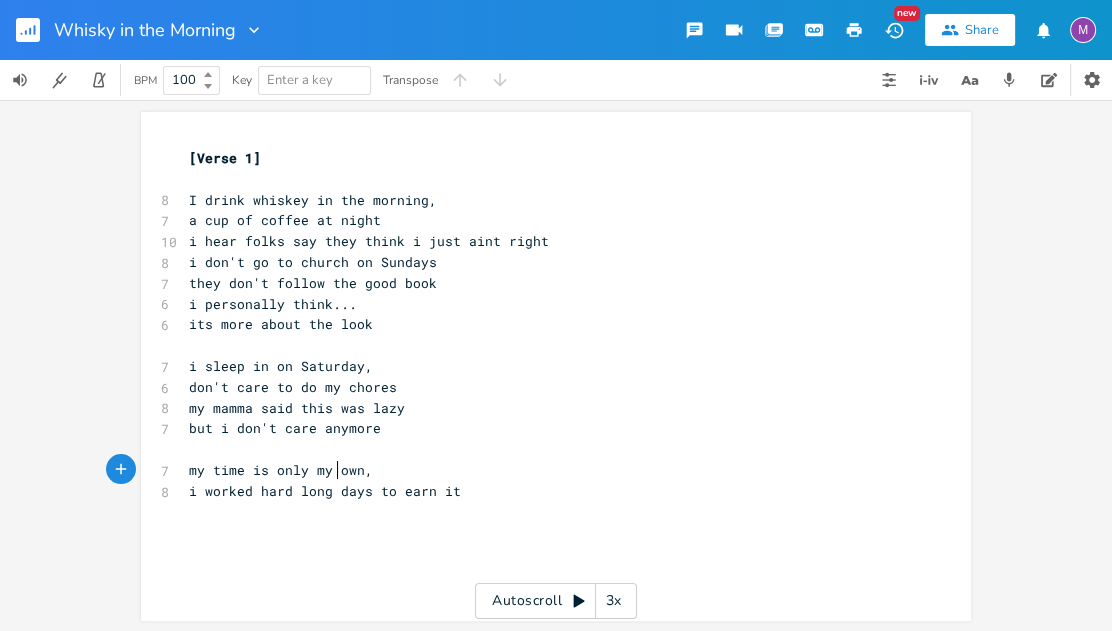 click on "i worked hard long days to earn it" at bounding box center [546, 491] 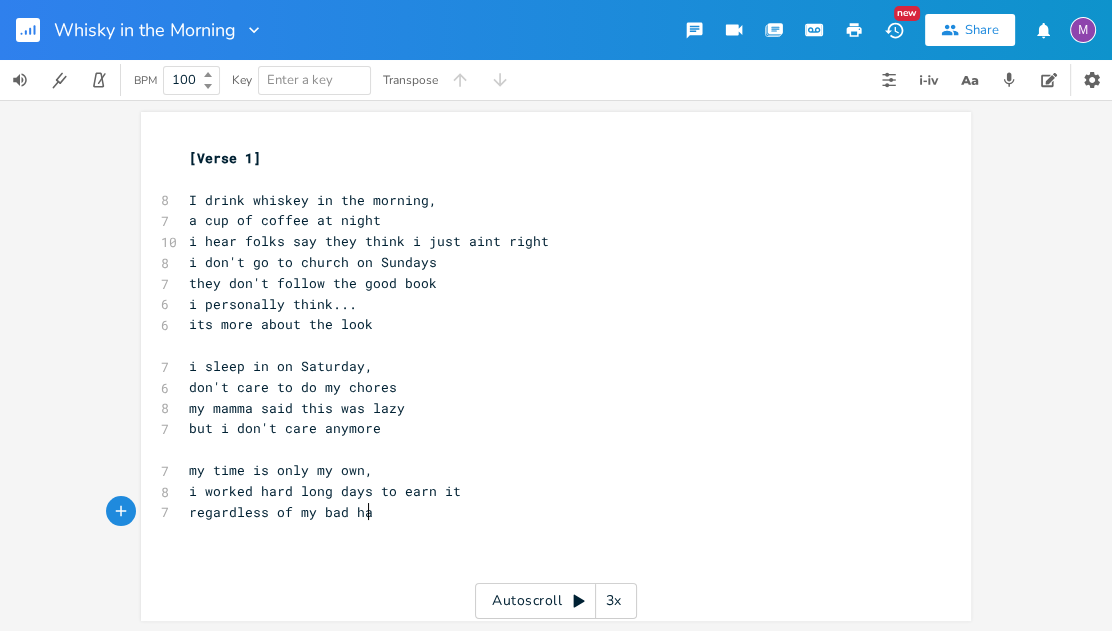 type on "regardless of my bad hap" 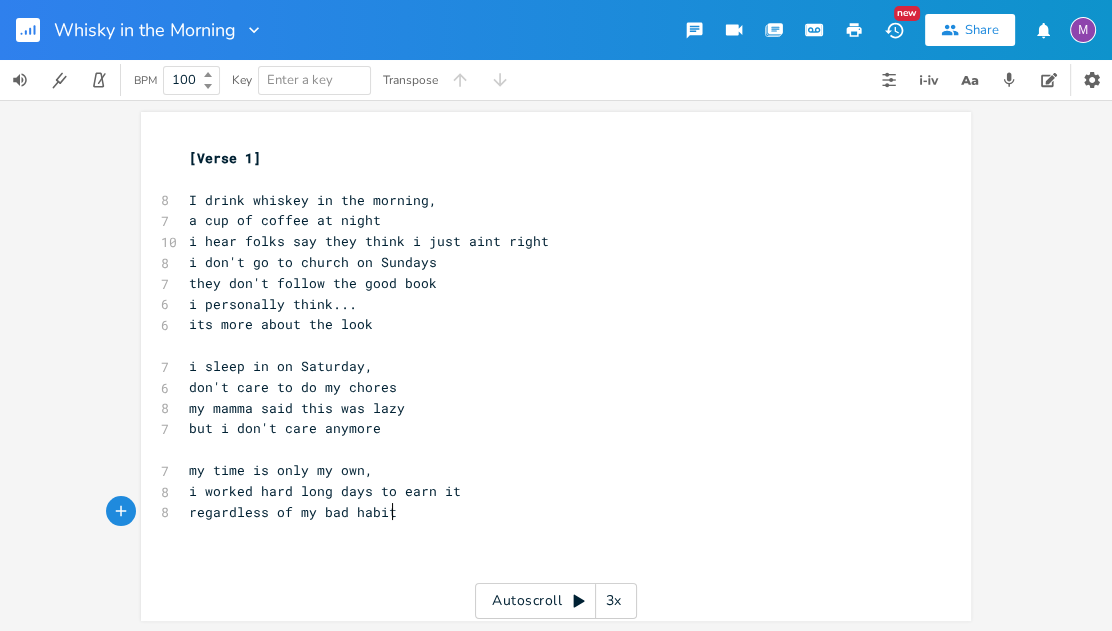 type on "bits" 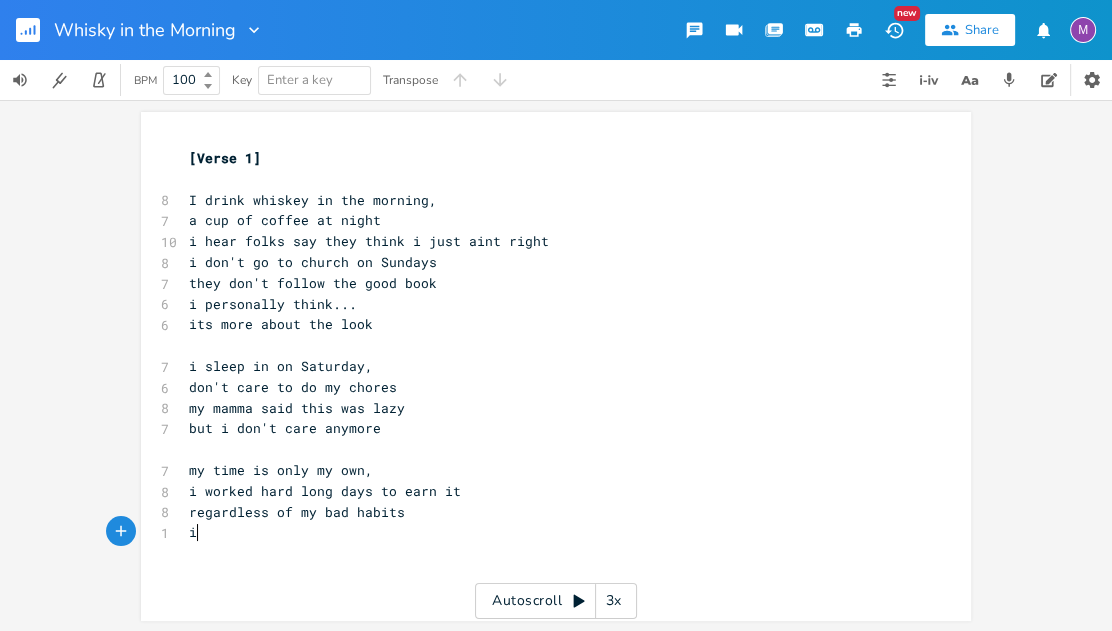 type on "i" 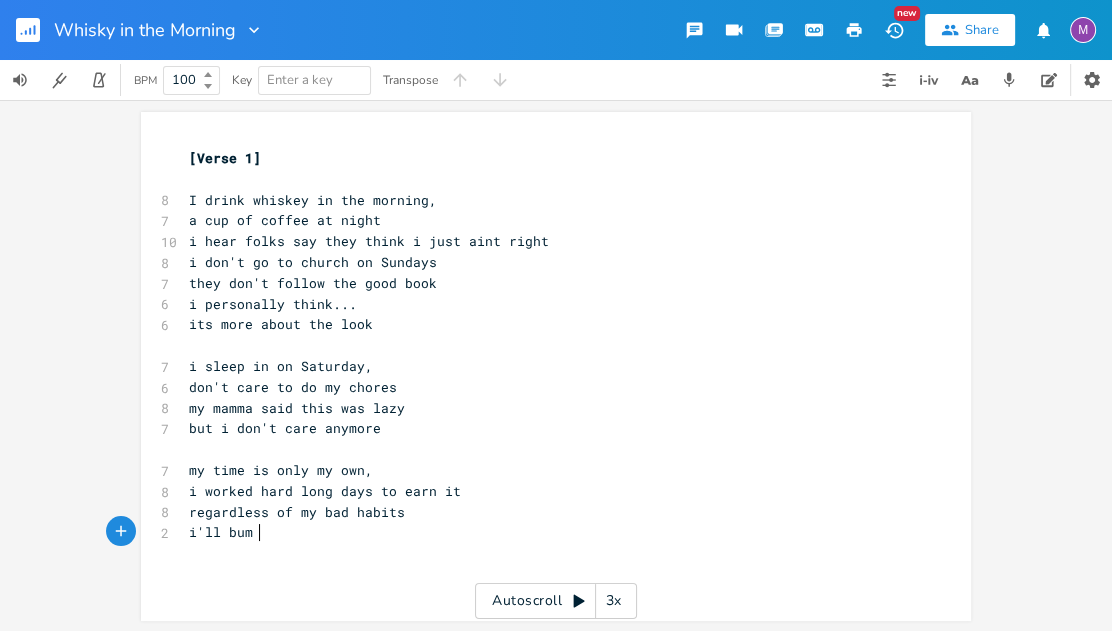 scroll, scrollTop: 0, scrollLeft: 50, axis: horizontal 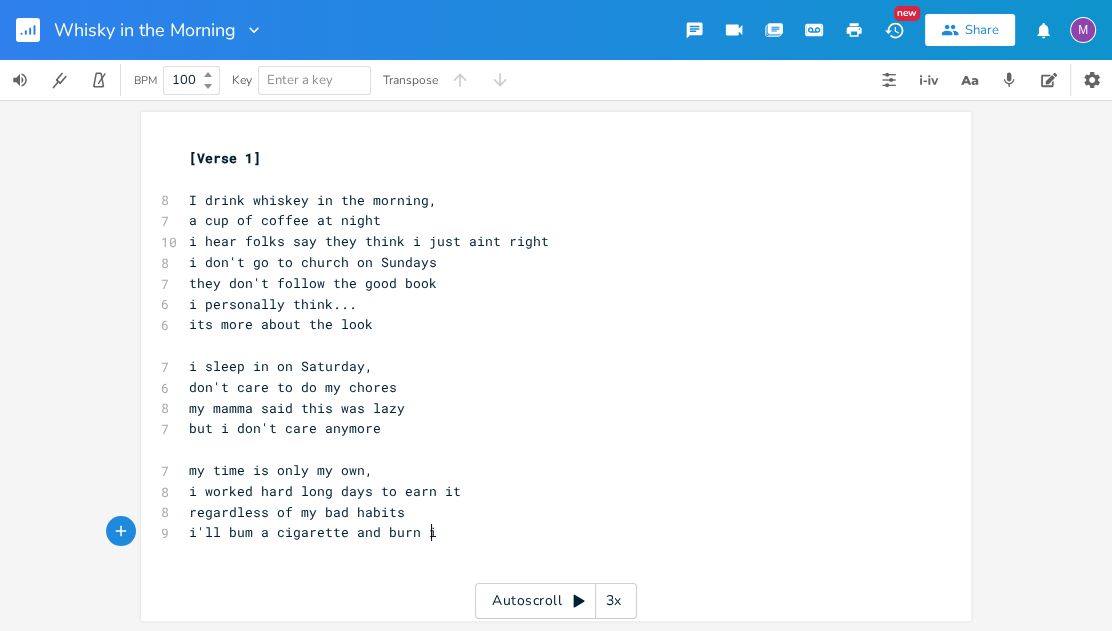 type on "a cigarette and burn it" 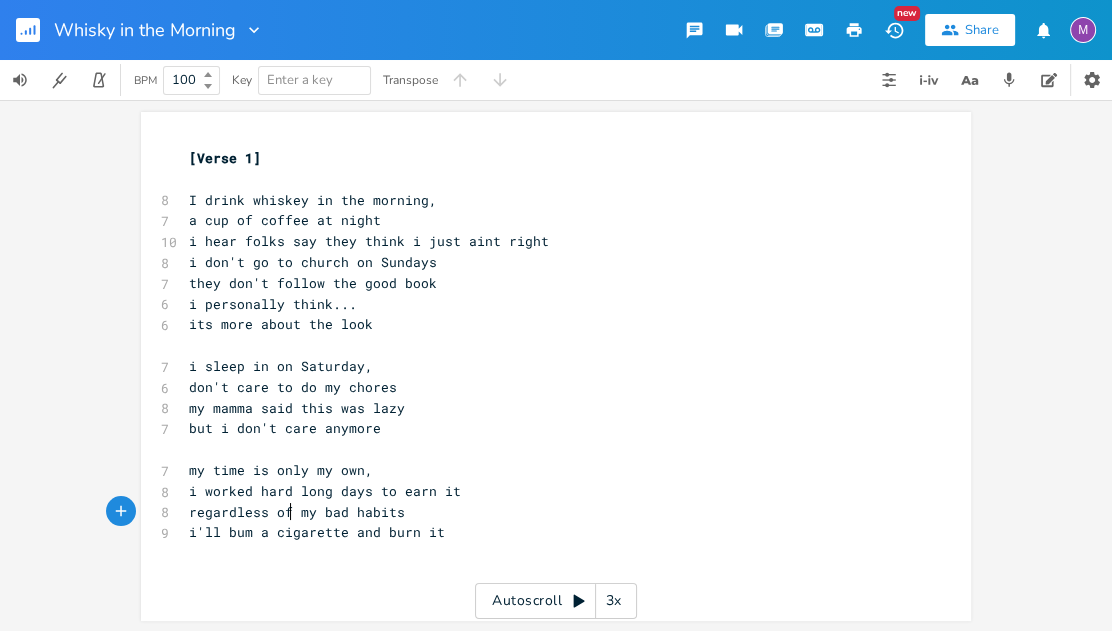 click on "regardless of my bad habits" at bounding box center [297, 512] 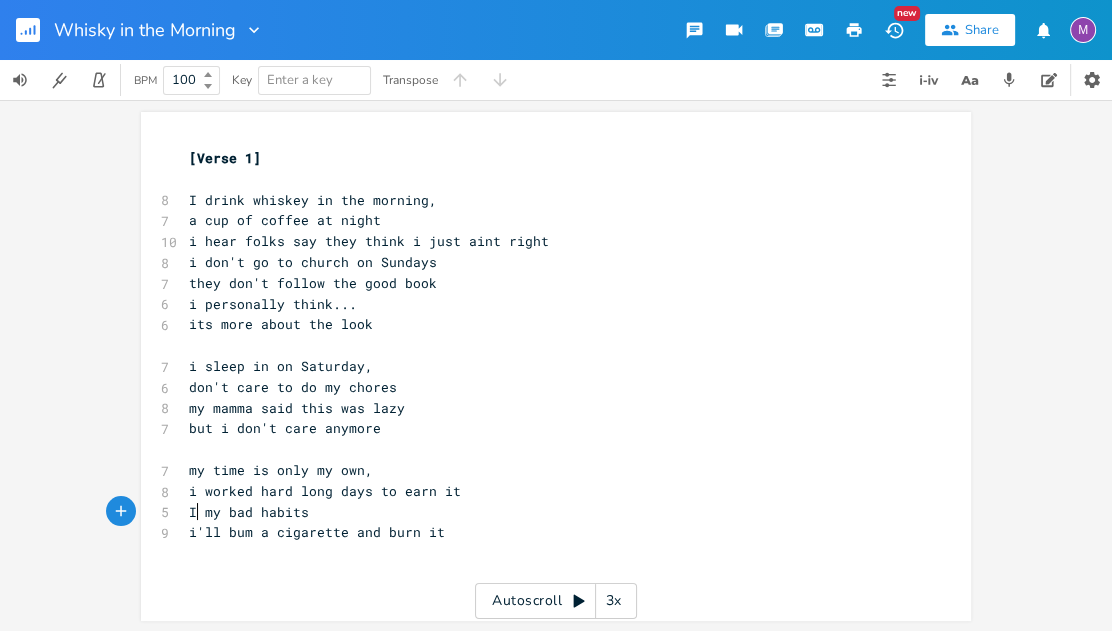 scroll, scrollTop: 0, scrollLeft: 5, axis: horizontal 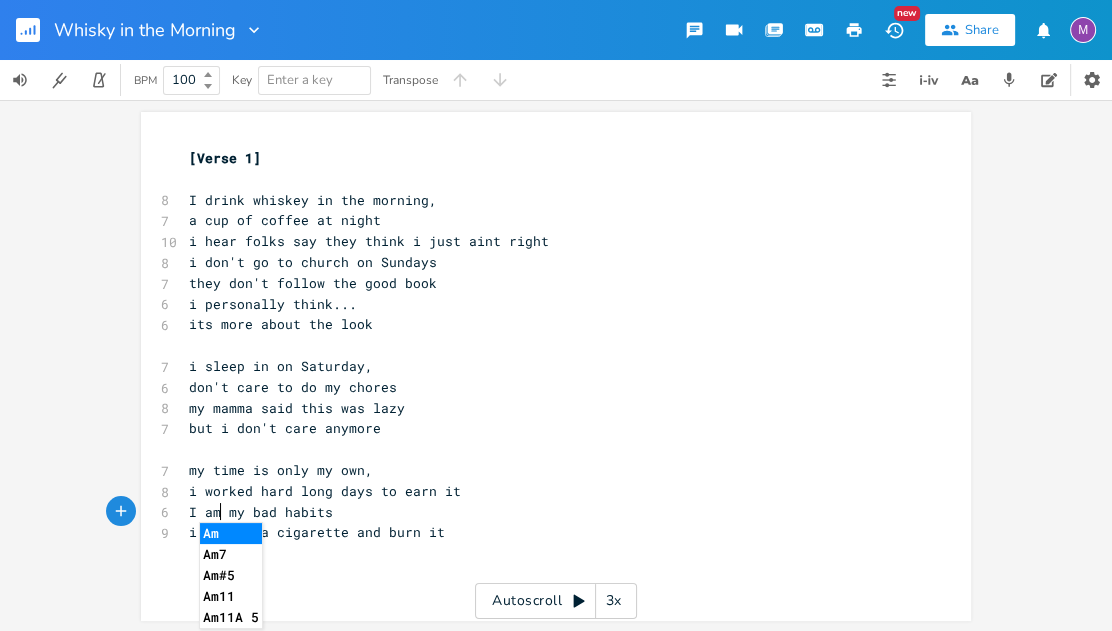 type on "I am" 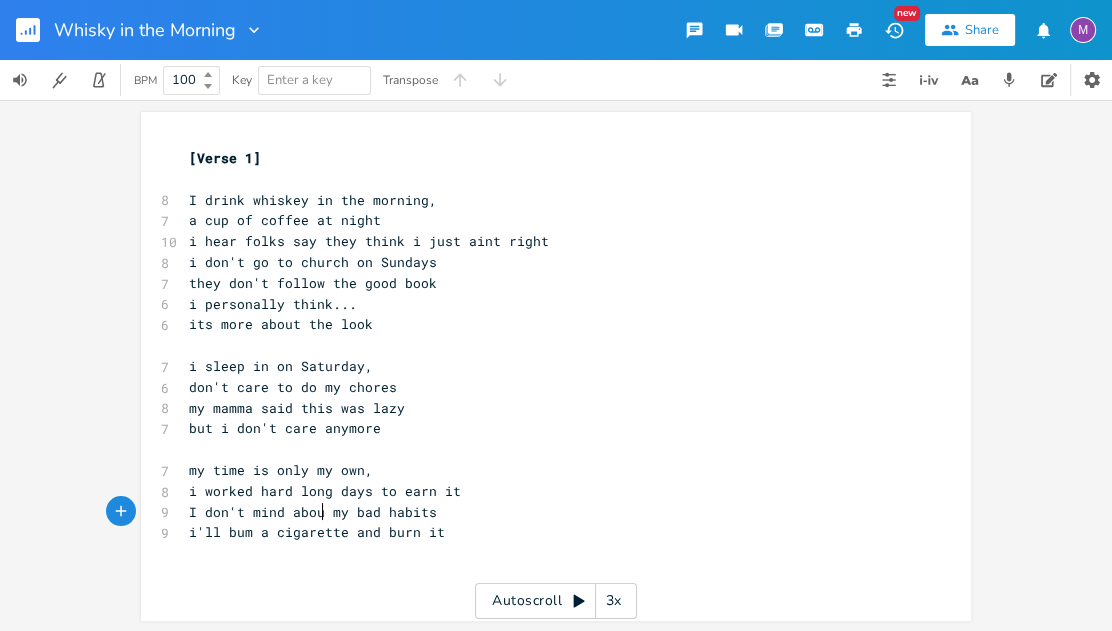 type on "don't mind about" 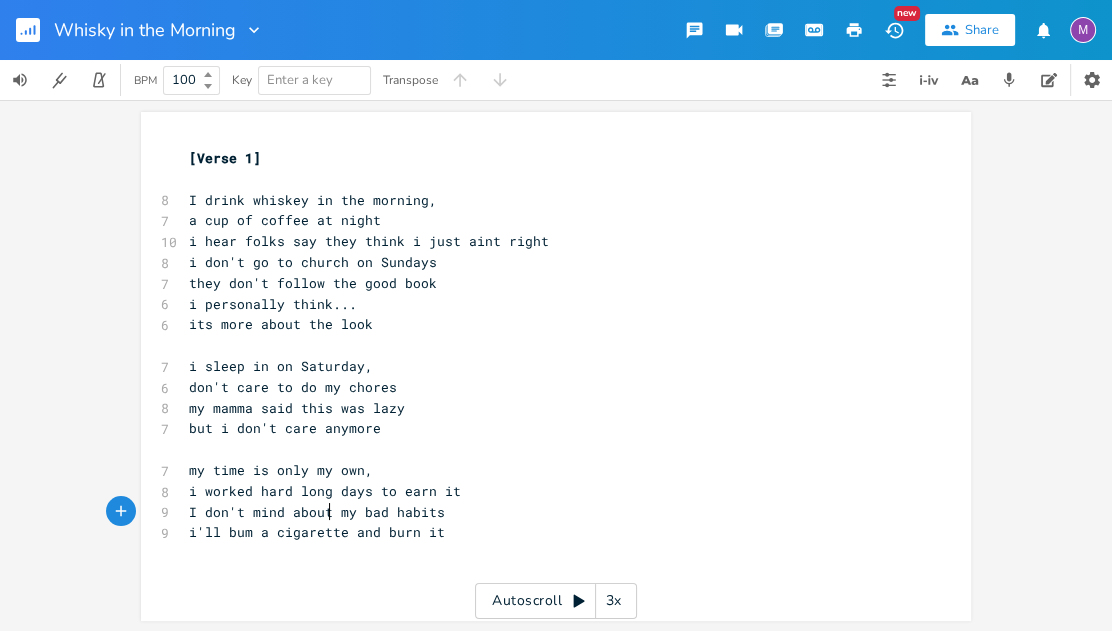 scroll, scrollTop: 0, scrollLeft: 100, axis: horizontal 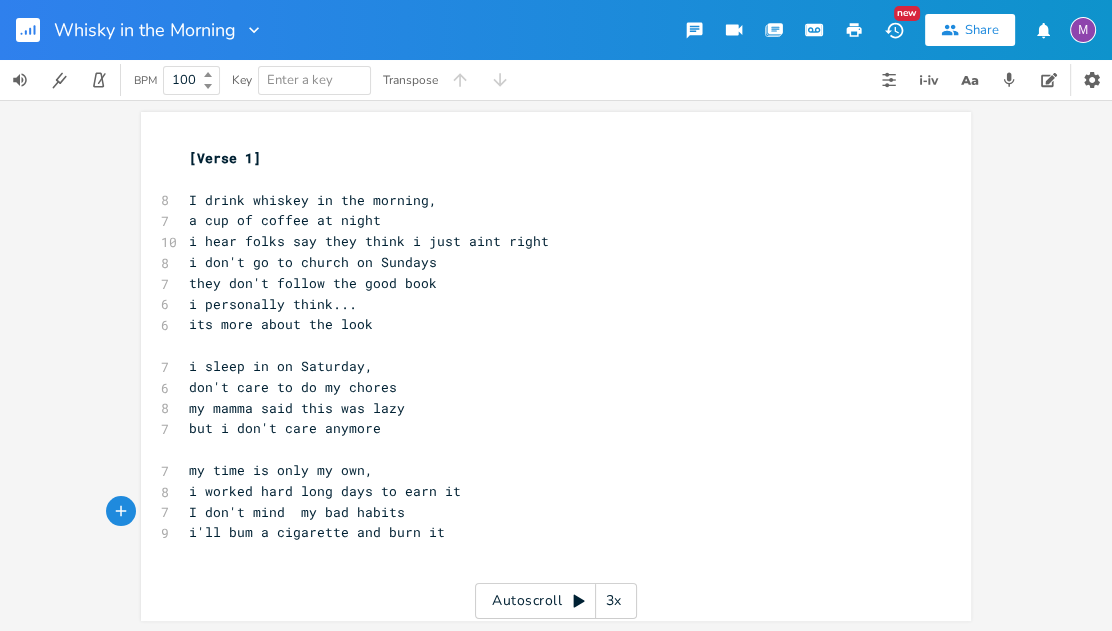 type on "I" 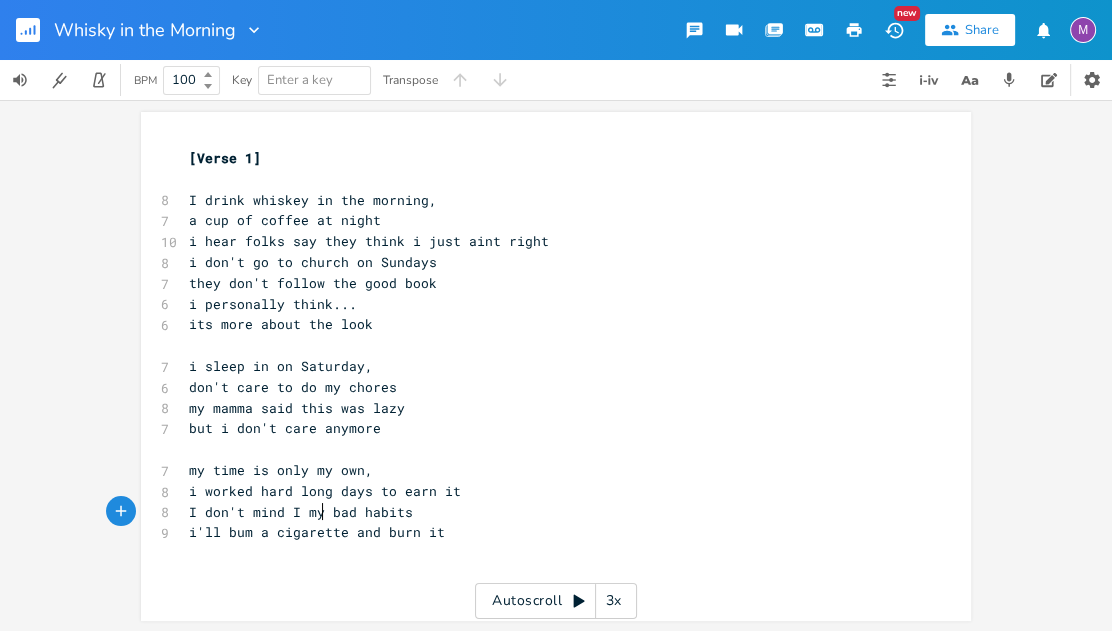 click on "I don't mind I my bad habits" at bounding box center (301, 512) 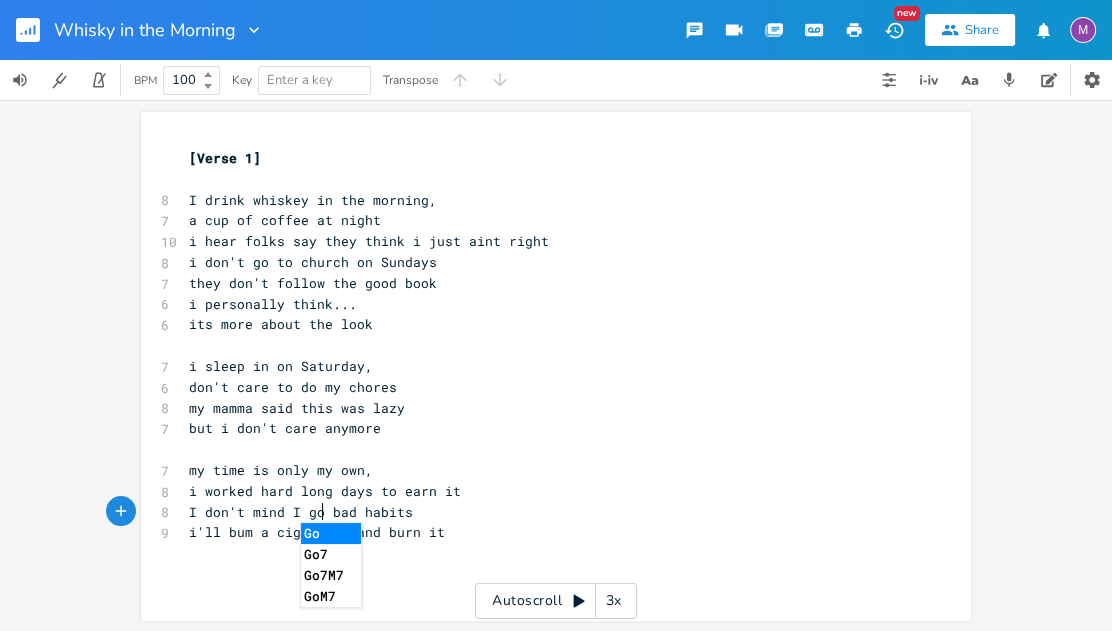 type on "got" 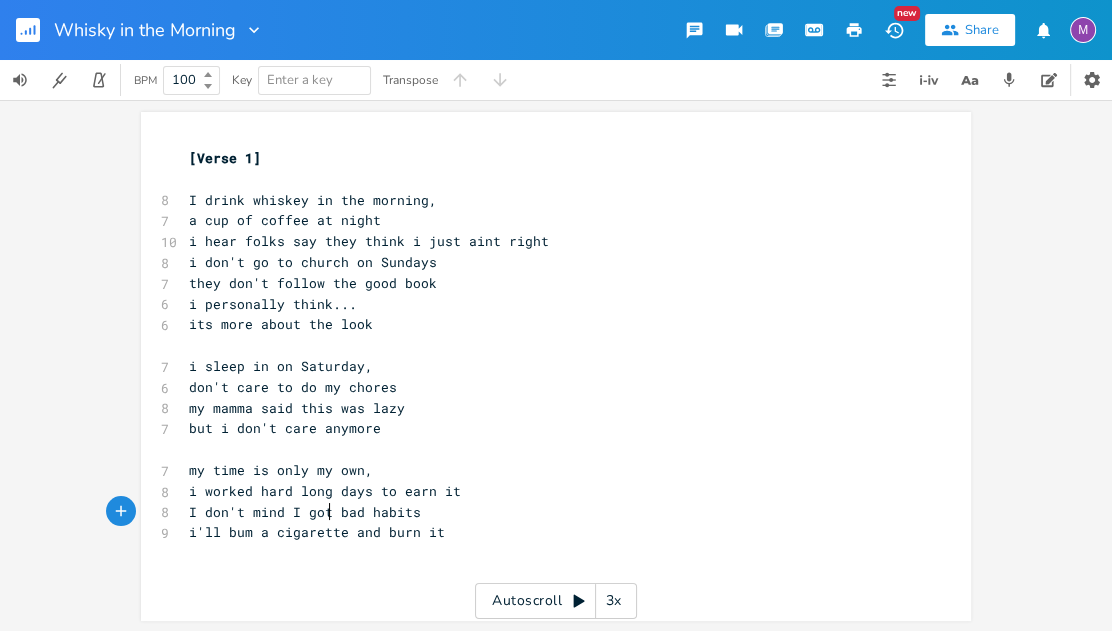 scroll, scrollTop: 1, scrollLeft: 0, axis: vertical 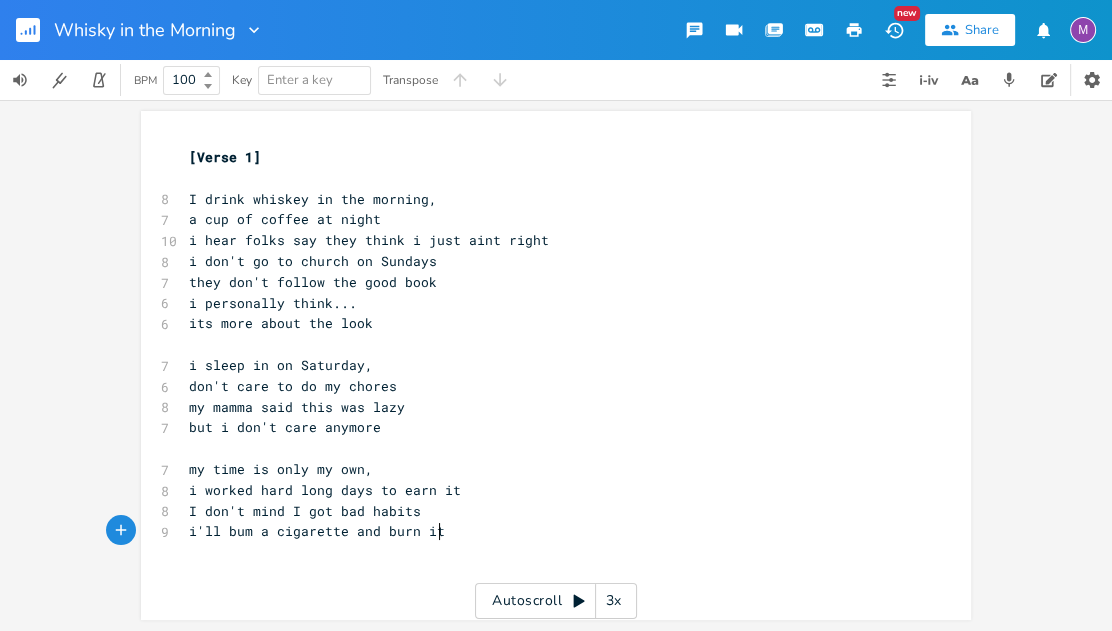 click on "i'll bum a cigarette and burn it" at bounding box center (546, 531) 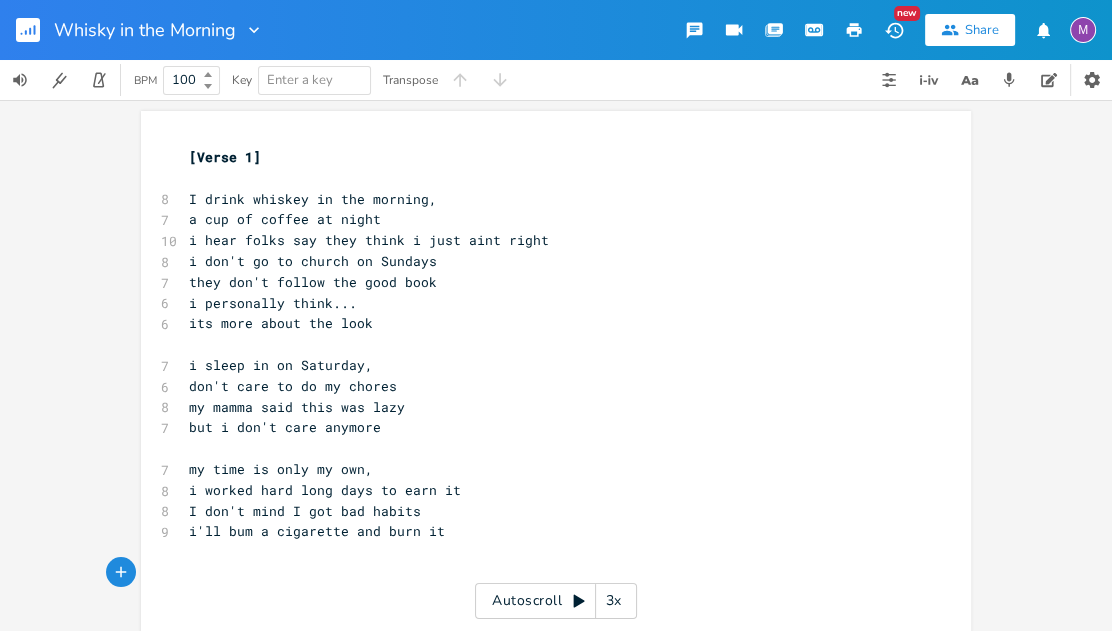 click on "i hear folks say they think i just aint right" at bounding box center [546, 240] 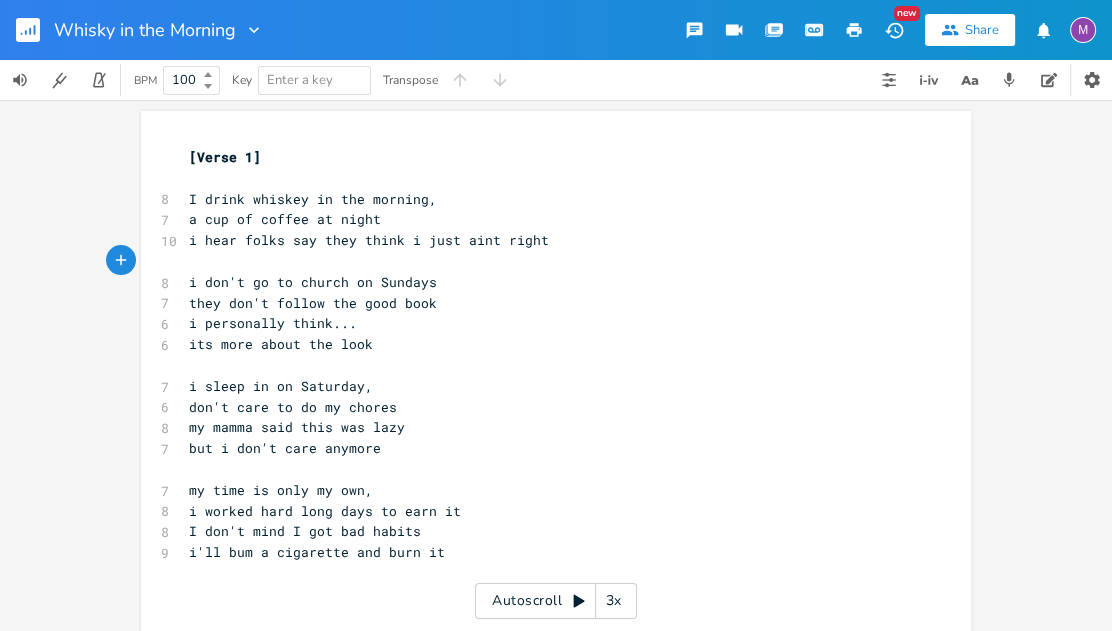 scroll, scrollTop: 35, scrollLeft: 0, axis: vertical 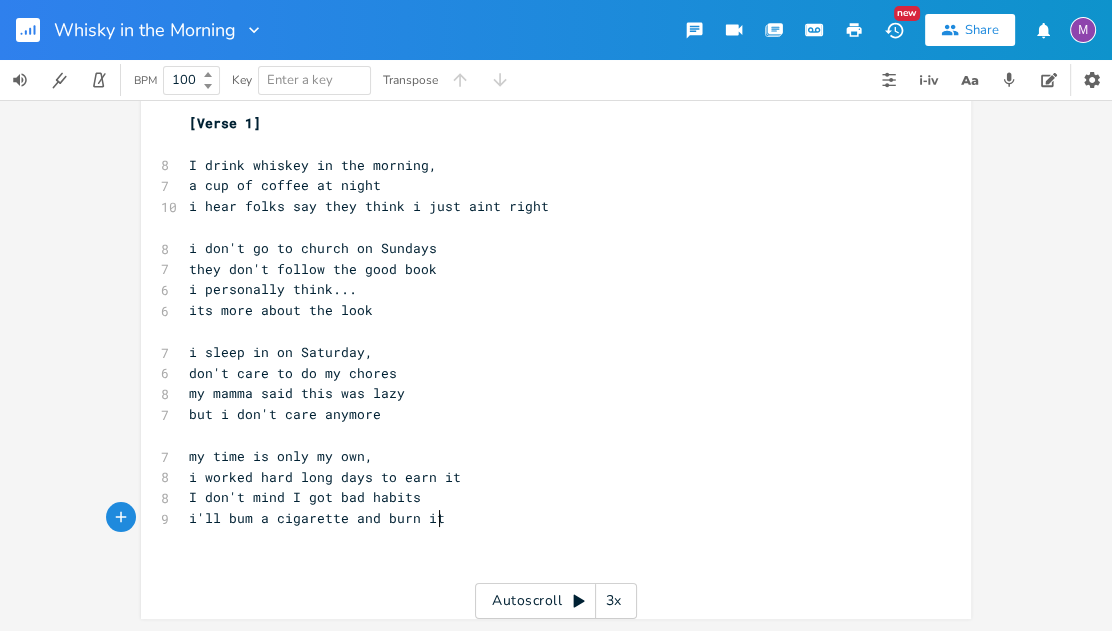 click on "i'll bum a cigarette and burn it" at bounding box center [546, 518] 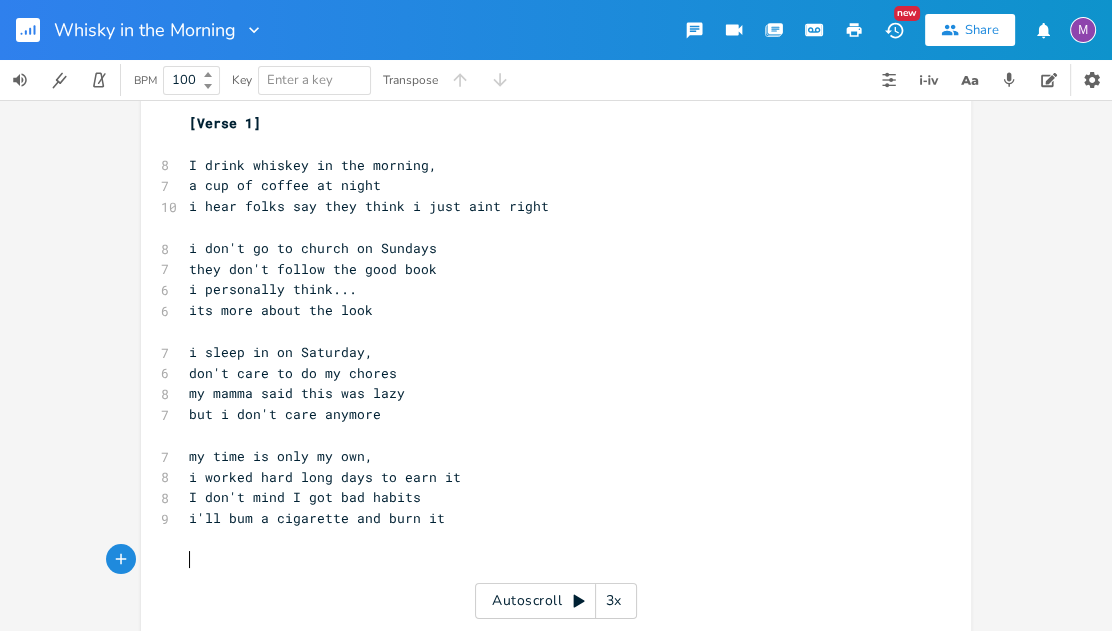 type on "h" 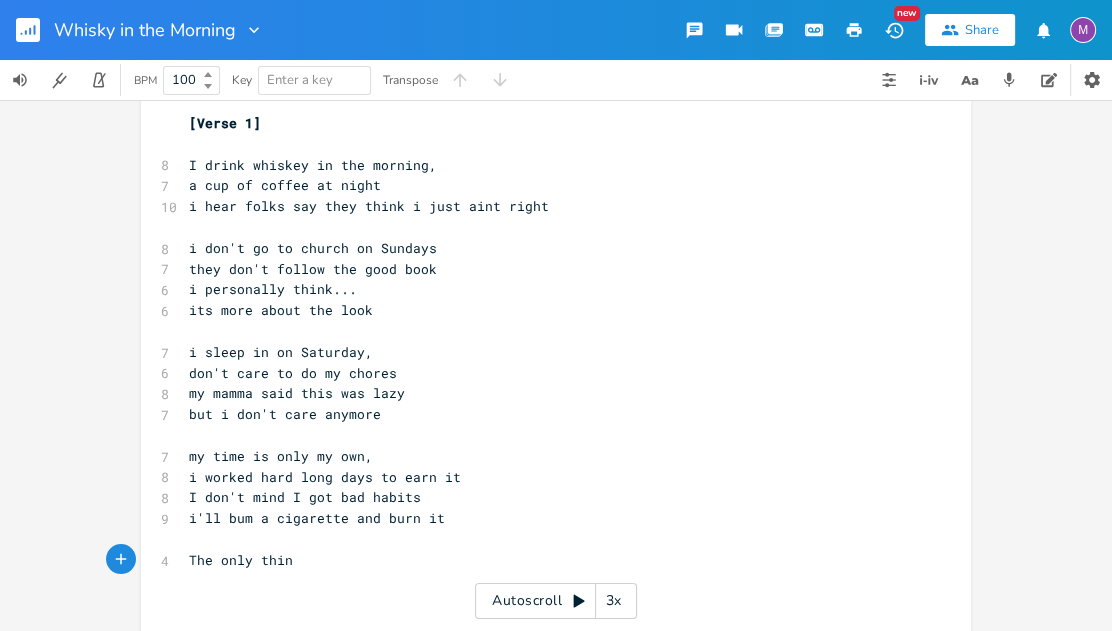 scroll, scrollTop: 0, scrollLeft: 85, axis: horizontal 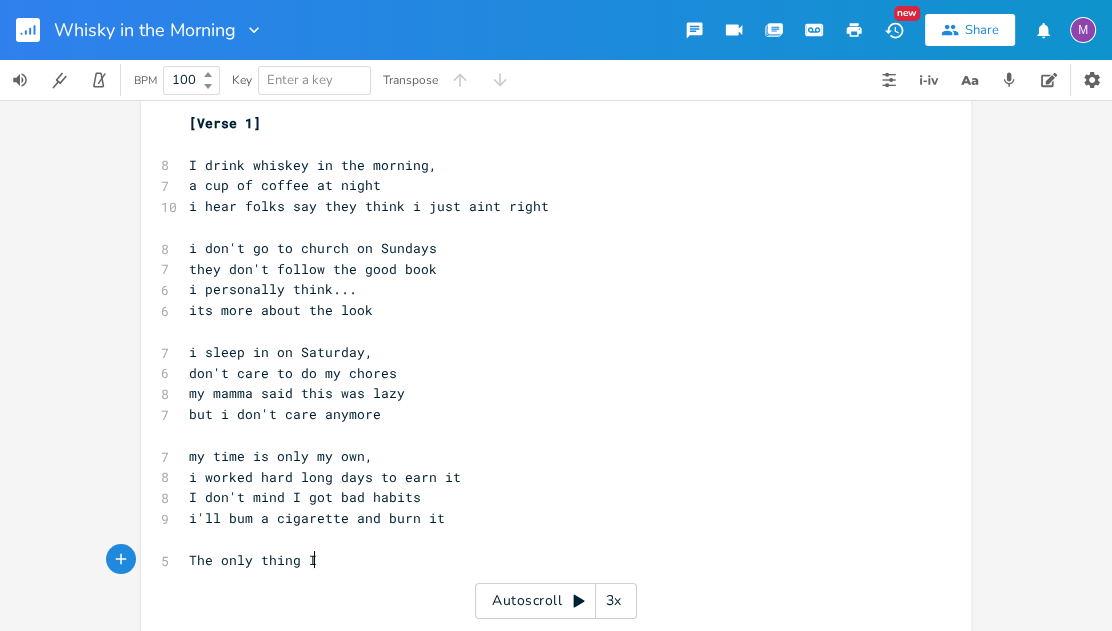 type on "The only thing I" 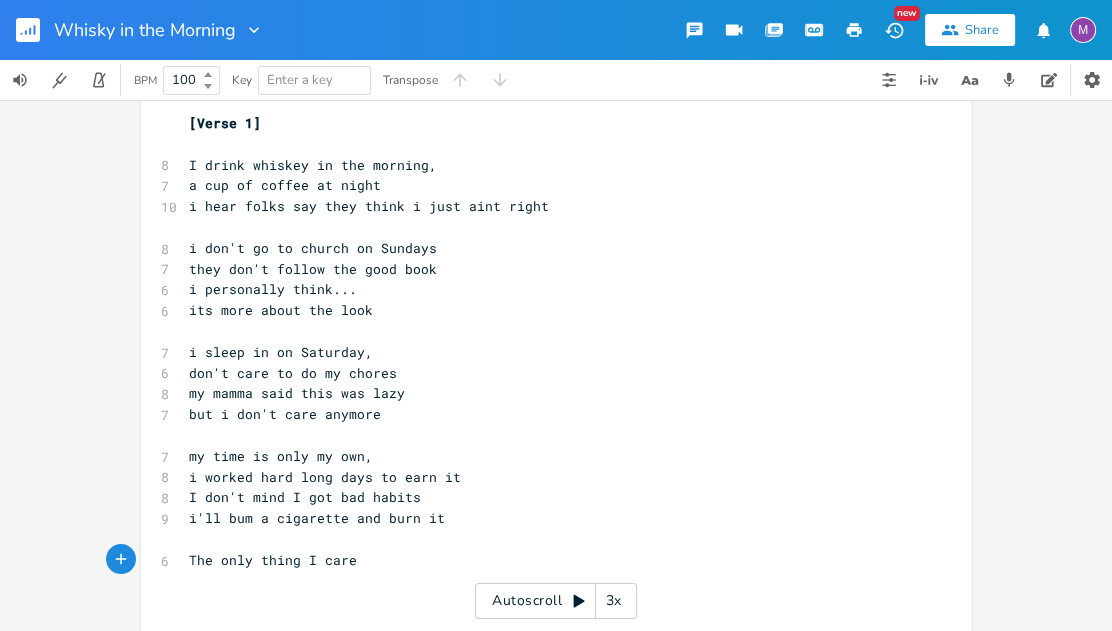 type on "I care" 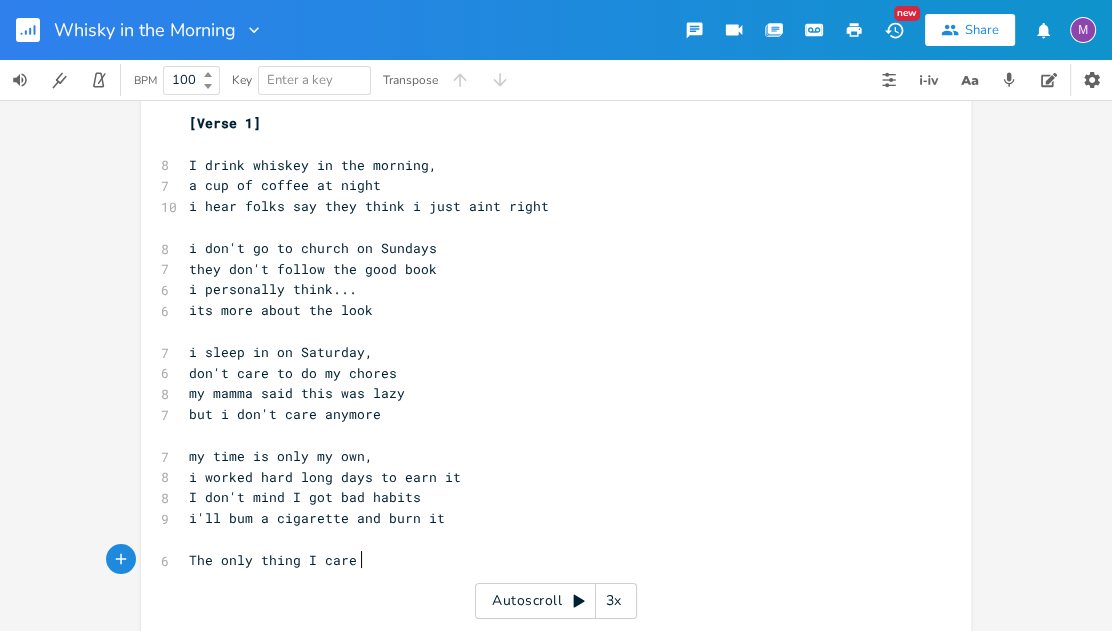 scroll, scrollTop: 0, scrollLeft: 33, axis: horizontal 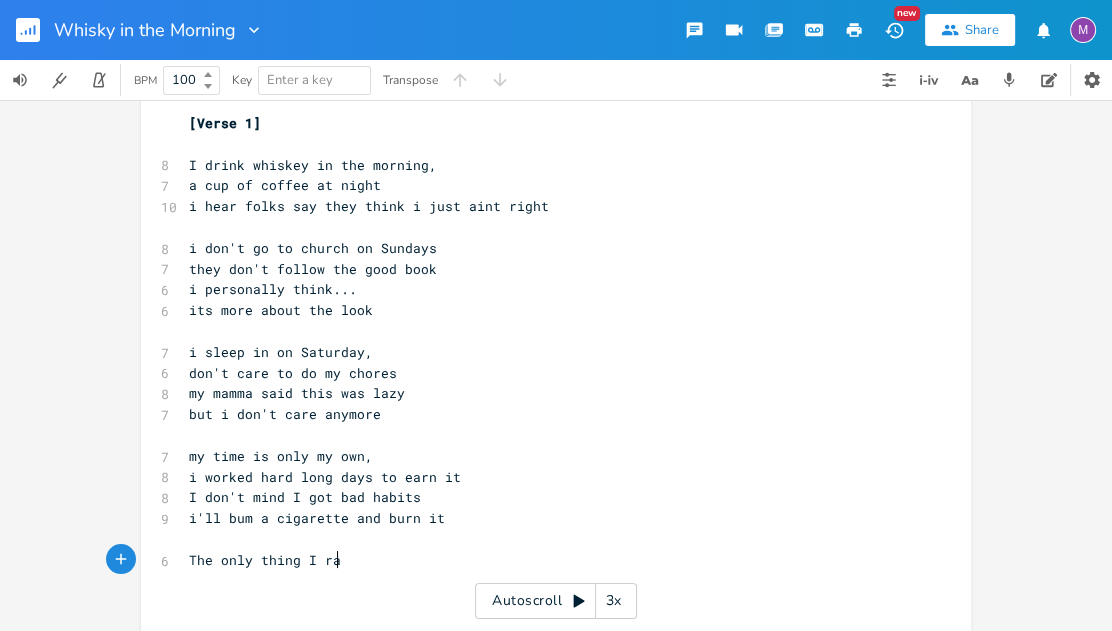 type on "thing I rall" 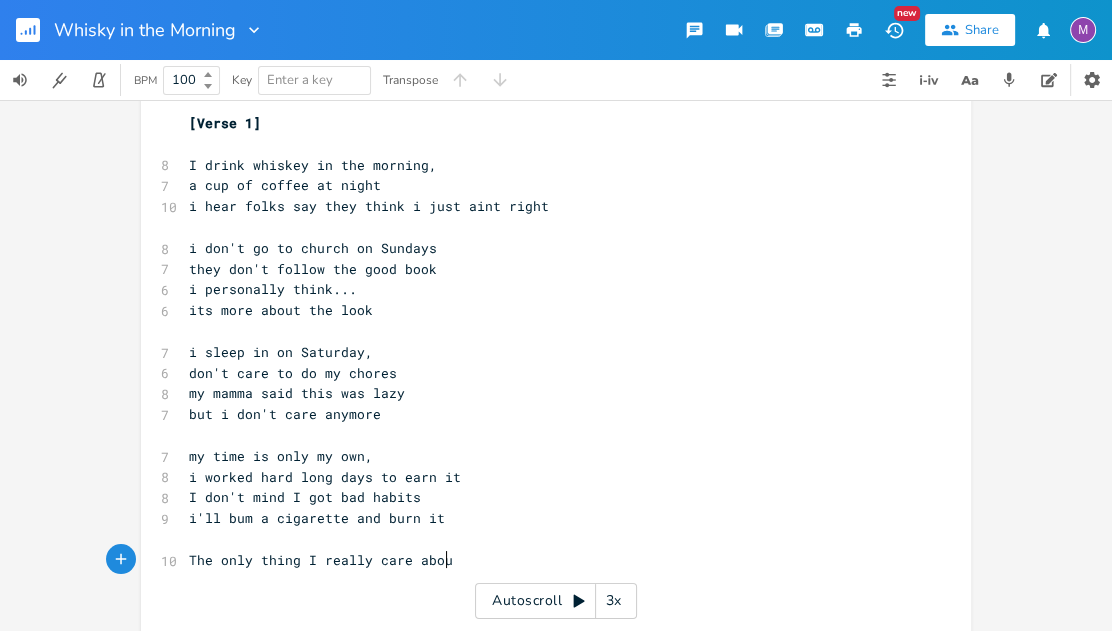 type on "eally care about" 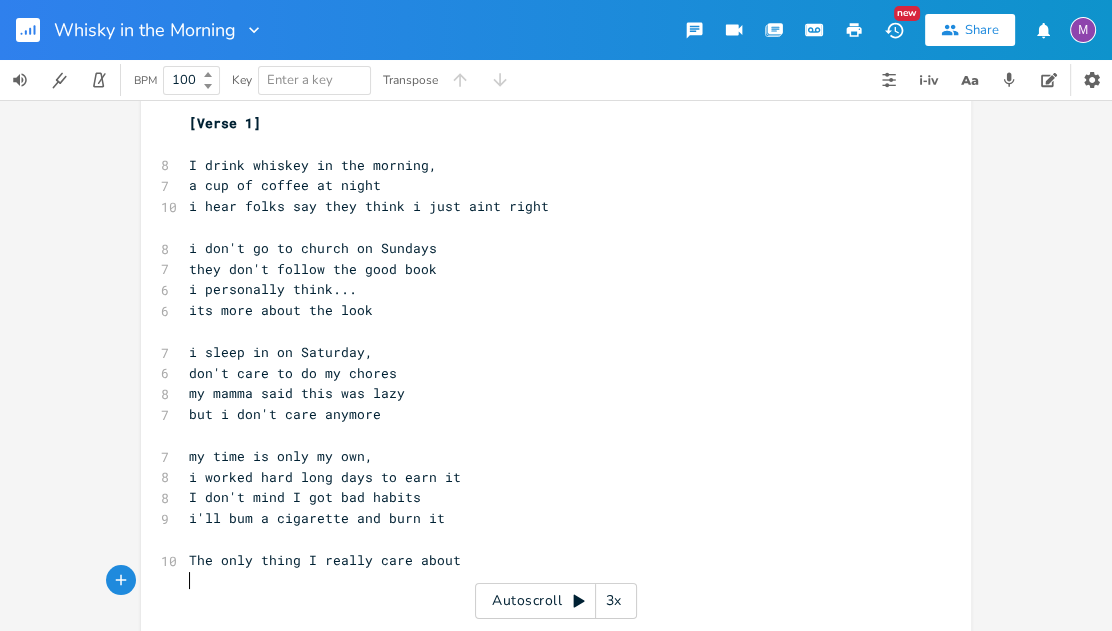 scroll, scrollTop: 0, scrollLeft: 3, axis: horizontal 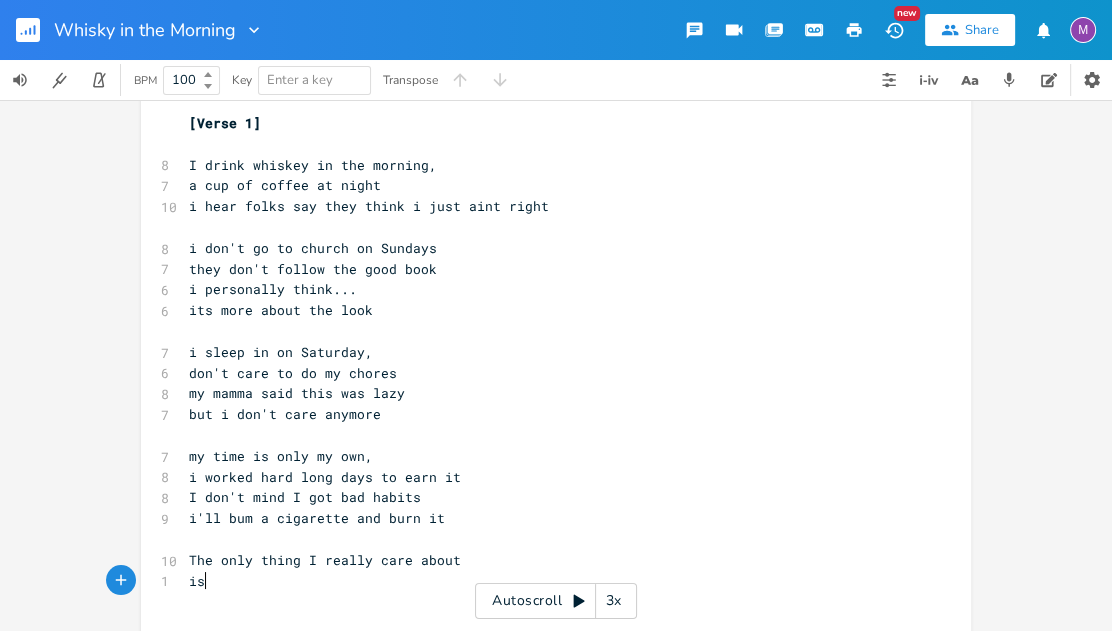 type on "is" 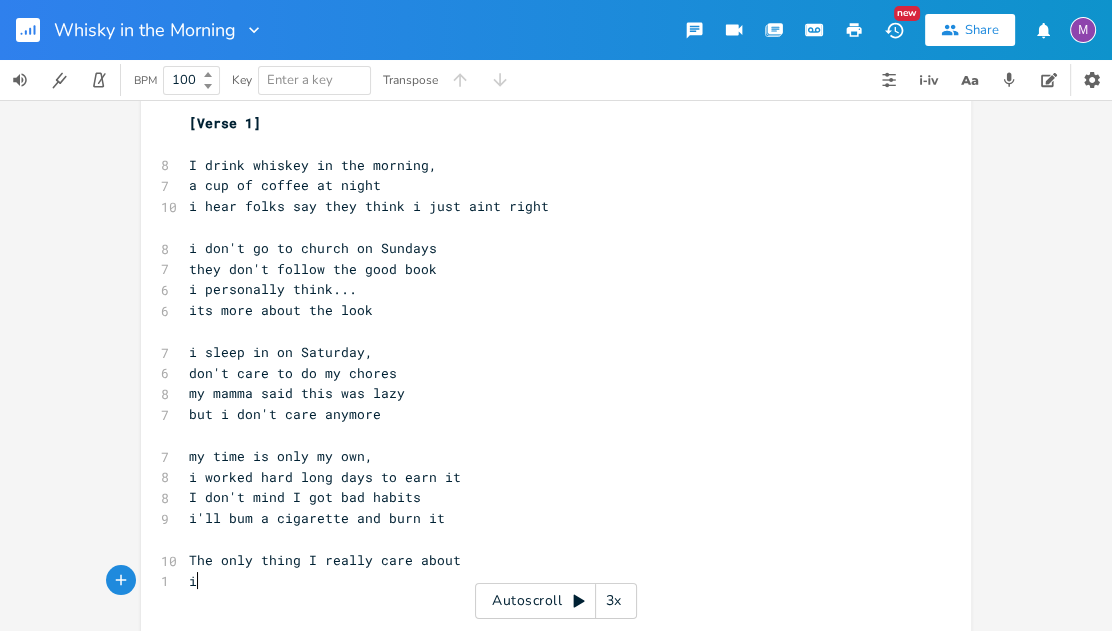 type on "it" 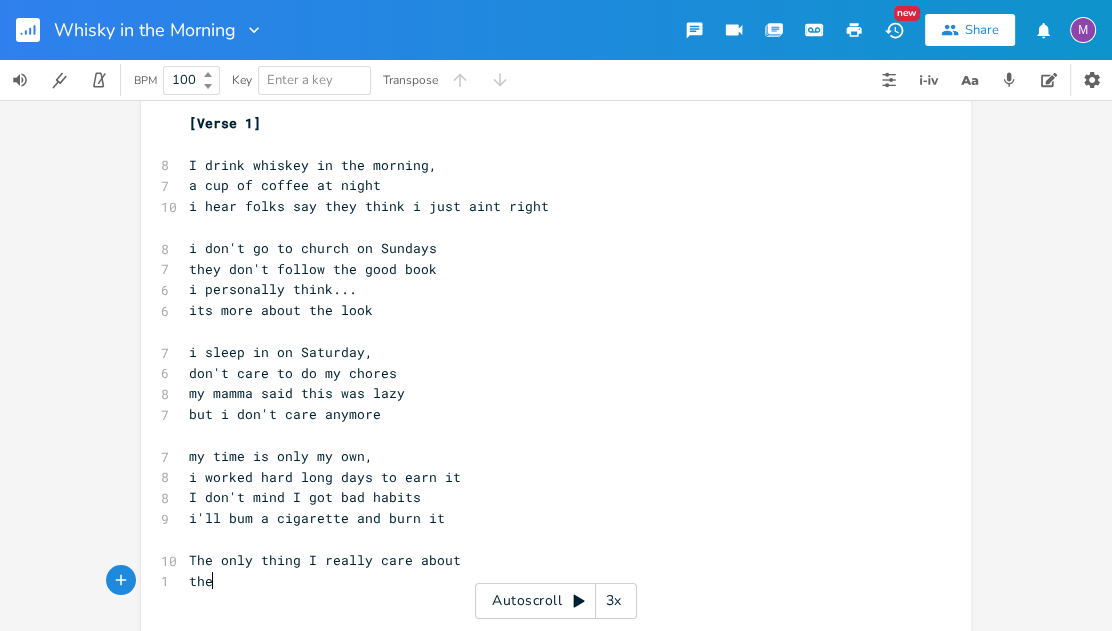 scroll, scrollTop: 0, scrollLeft: 21, axis: horizontal 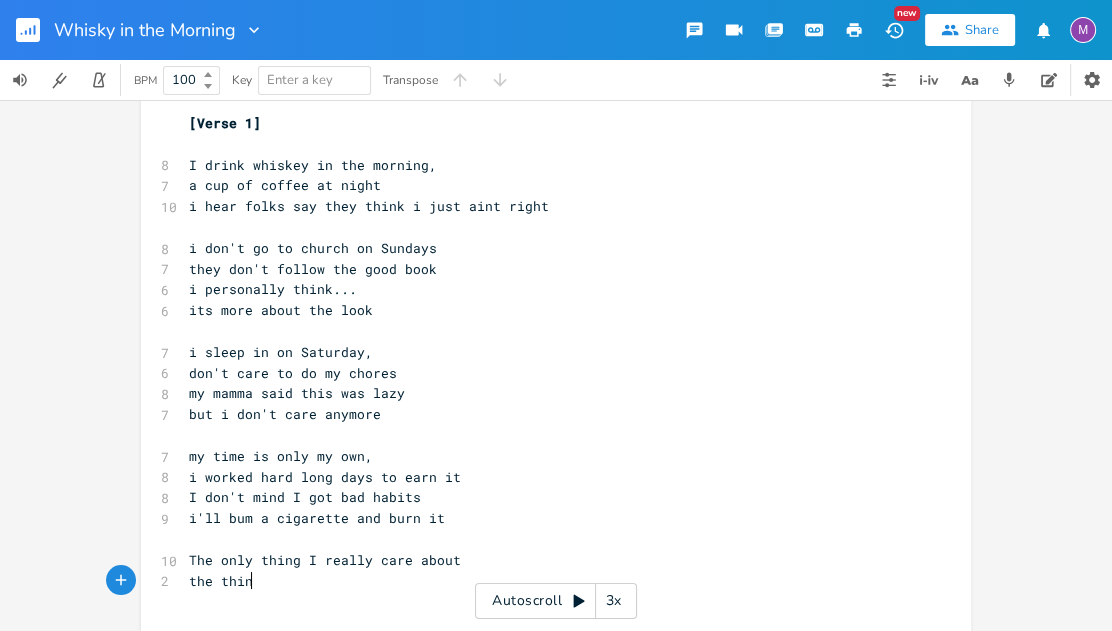 type on "the think" 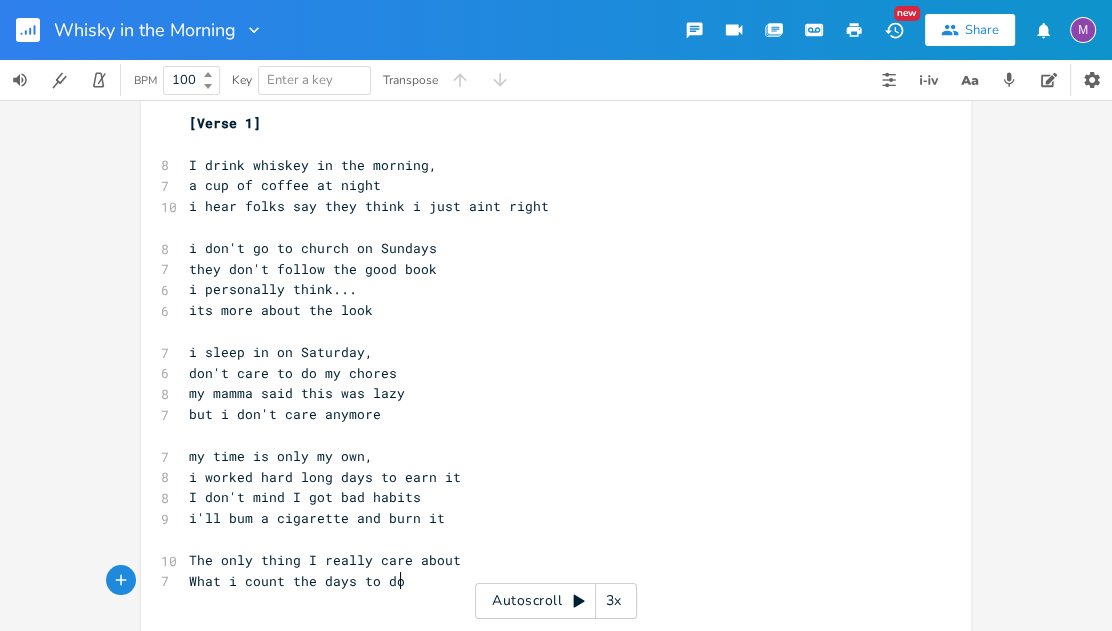scroll, scrollTop: 0, scrollLeft: 164, axis: horizontal 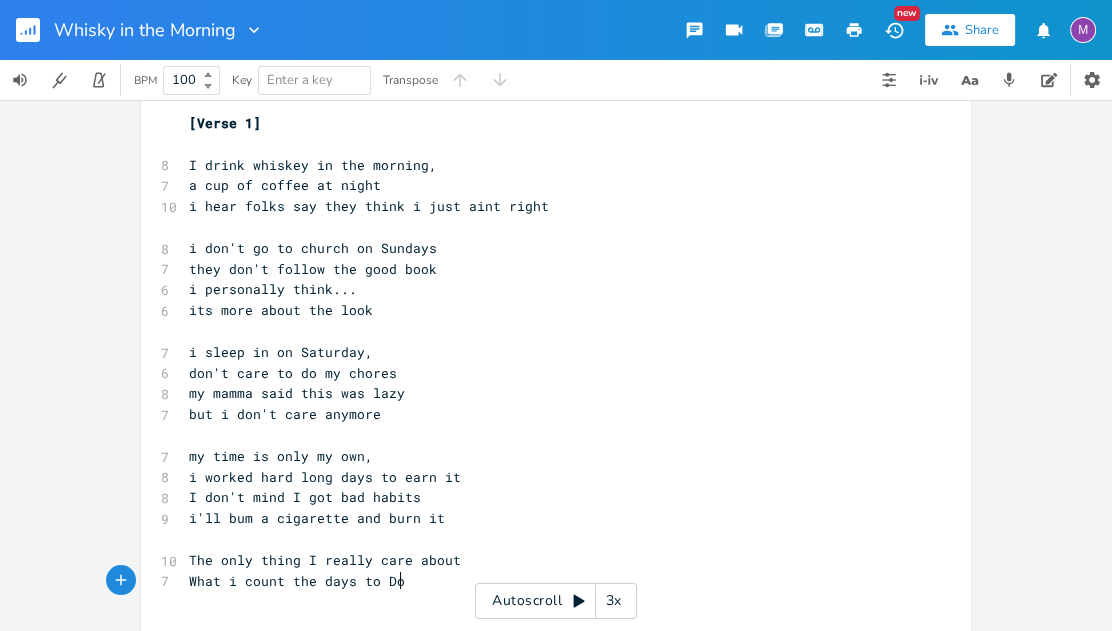 type on "What i count the days to doi" 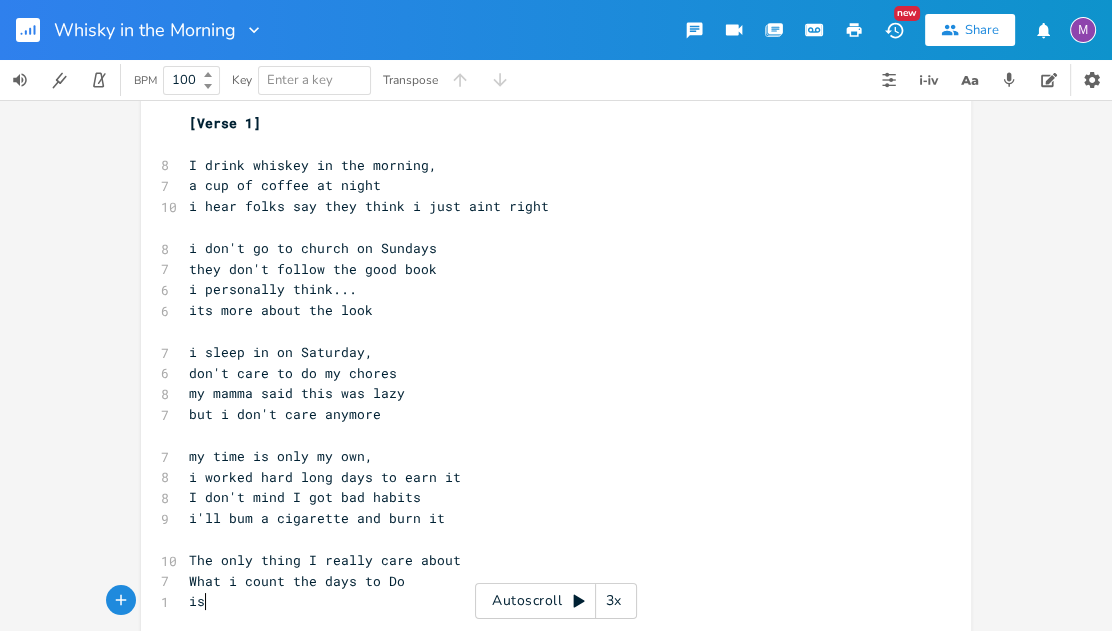 type on "is" 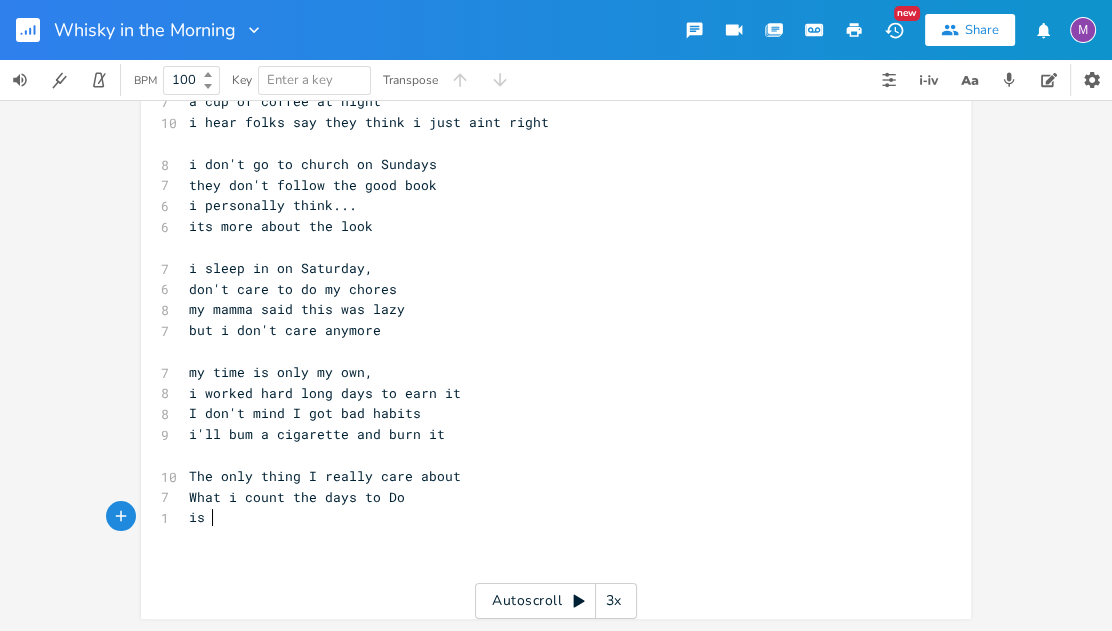 scroll, scrollTop: 118, scrollLeft: 0, axis: vertical 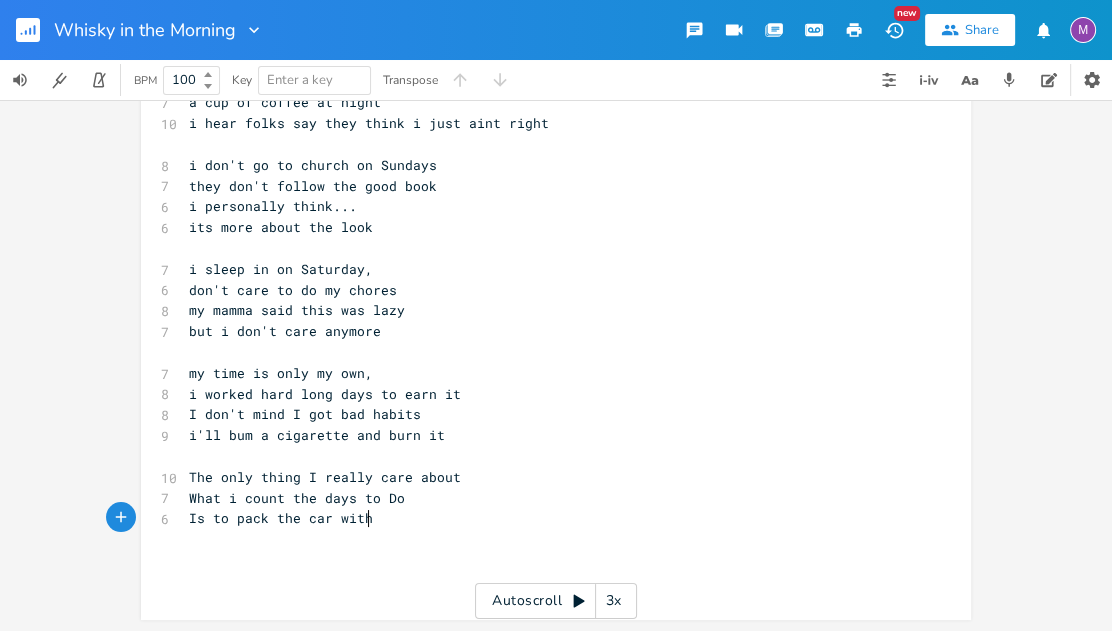 type on "Is to pack the car with" 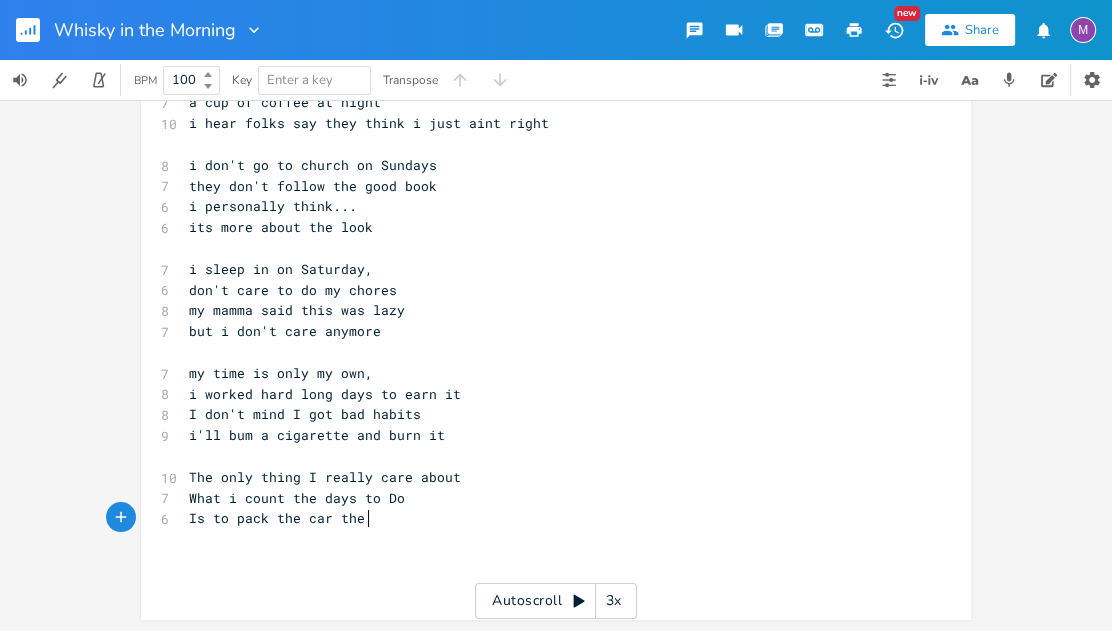 type on "the tn" 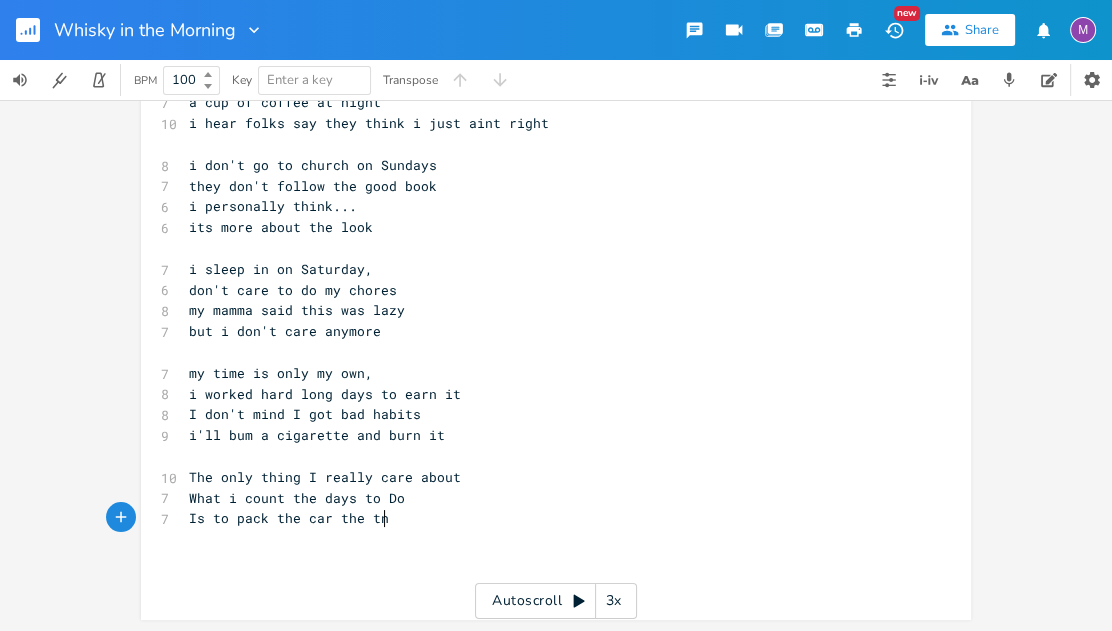 scroll, scrollTop: 0, scrollLeft: 33, axis: horizontal 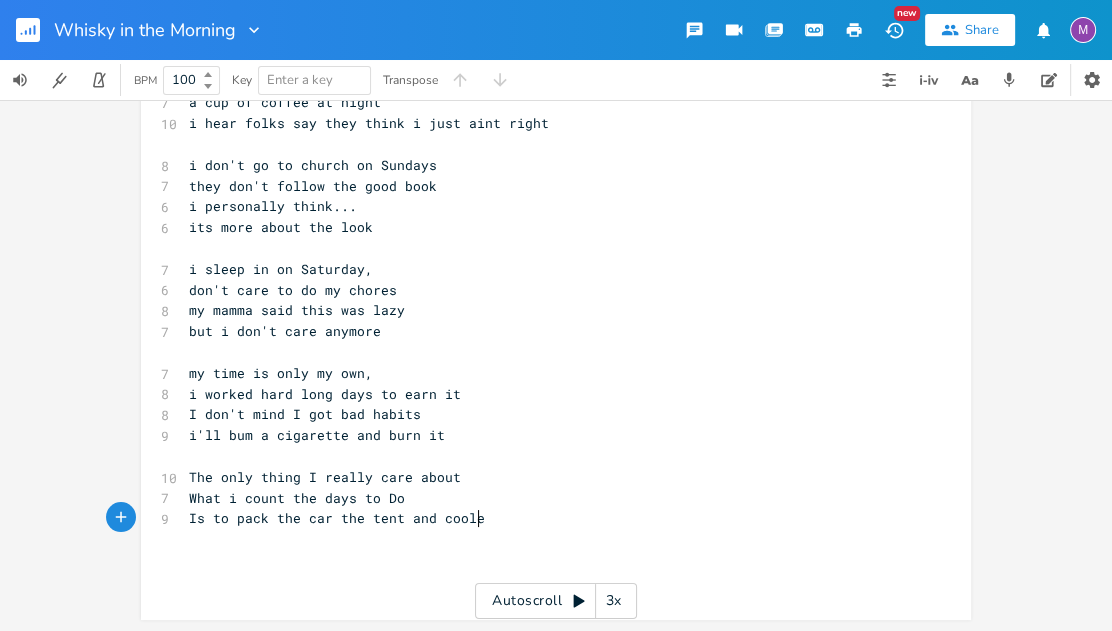 type on "ent and cooler" 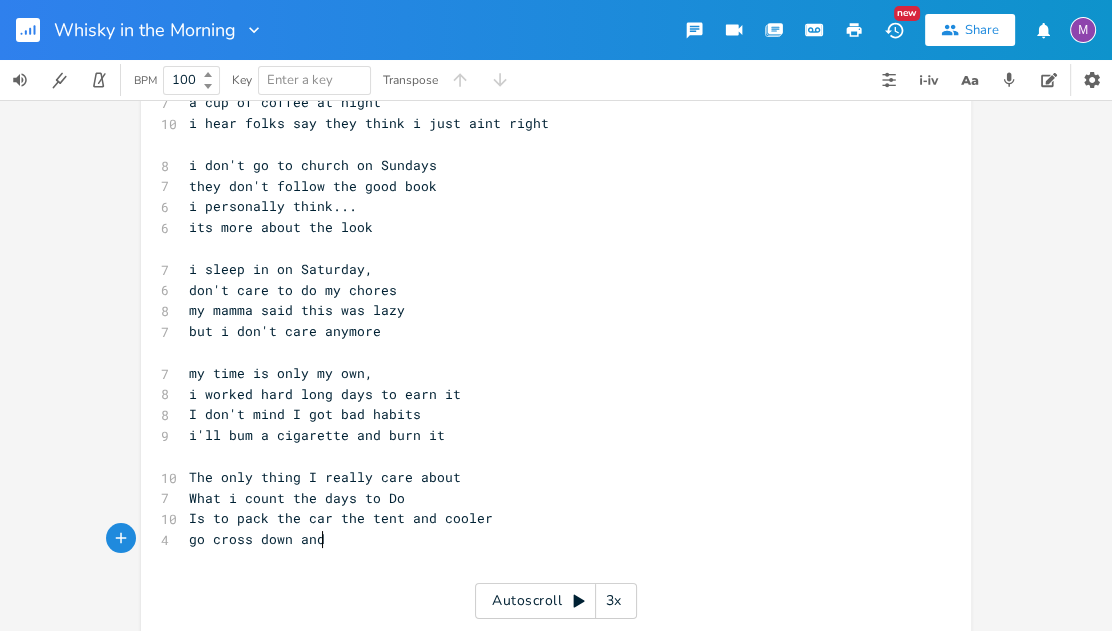 type on "go cross down and" 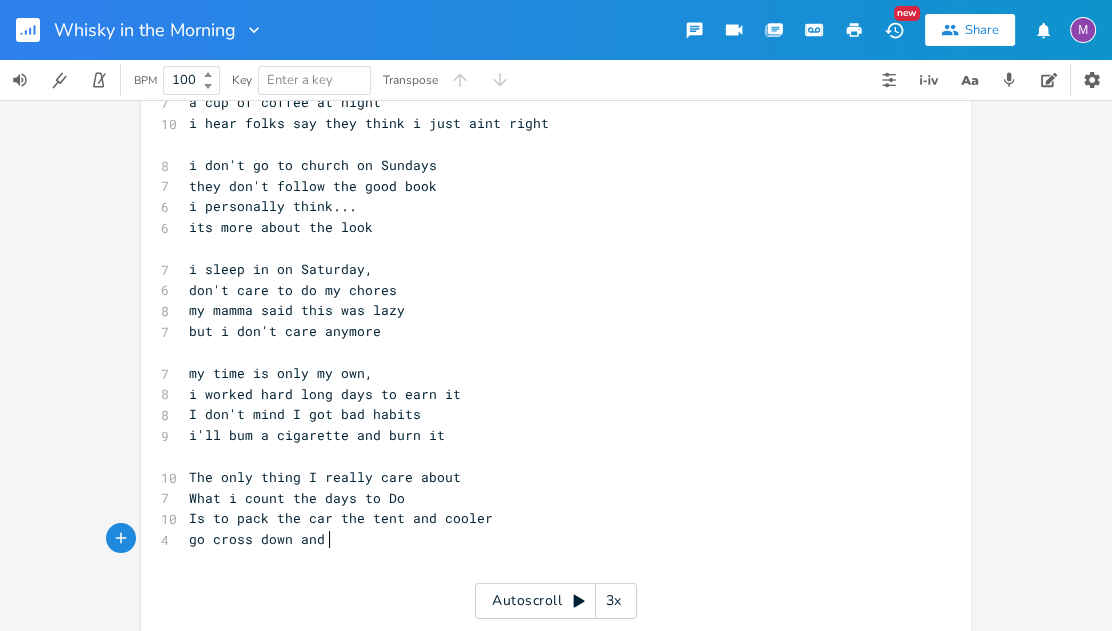 scroll, scrollTop: 0, scrollLeft: 115, axis: horizontal 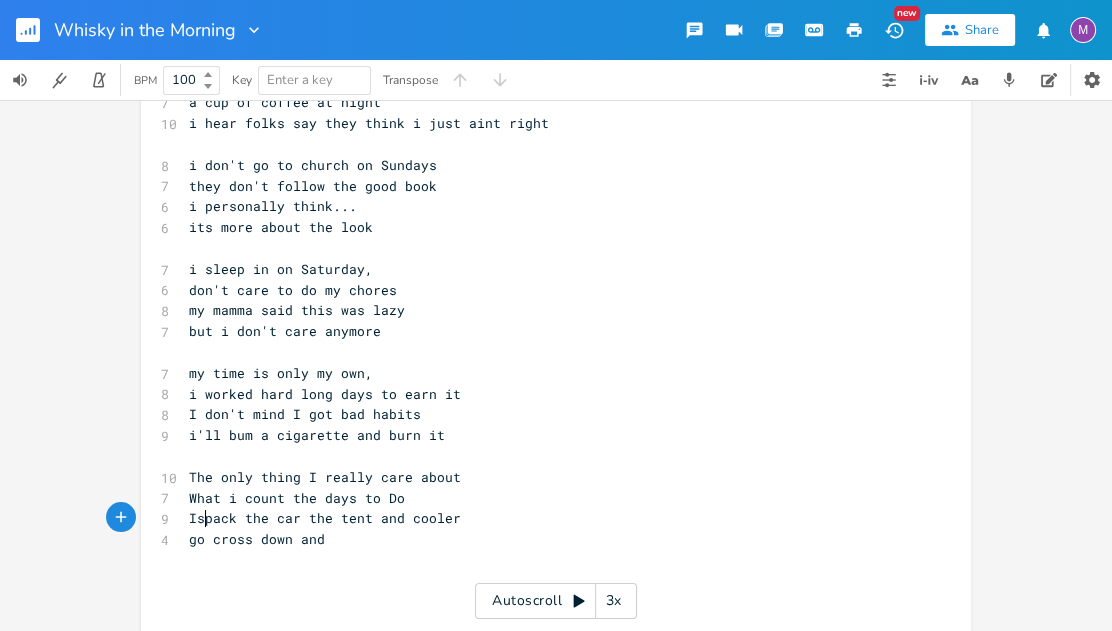type on "t" 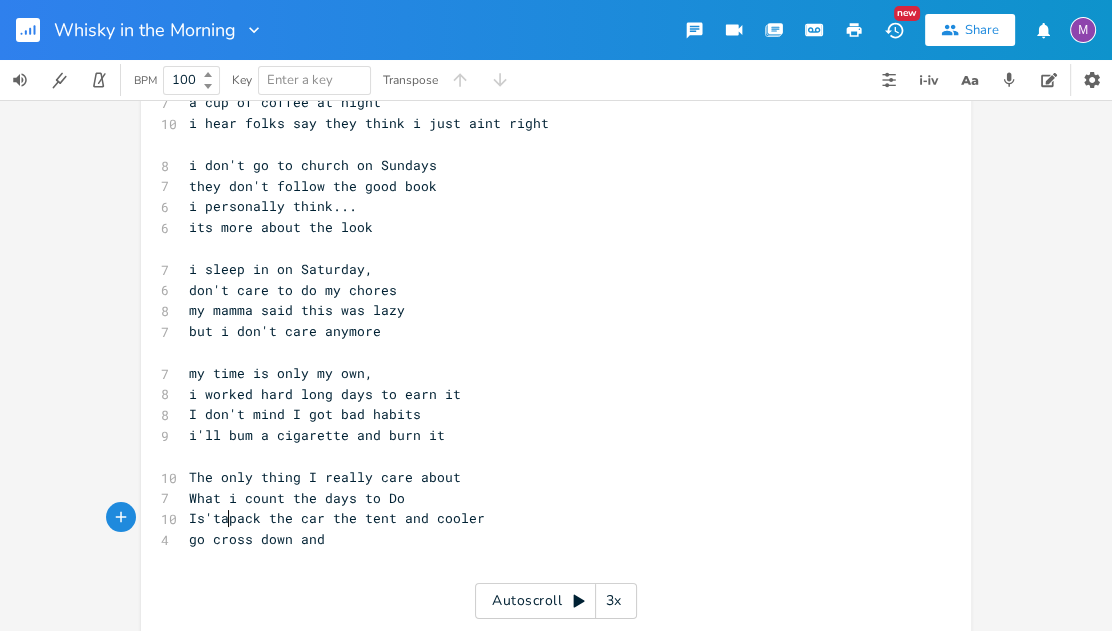 type on "s'ta" 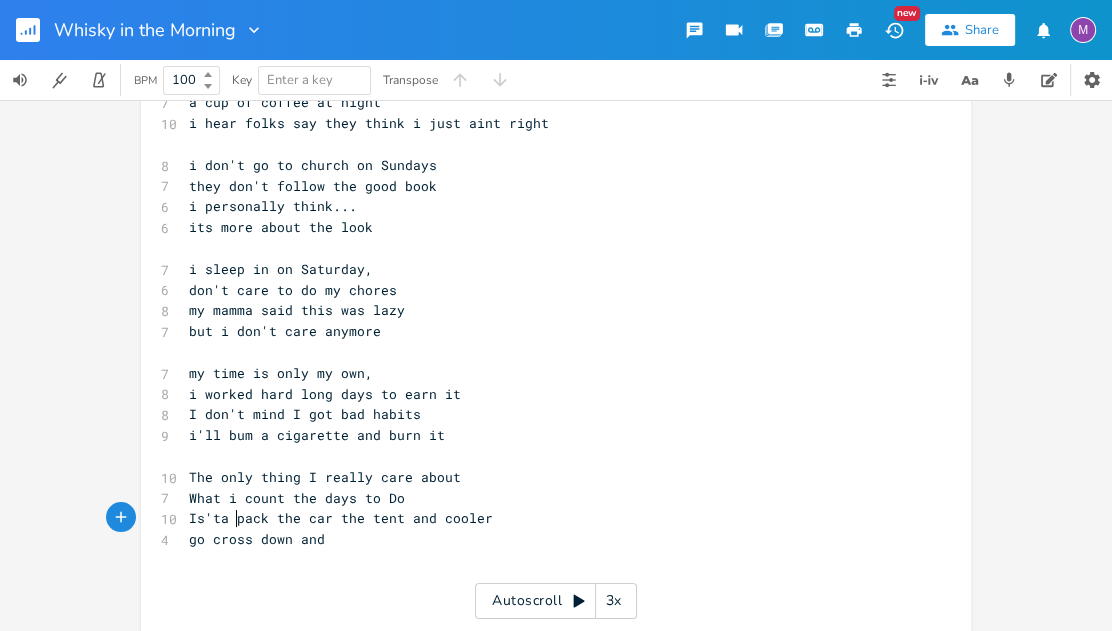 scroll, scrollTop: 0, scrollLeft: 23, axis: horizontal 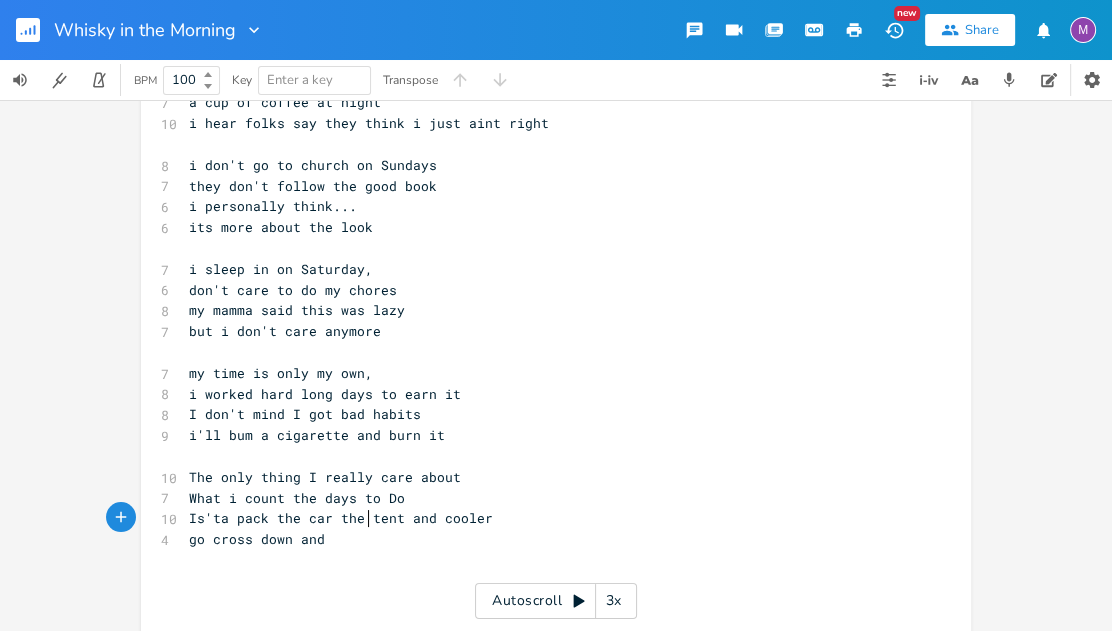 click on "Is'ta pack the car the tent and cooler" at bounding box center [341, 518] 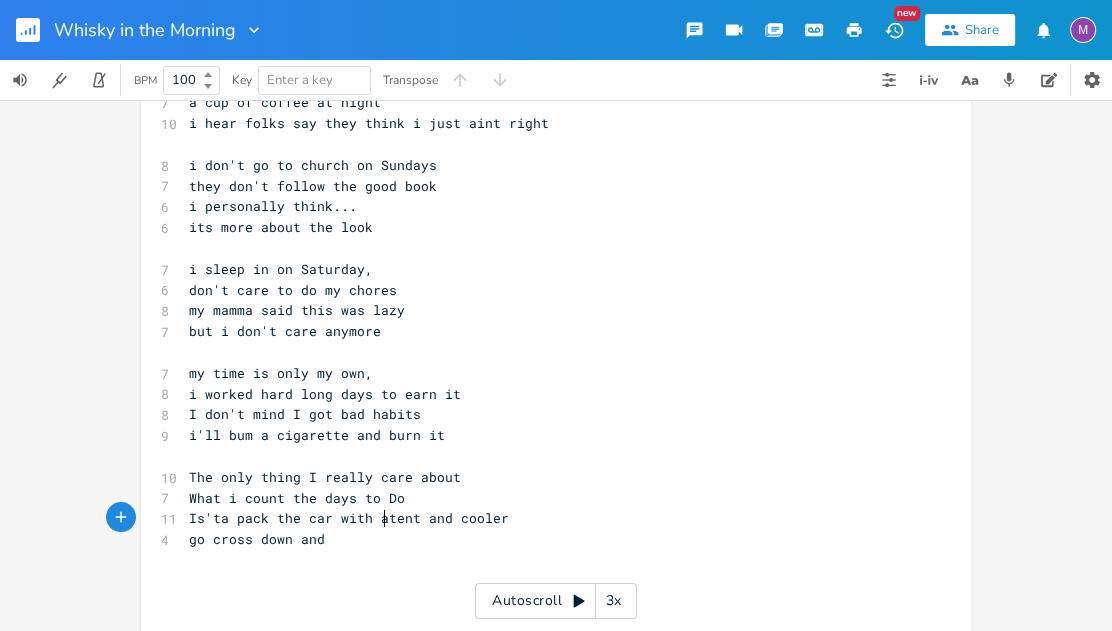 type on "with a" 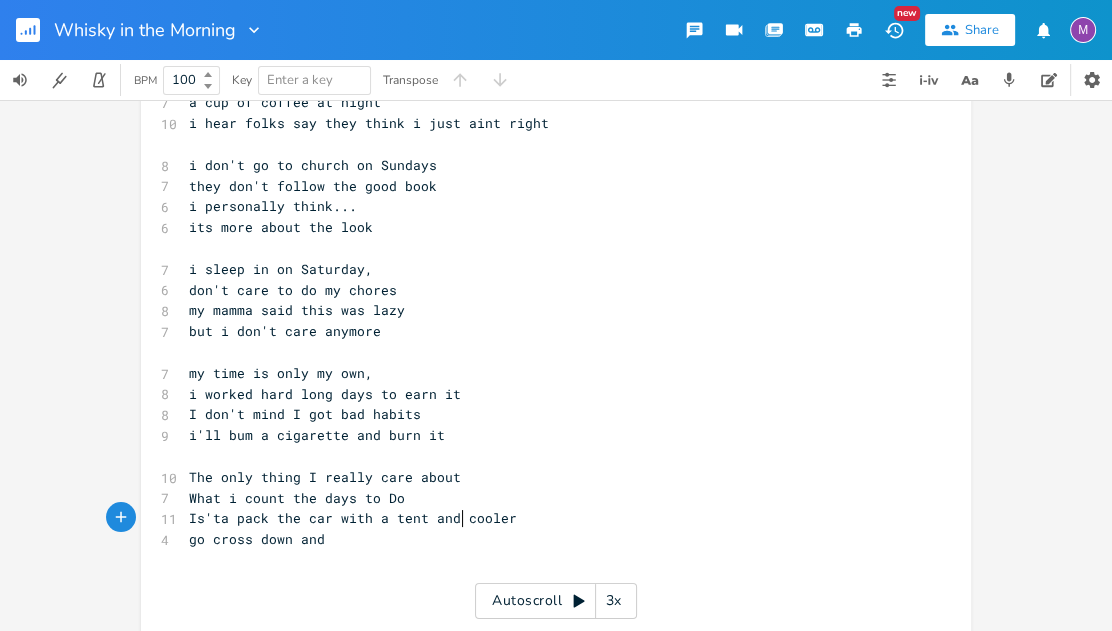 click on "Is'ta pack the car with a tent and cooler" at bounding box center (353, 518) 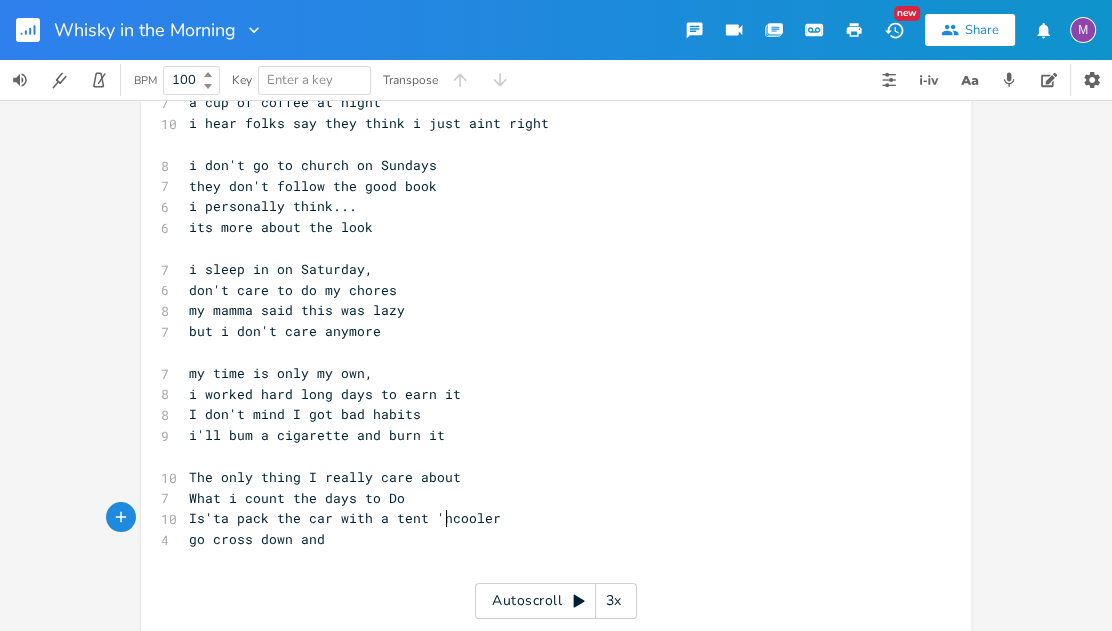 type on "'n" 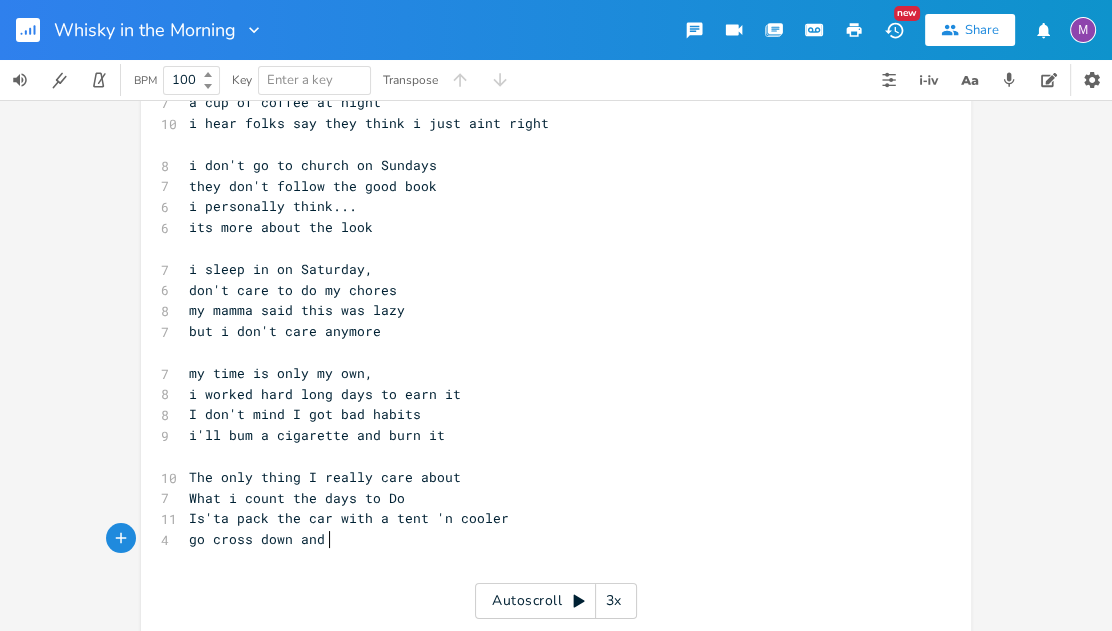 click on "go cross down and" at bounding box center (257, 539) 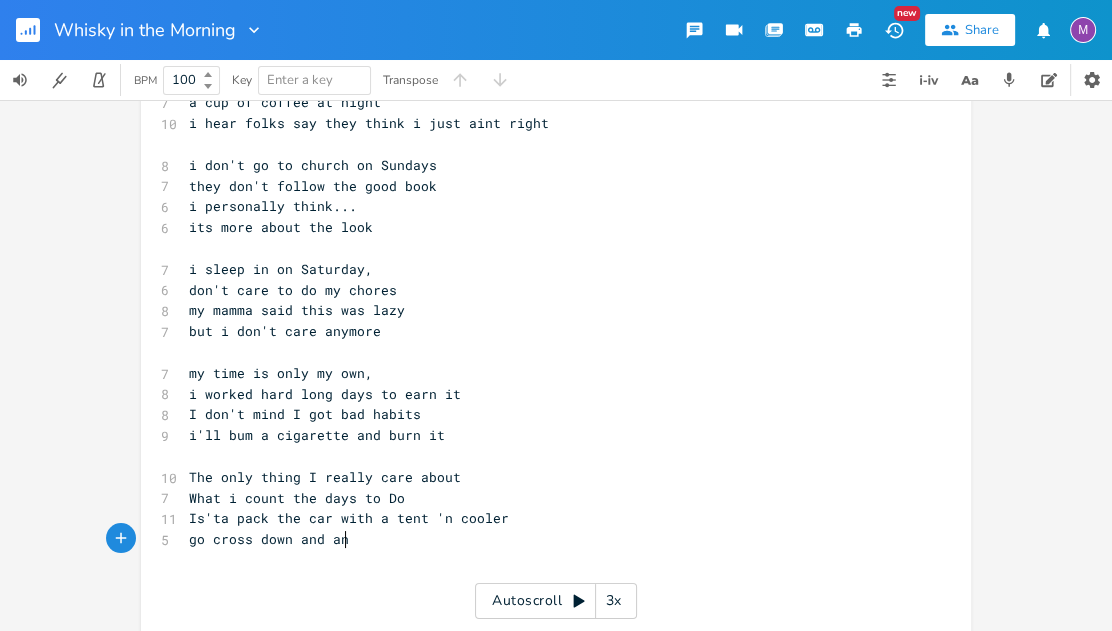 type on "and" 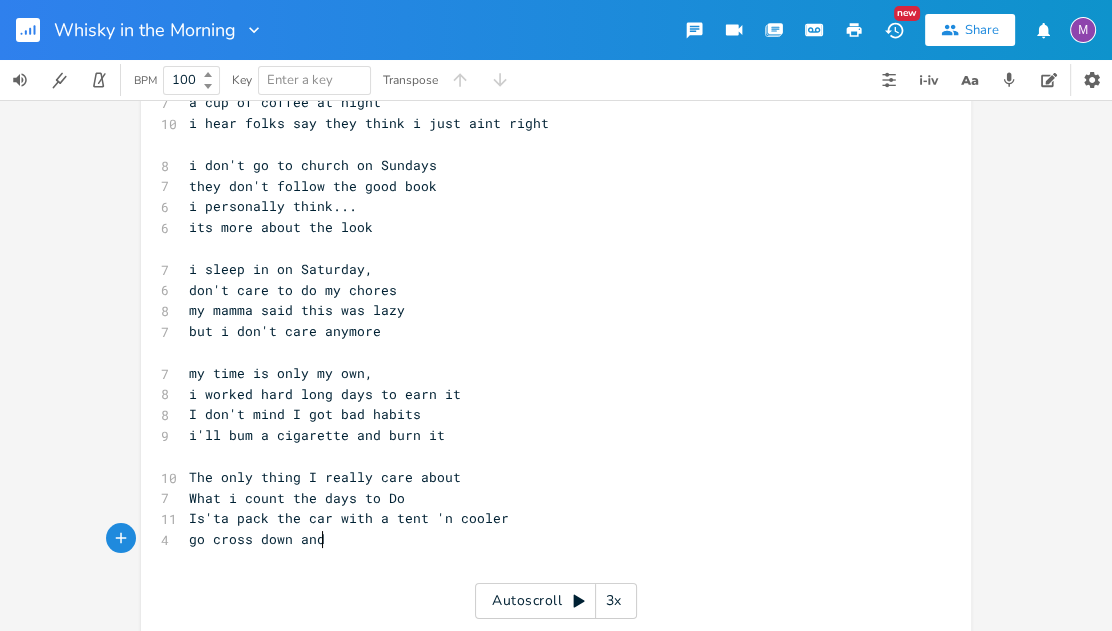 type on "and" 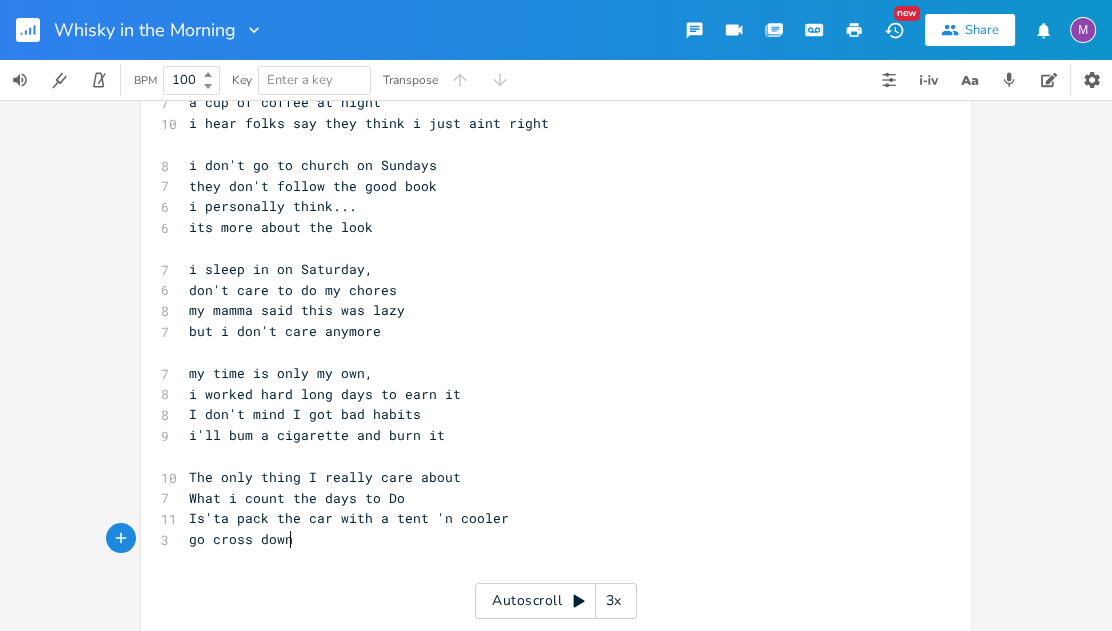 scroll, scrollTop: 0, scrollLeft: 3, axis: horizontal 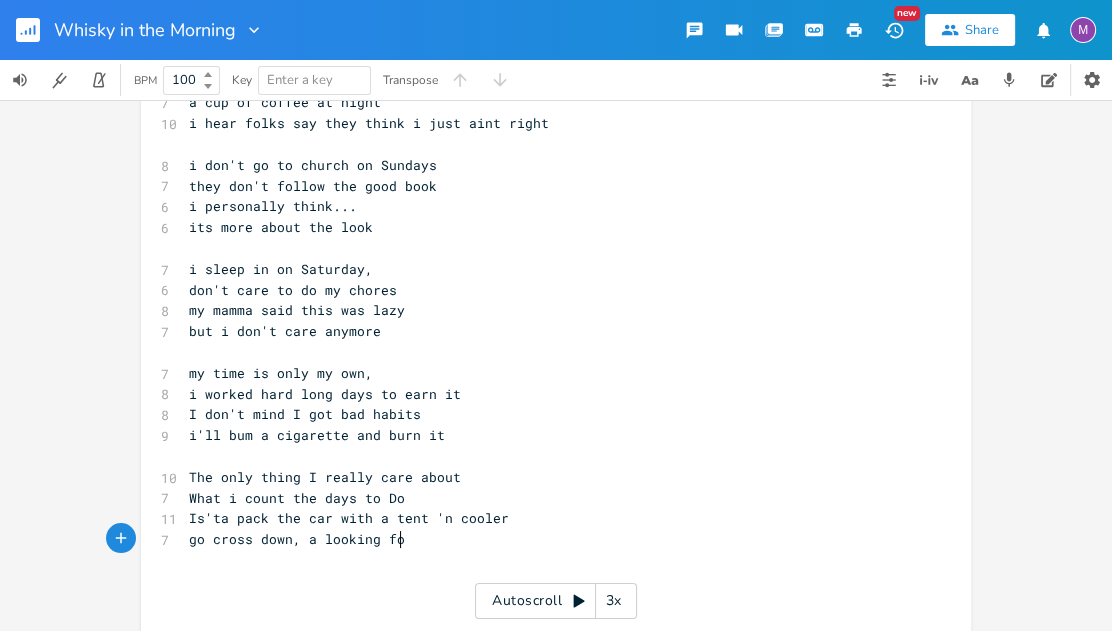 type on ", a looking fo" 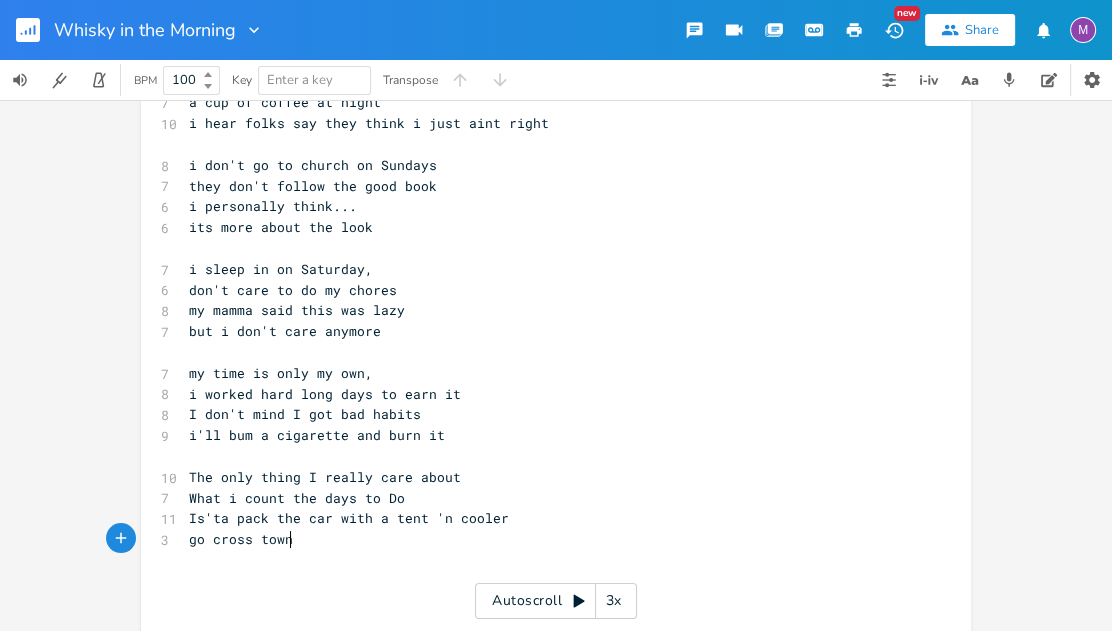 scroll, scrollTop: 0, scrollLeft: 32, axis: horizontal 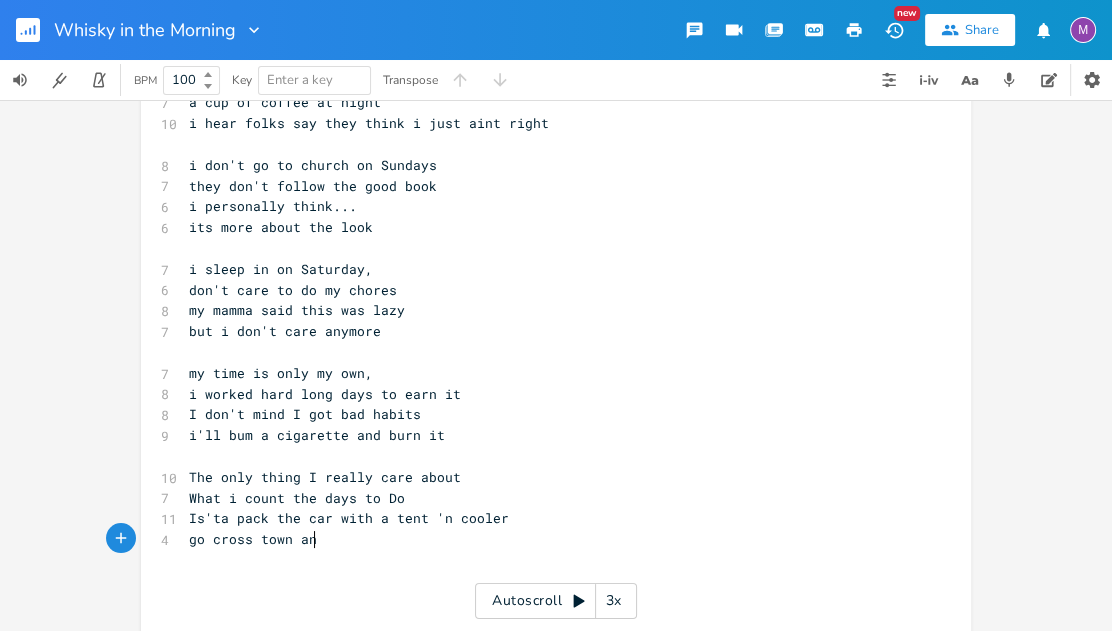 type on "town and" 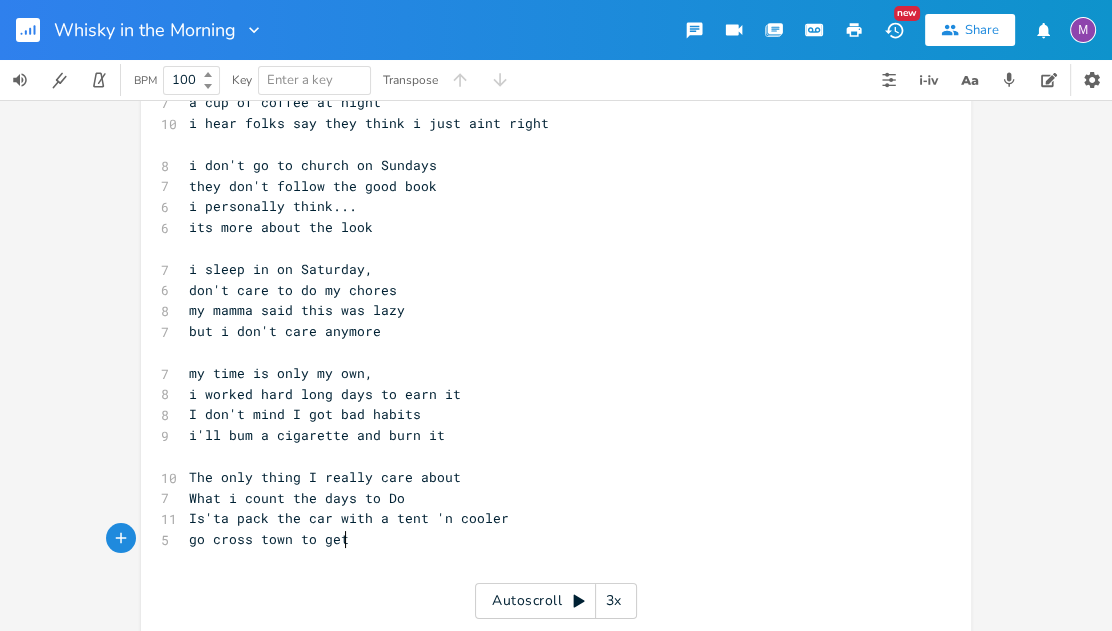 scroll, scrollTop: 0, scrollLeft: 33, axis: horizontal 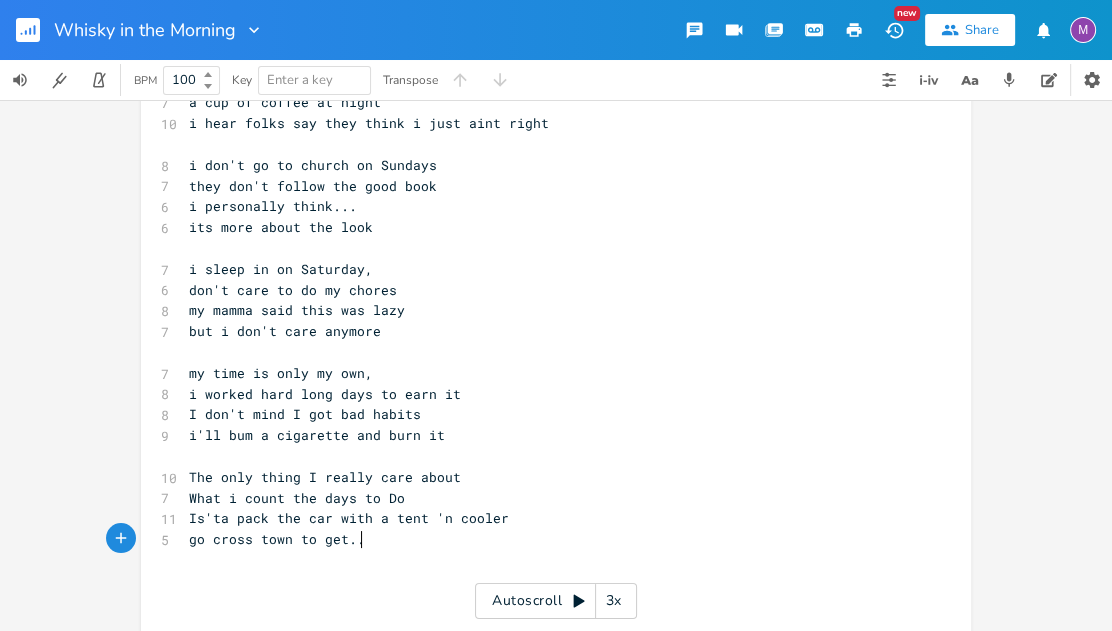 type on "to get.." 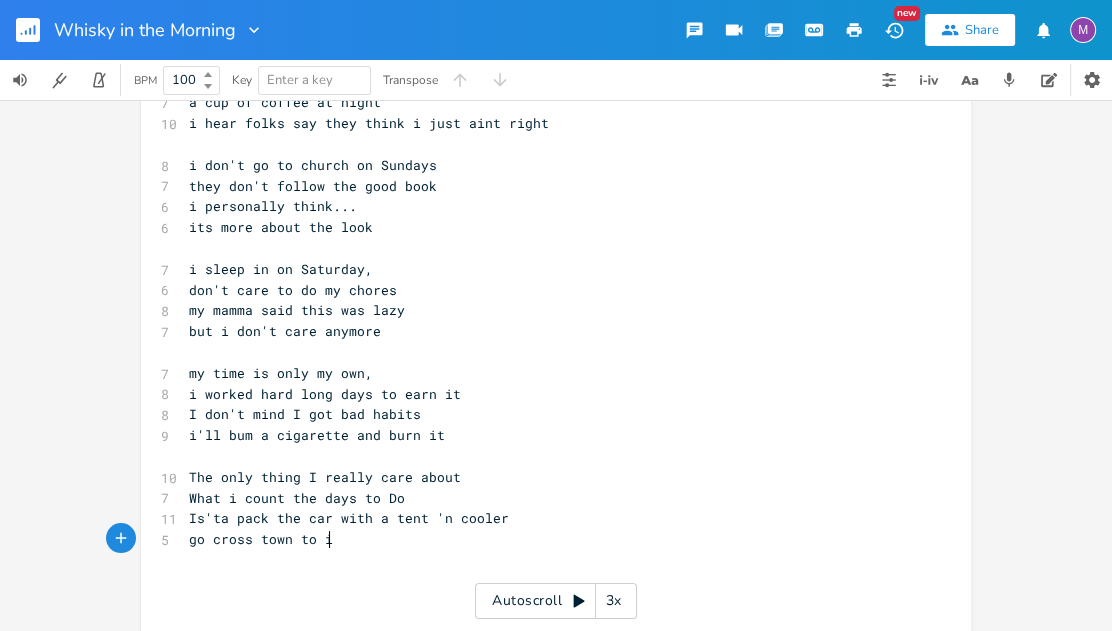 type on "ip" 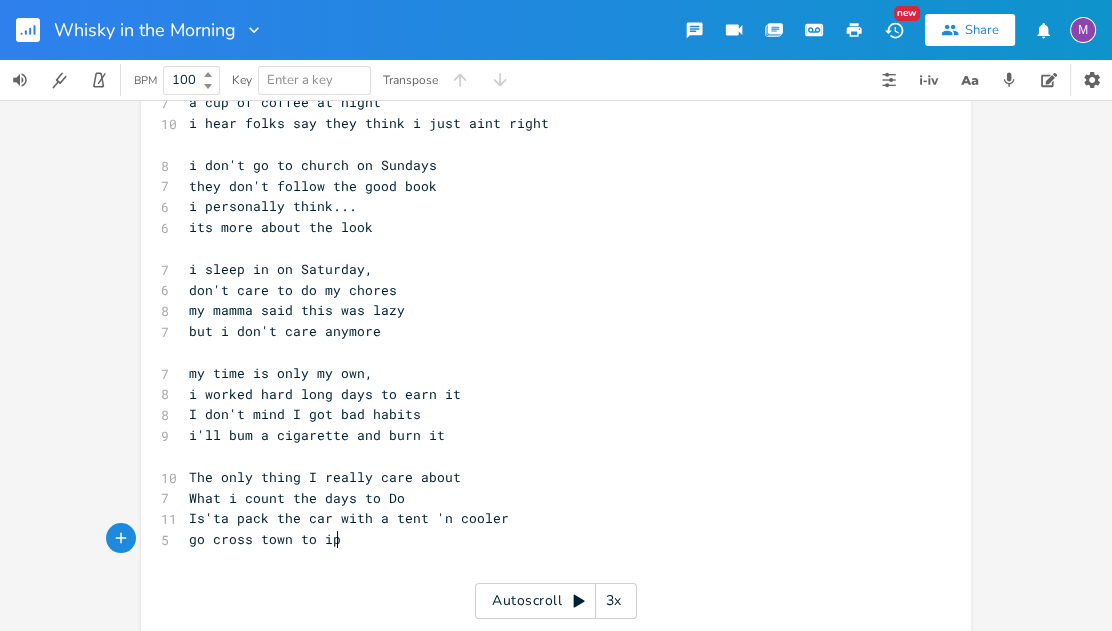 scroll, scrollTop: 0, scrollLeft: 12, axis: horizontal 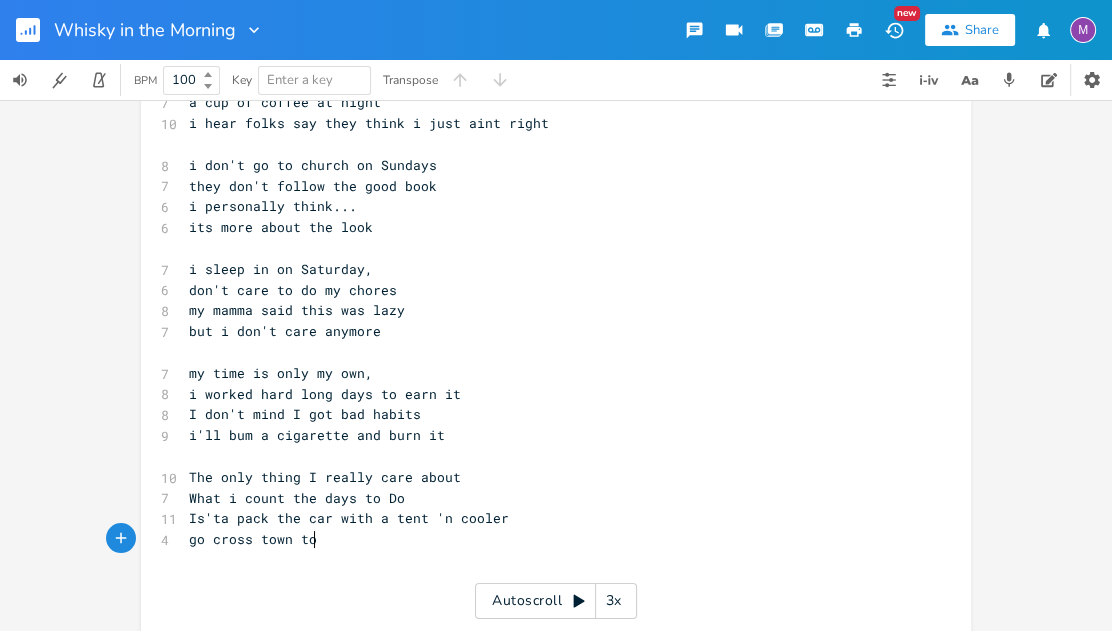 type on "to" 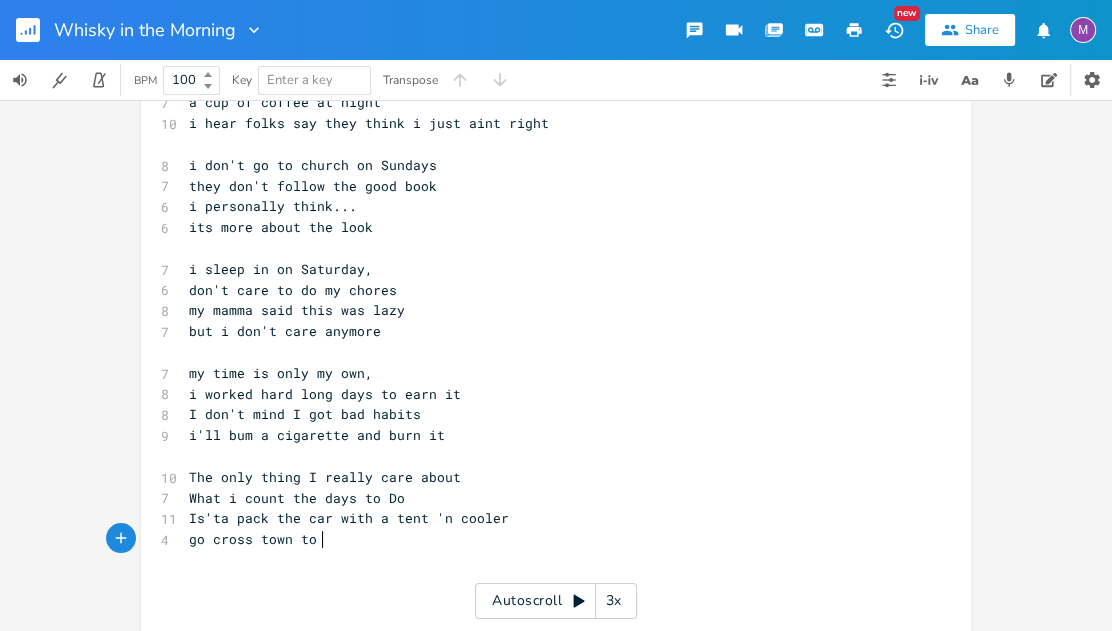 scroll, scrollTop: 0, scrollLeft: 14, axis: horizontal 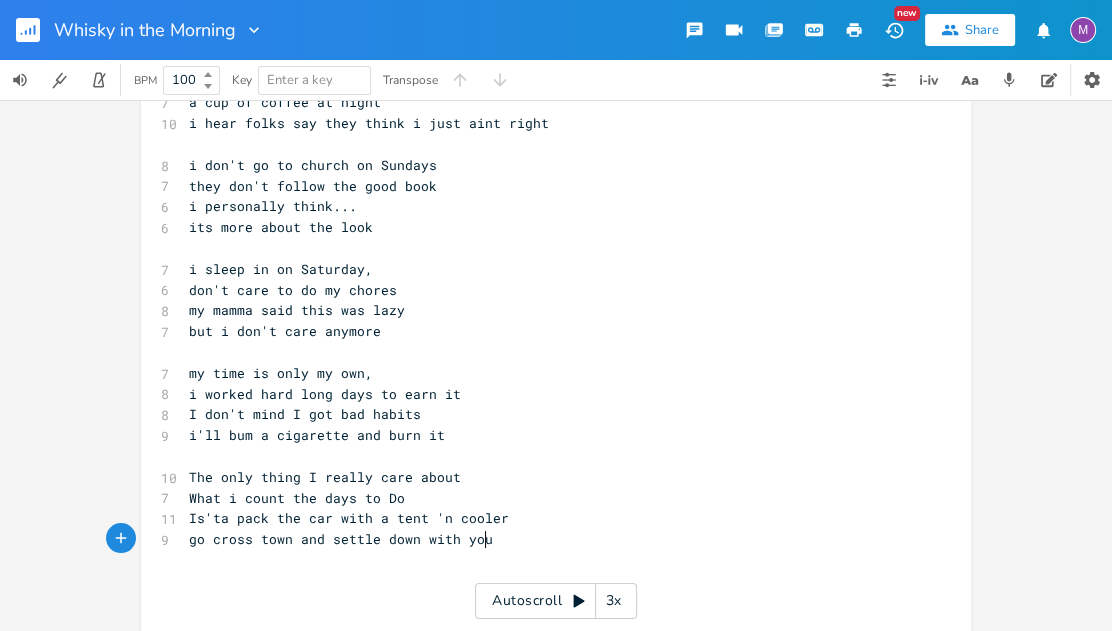 type on "and settle down with you." 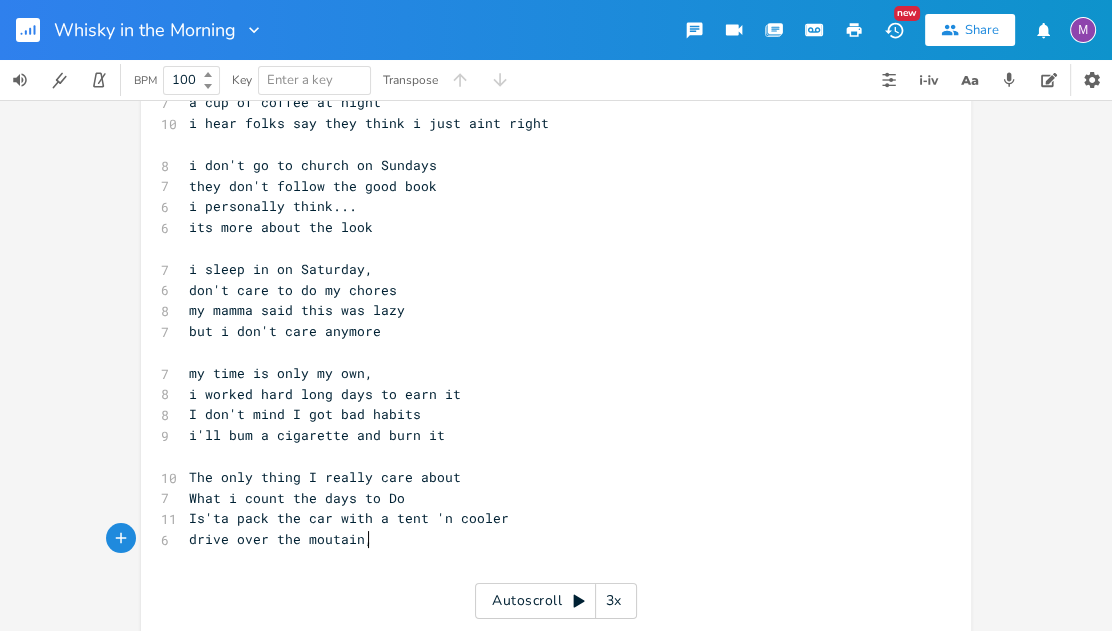scroll, scrollTop: 0, scrollLeft: 139, axis: horizontal 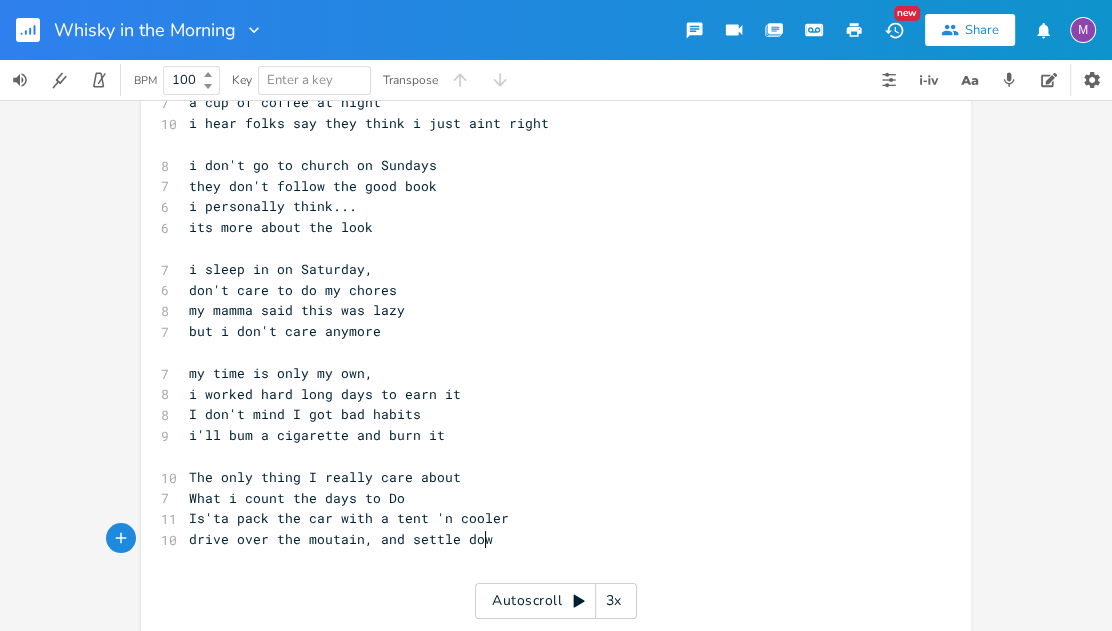 type on "drive over the moutain, and settle down" 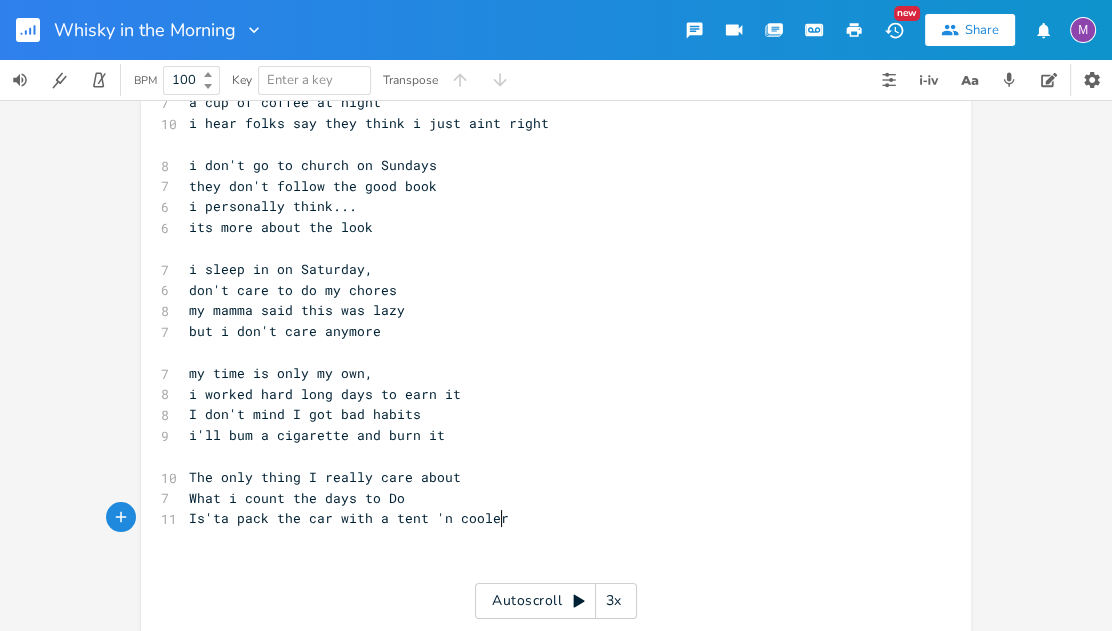 click on "Is'ta pack the car with a tent 'n cooler" at bounding box center [546, 518] 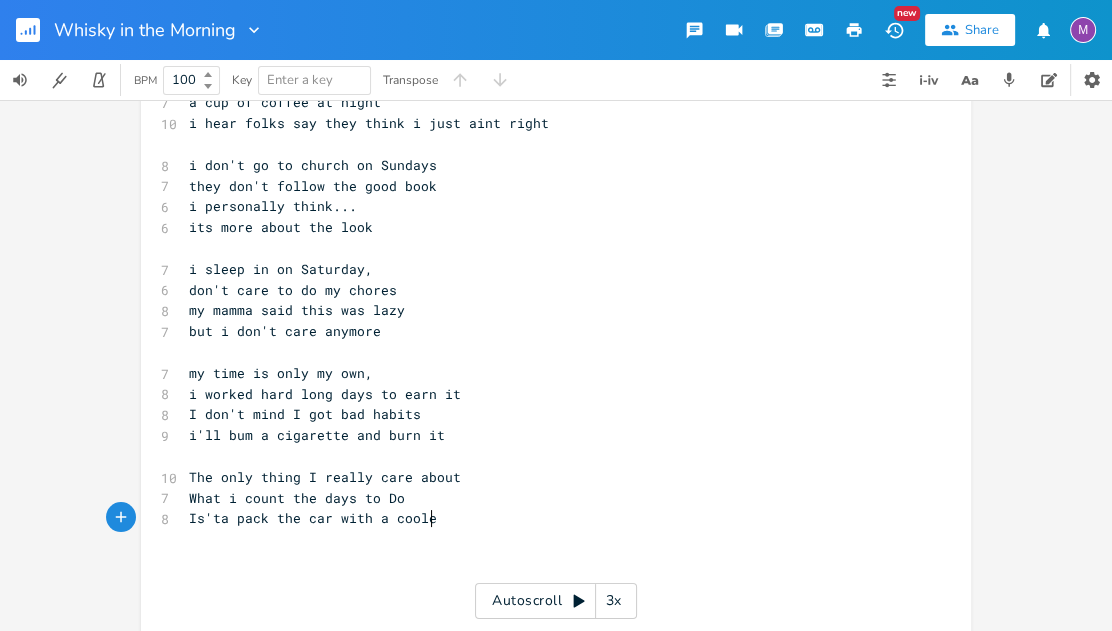 scroll, scrollTop: 0, scrollLeft: 40, axis: horizontal 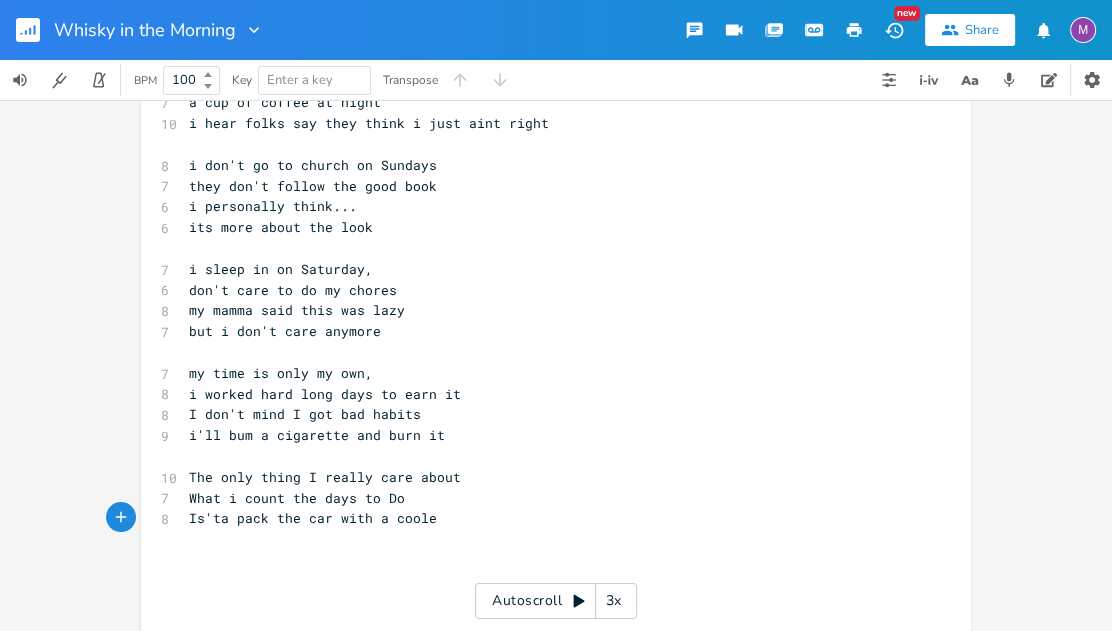 type on "a cooler" 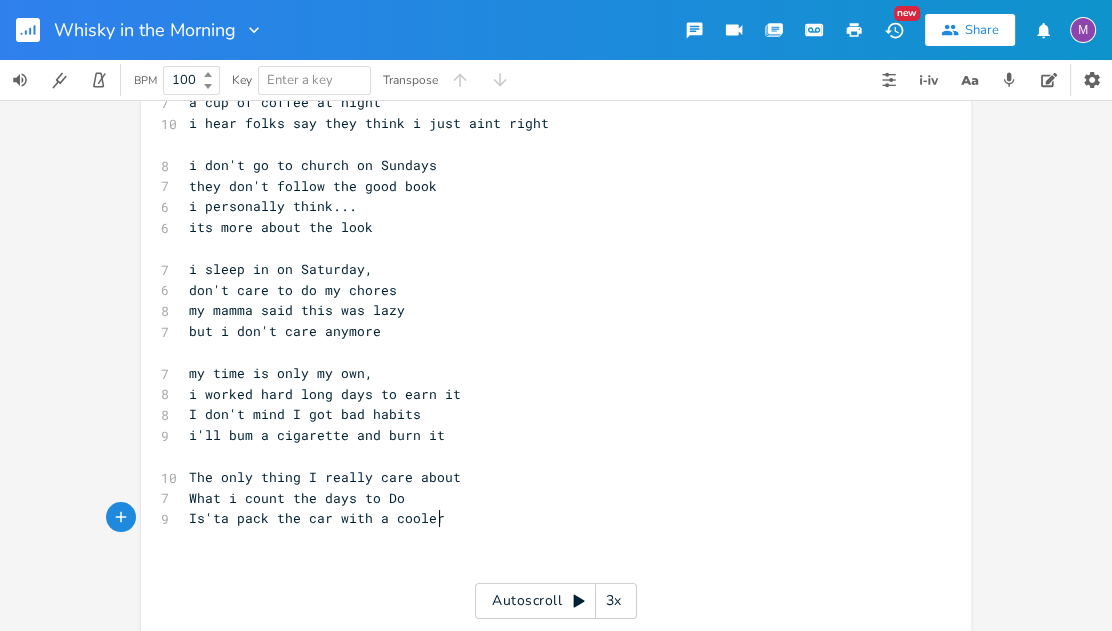 scroll, scrollTop: 0, scrollLeft: 45, axis: horizontal 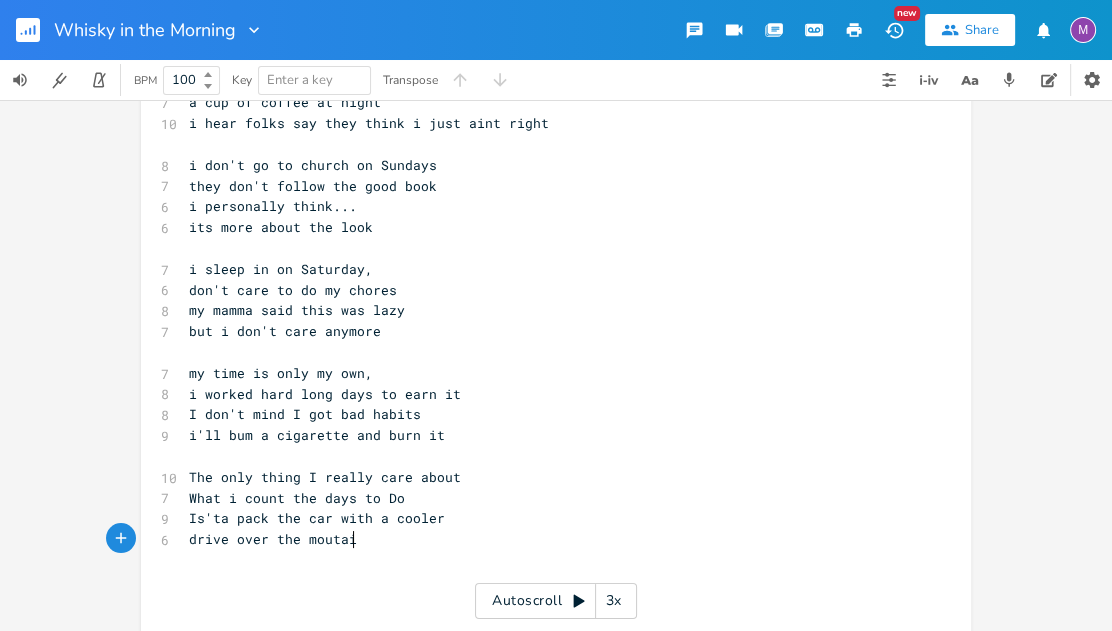 type on "drive over the moutain" 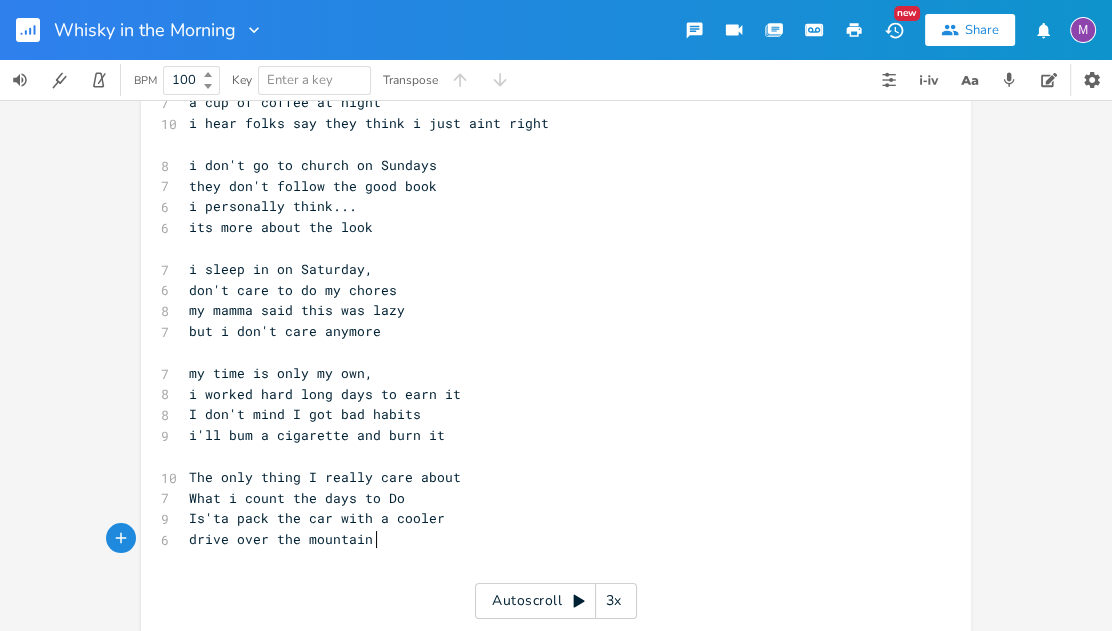 scroll, scrollTop: 0, scrollLeft: 51, axis: horizontal 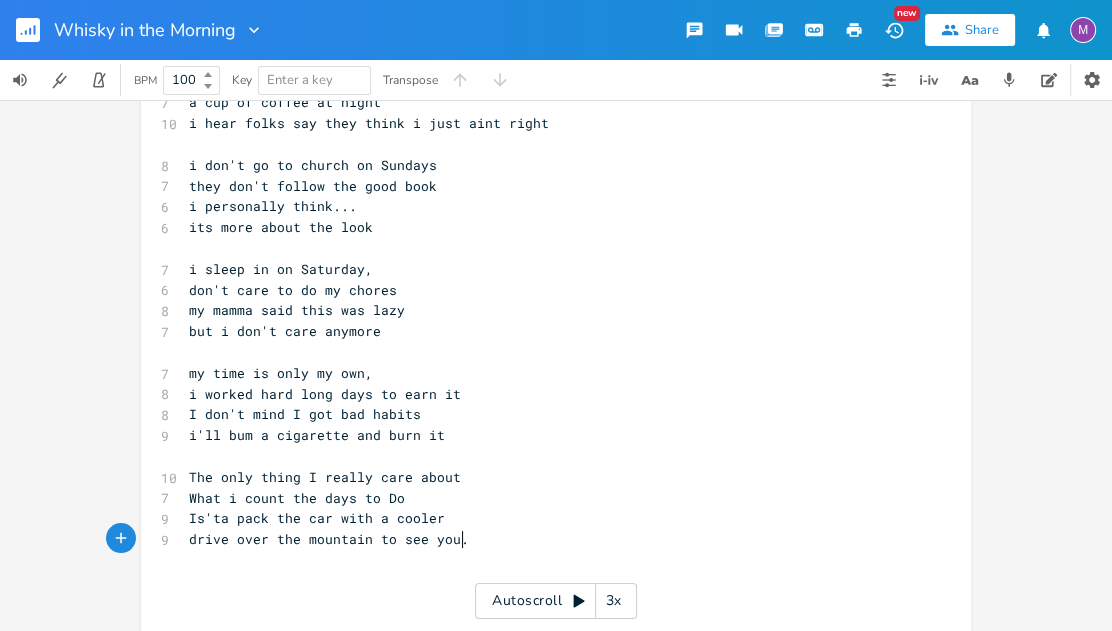 type on "untain to see you." 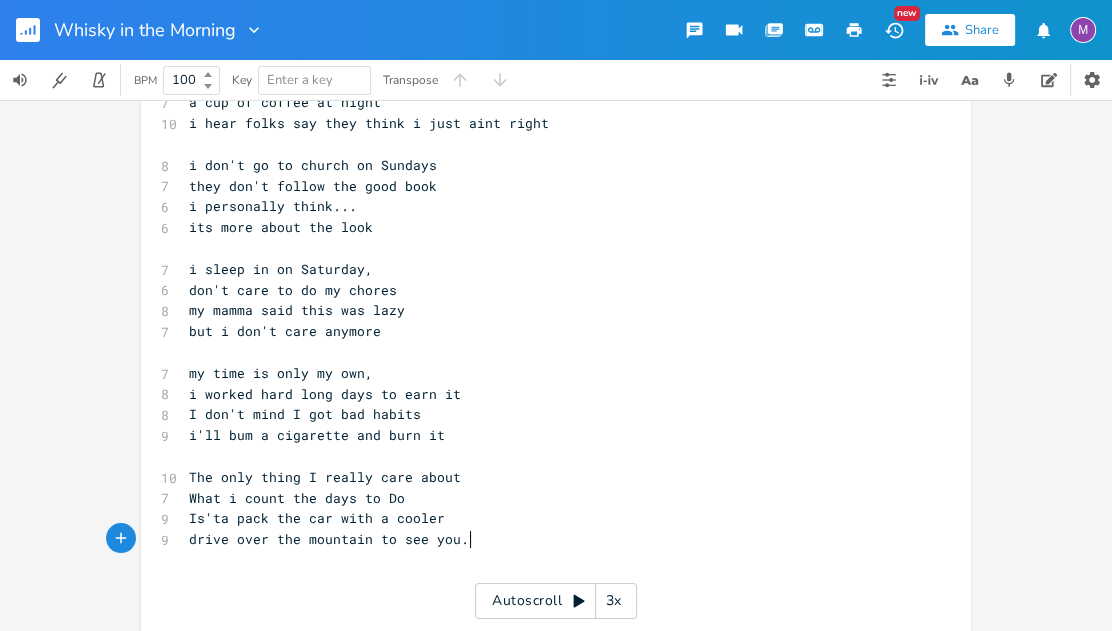 scroll, scrollTop: 0, scrollLeft: 107, axis: horizontal 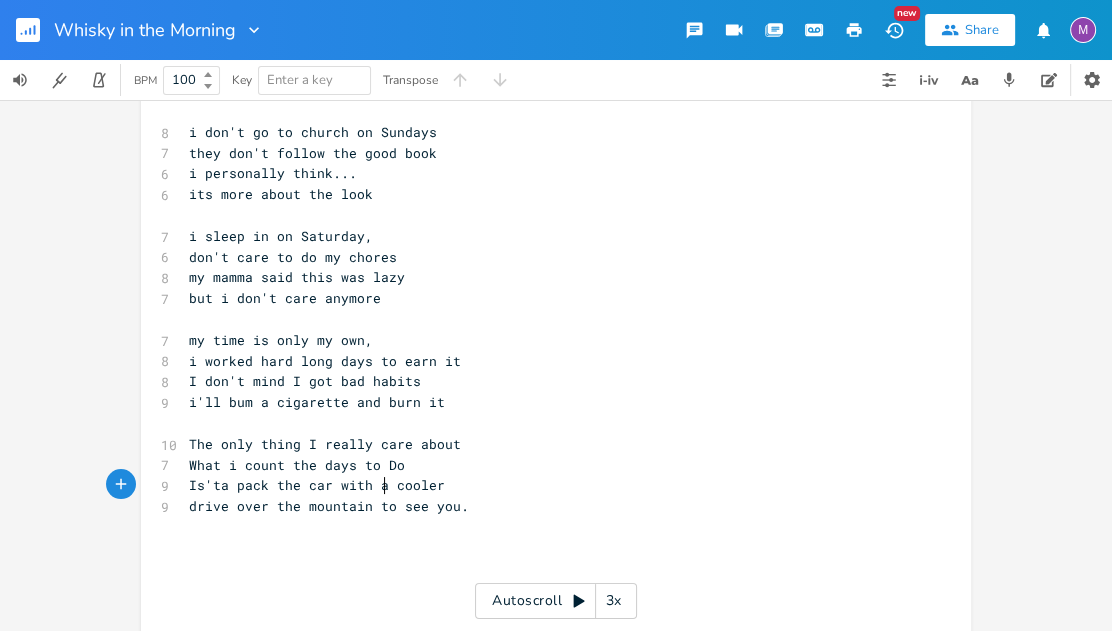 click on "Is'ta pack the car with a cooler" at bounding box center [317, 485] 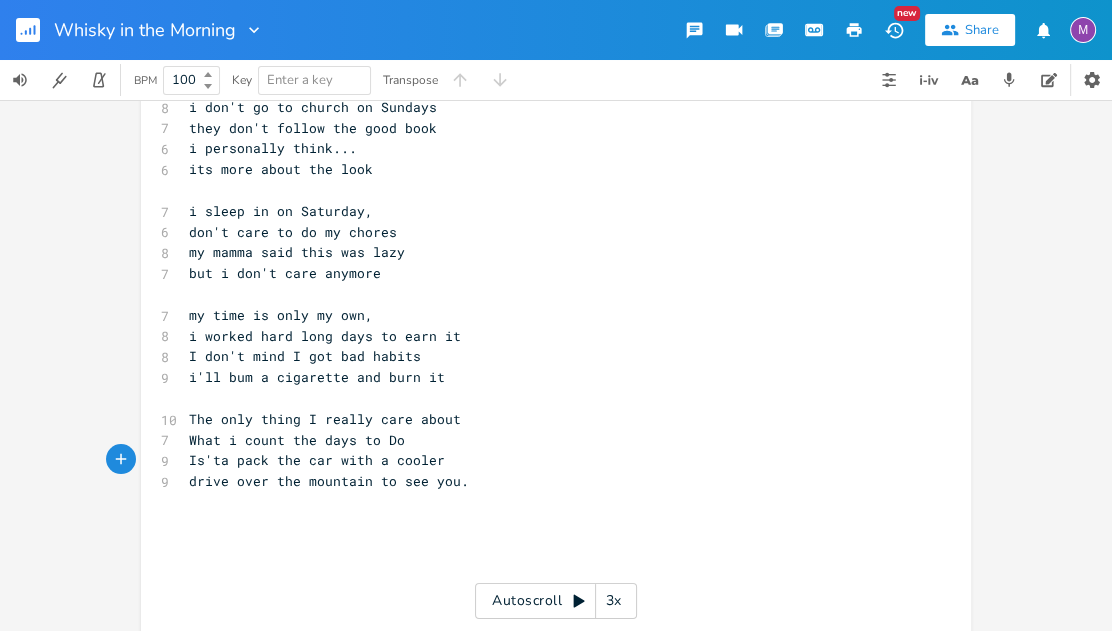 scroll, scrollTop: 202, scrollLeft: 0, axis: vertical 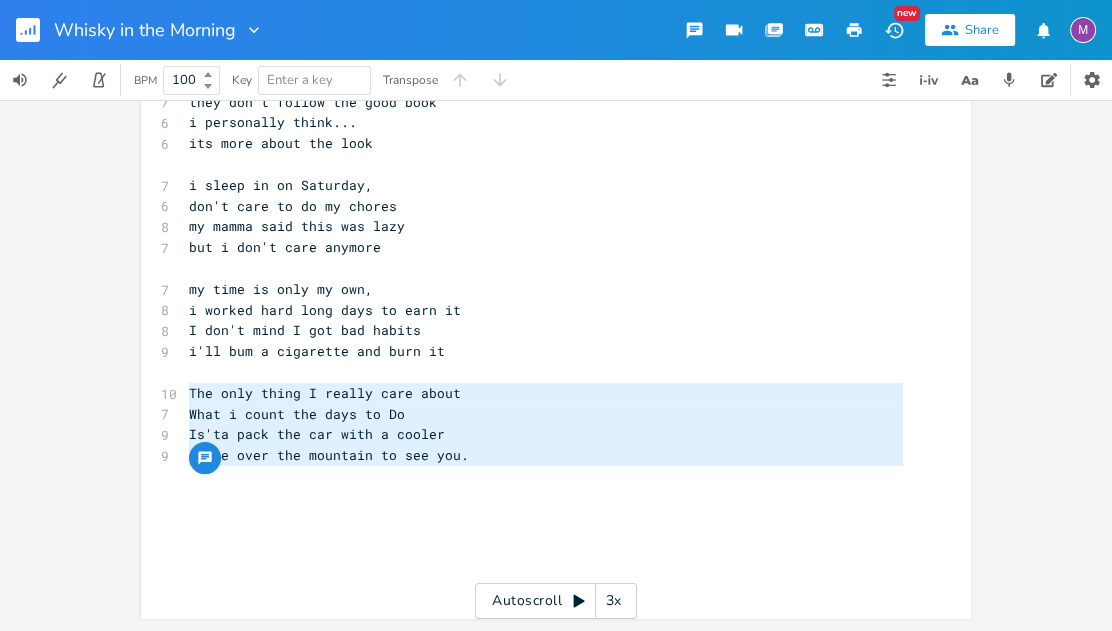 drag, startPoint x: 464, startPoint y: 475, endPoint x: 159, endPoint y: 389, distance: 316.89273 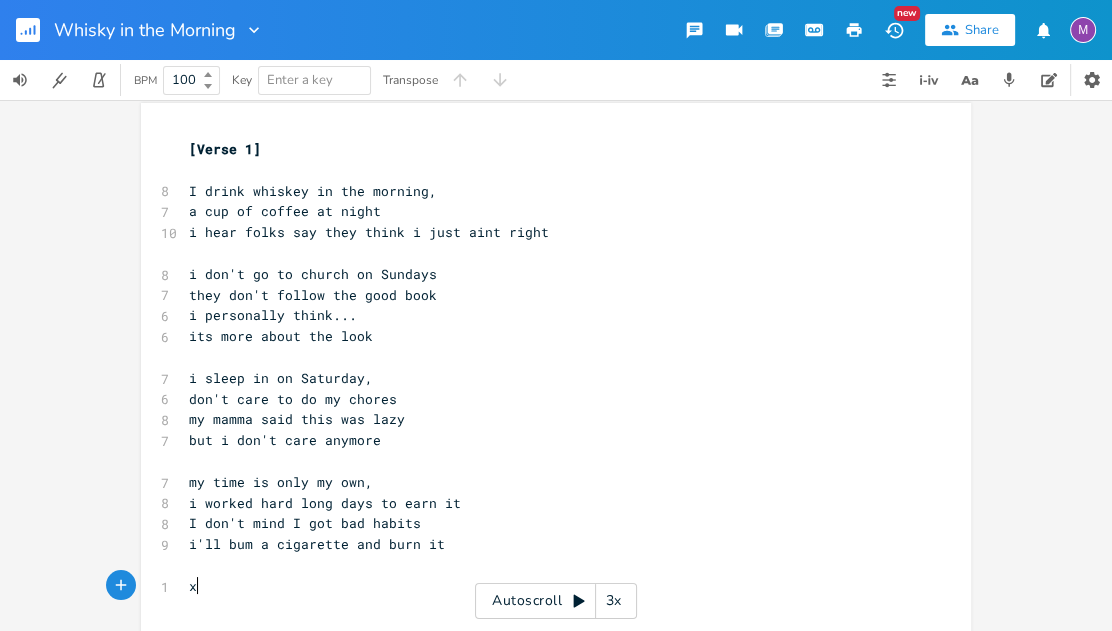 scroll, scrollTop: 0, scrollLeft: 0, axis: both 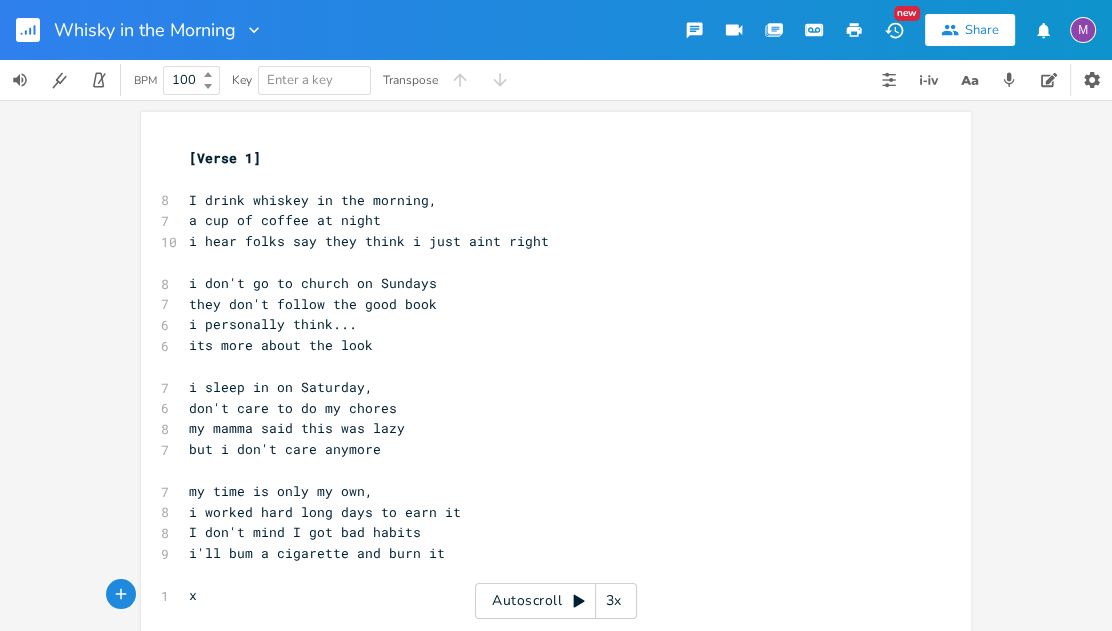click on "​" at bounding box center (546, 366) 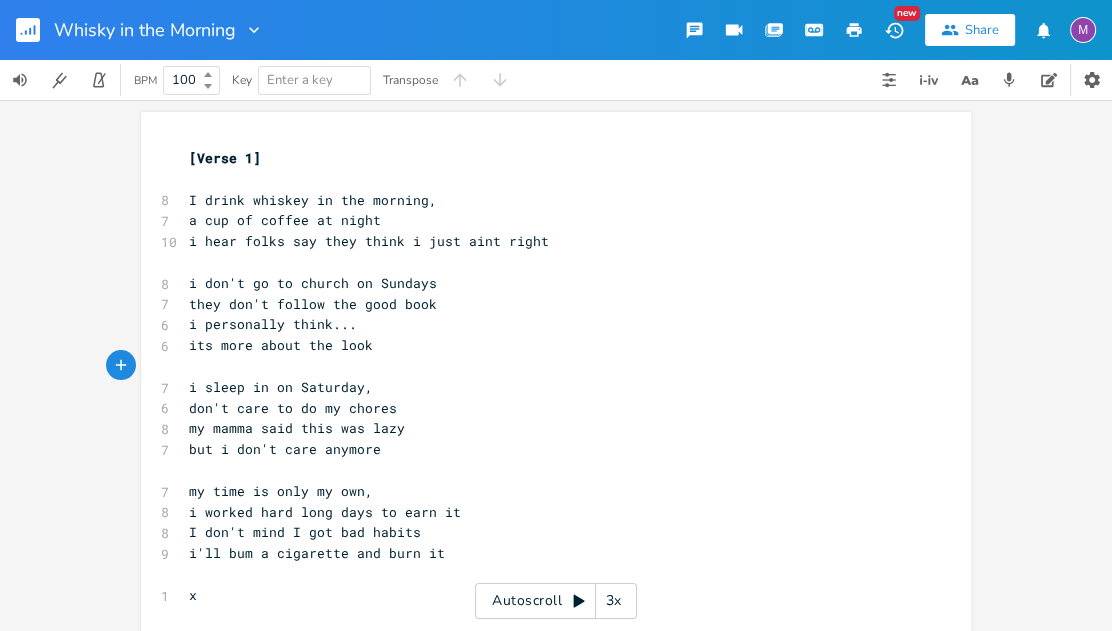 type on "The only thing I really care about
What i count the days to Do
Is'ta pack the car with a cooler
drive over the mountain to see you." 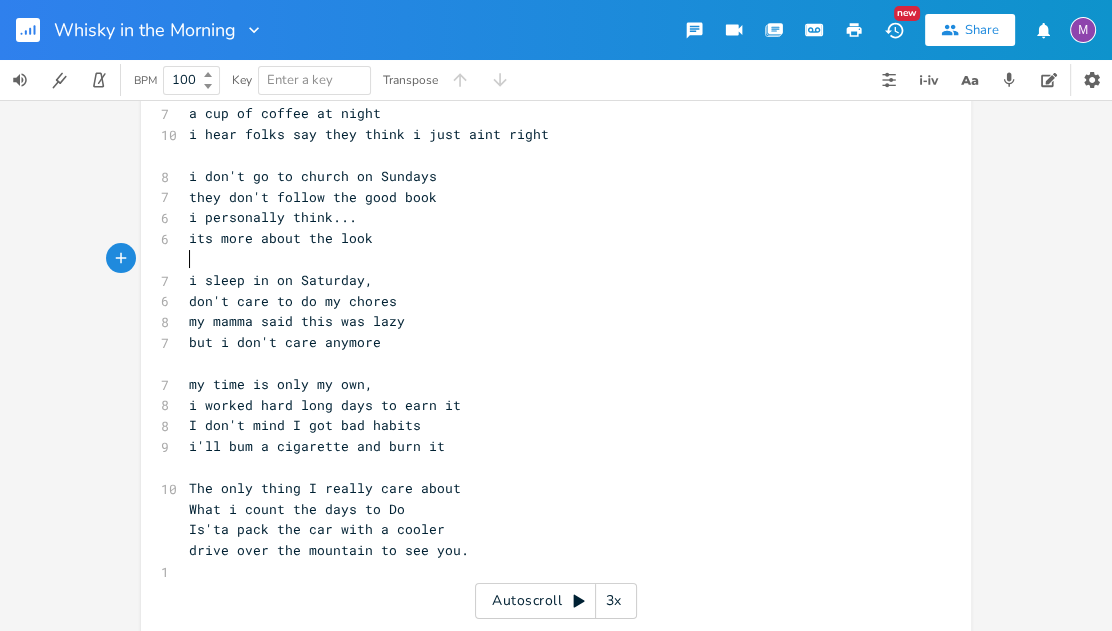 click on "​" at bounding box center (189, 259) 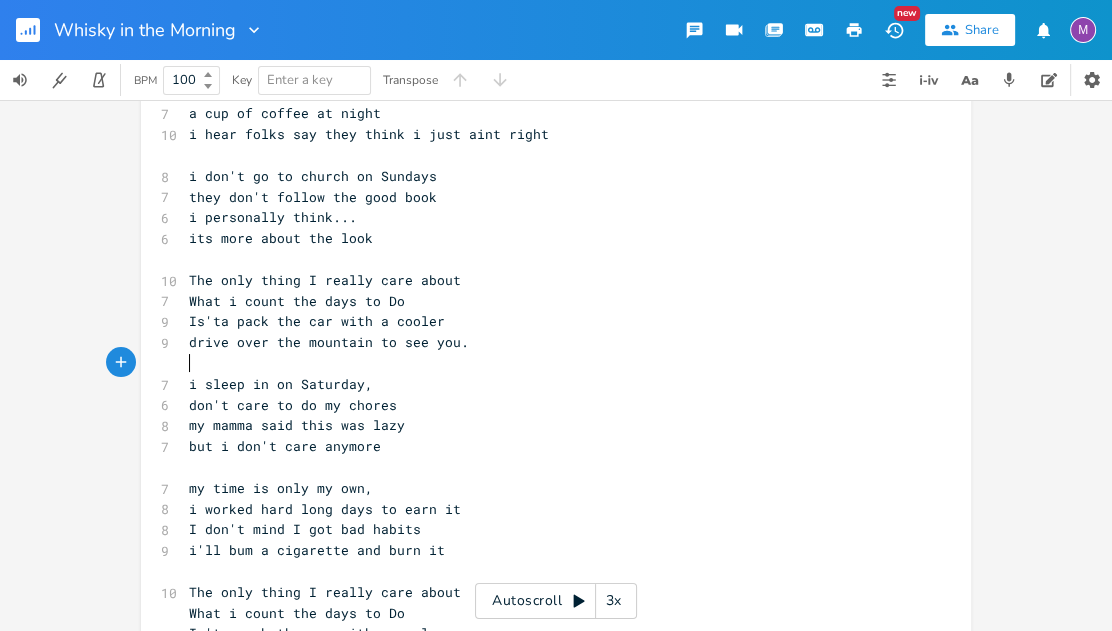scroll, scrollTop: 0, scrollLeft: 0, axis: both 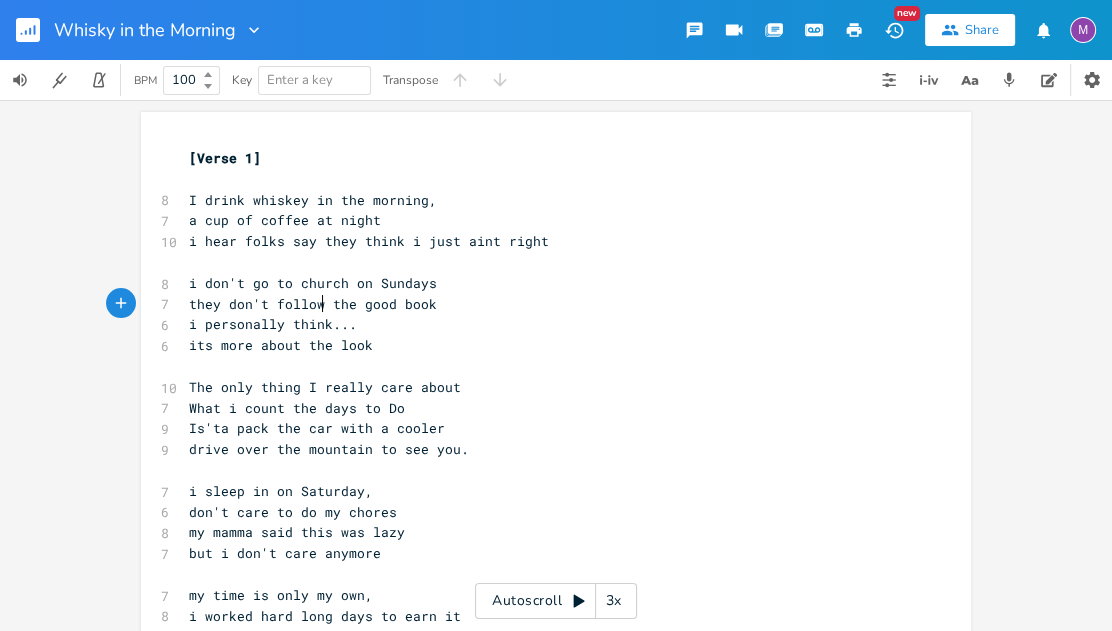click on "they don't follow the good book" at bounding box center (313, 304) 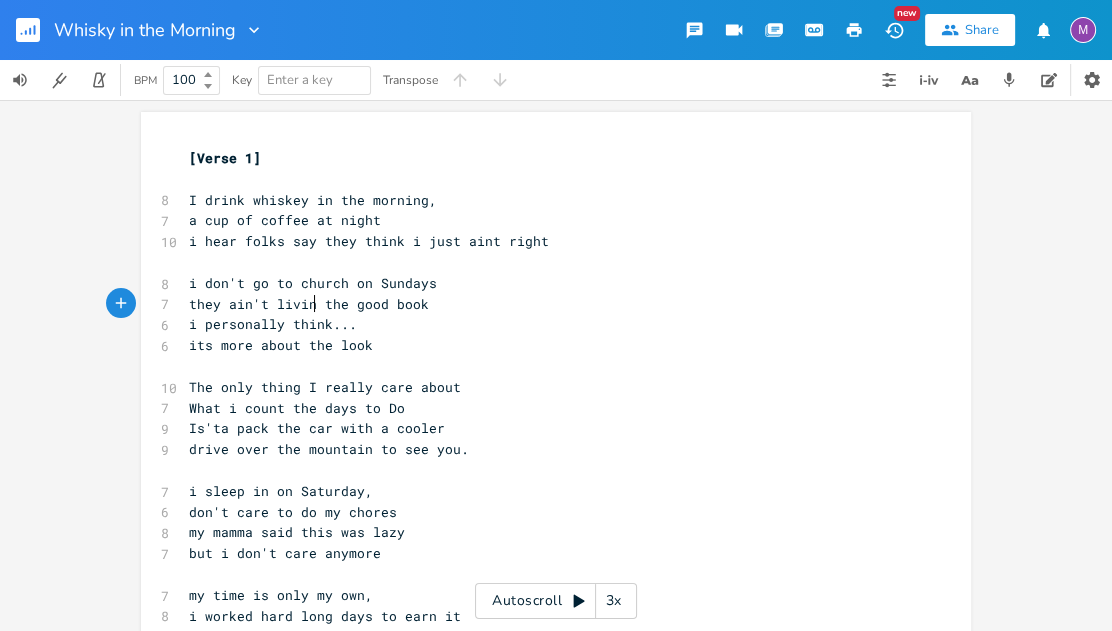 scroll, scrollTop: 0, scrollLeft: 60, axis: horizontal 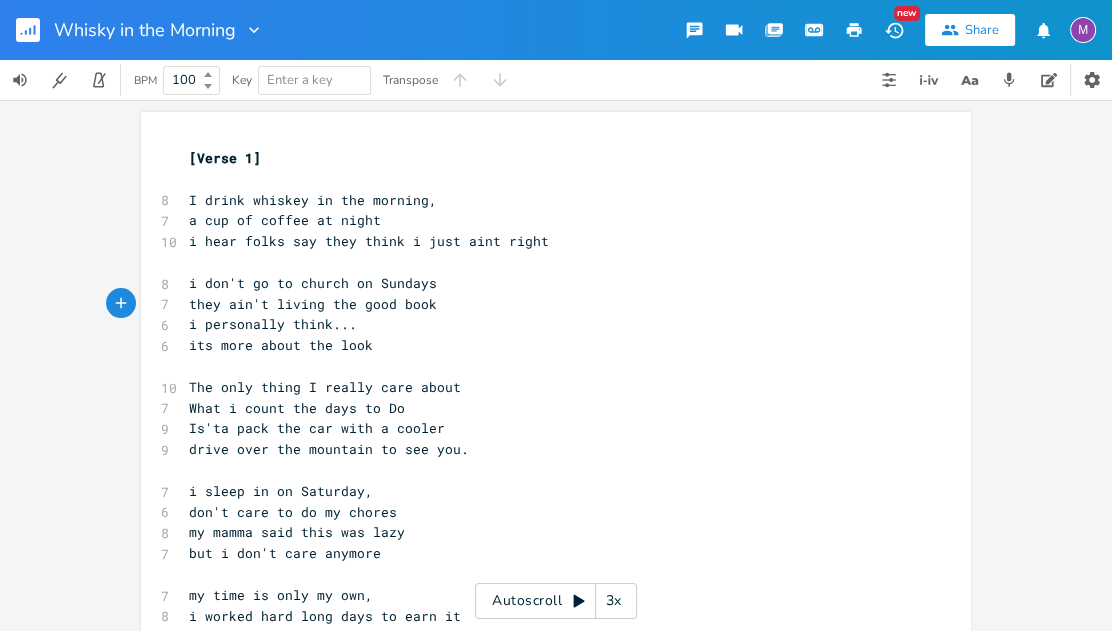 type on "ain't living" 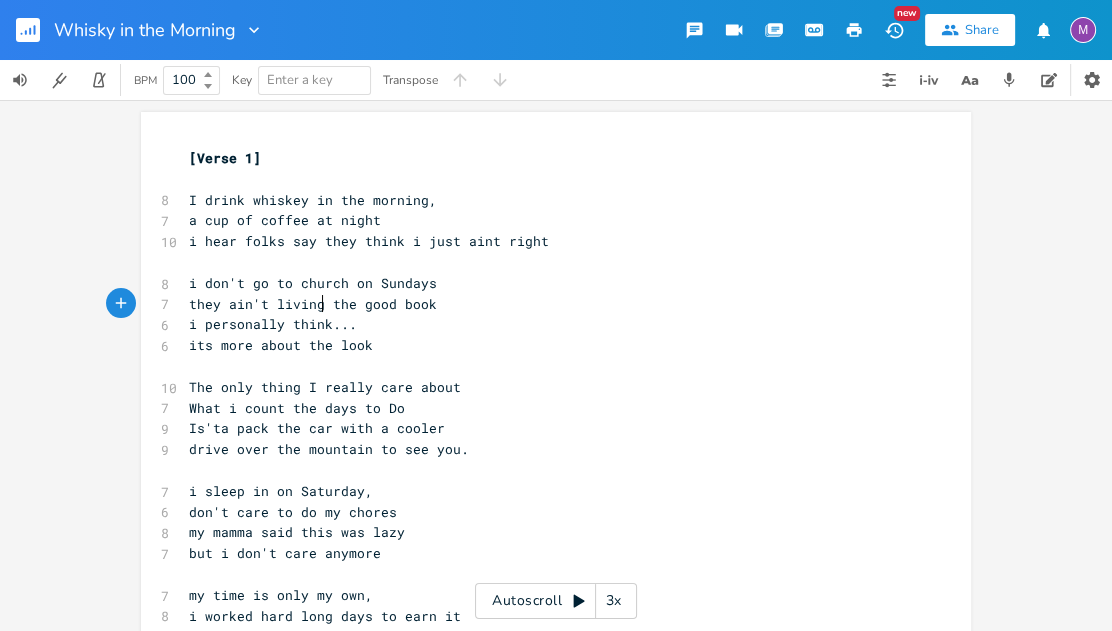 type 